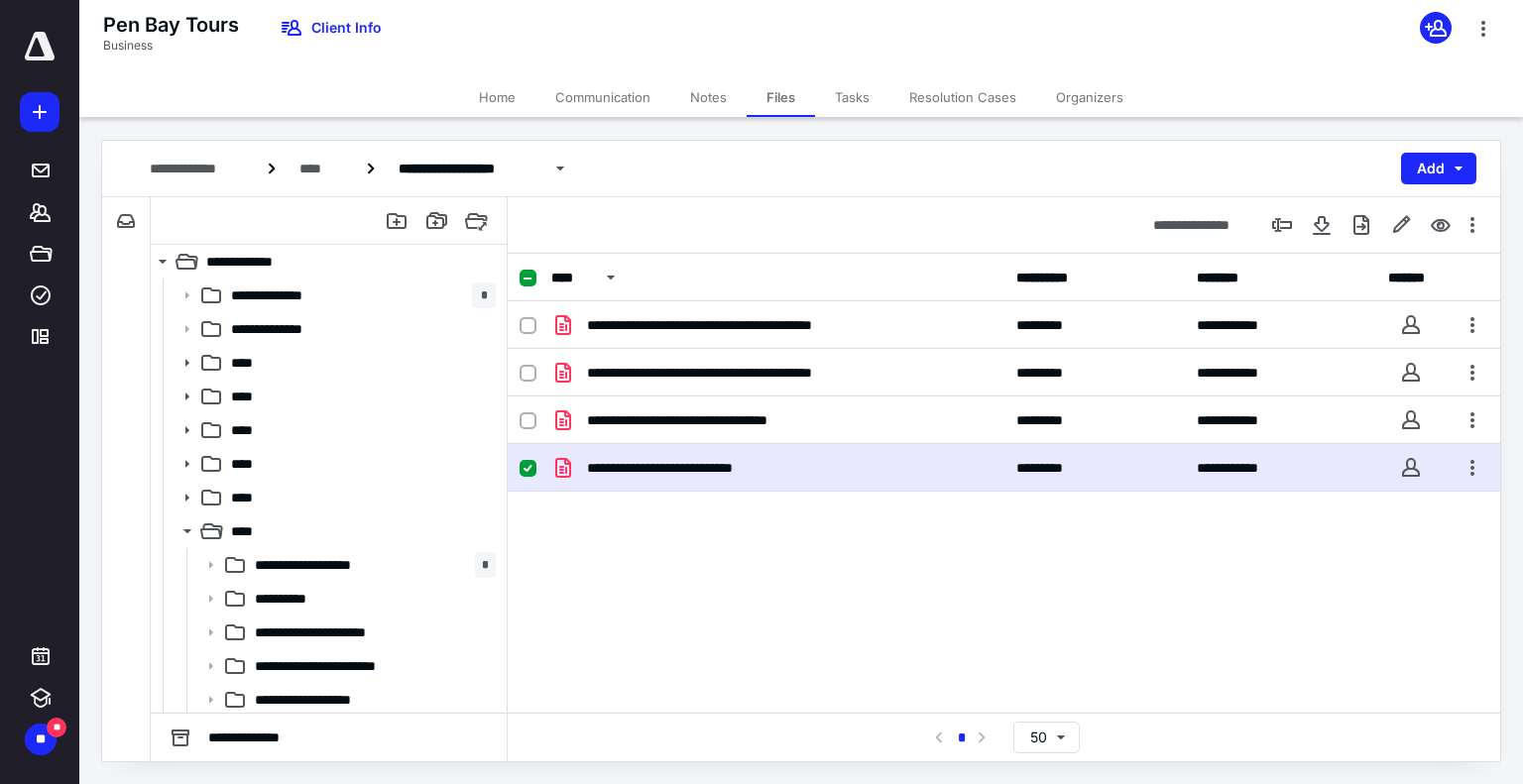 scroll, scrollTop: 0, scrollLeft: 0, axis: both 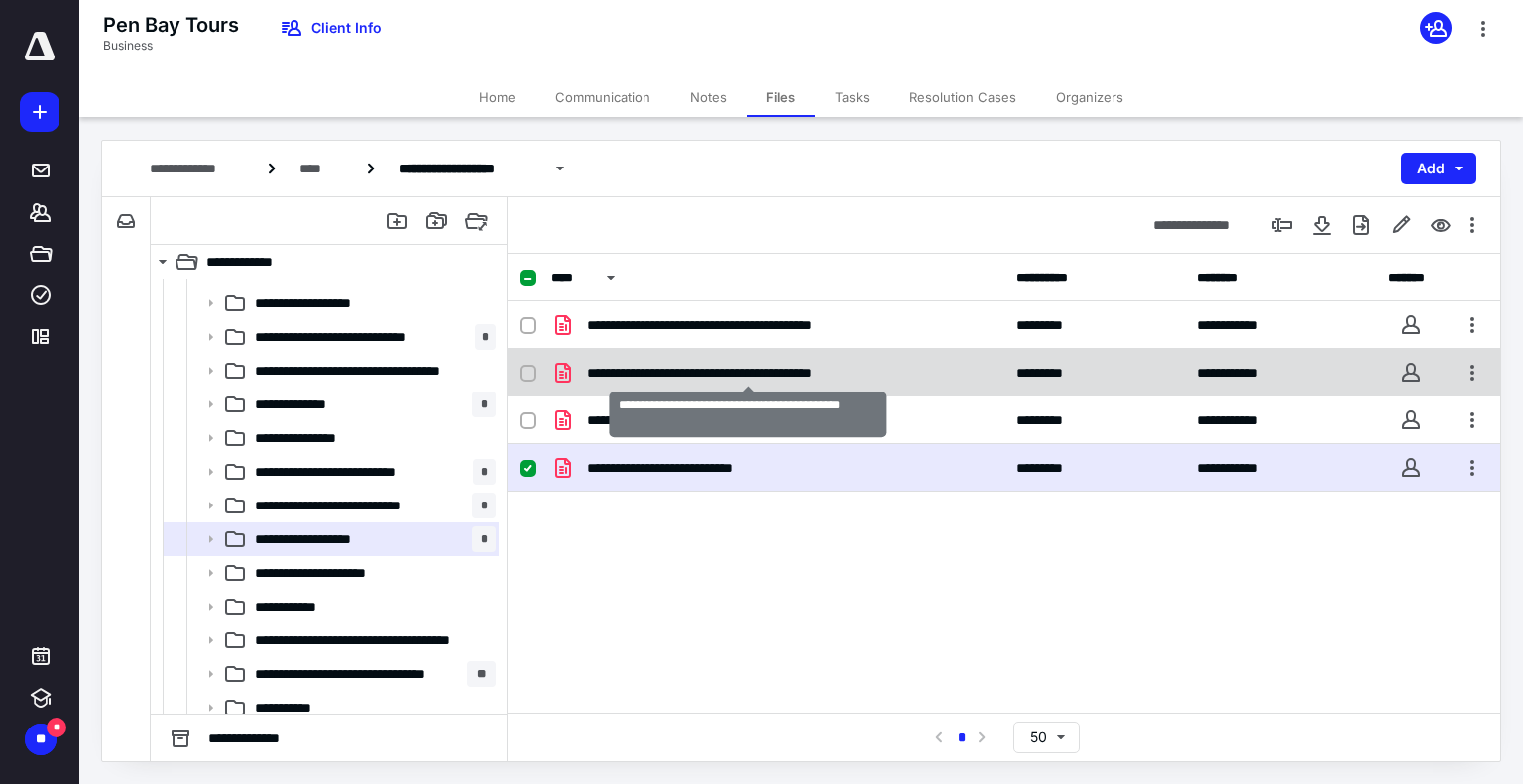 click on "**********" at bounding box center [749, 373] 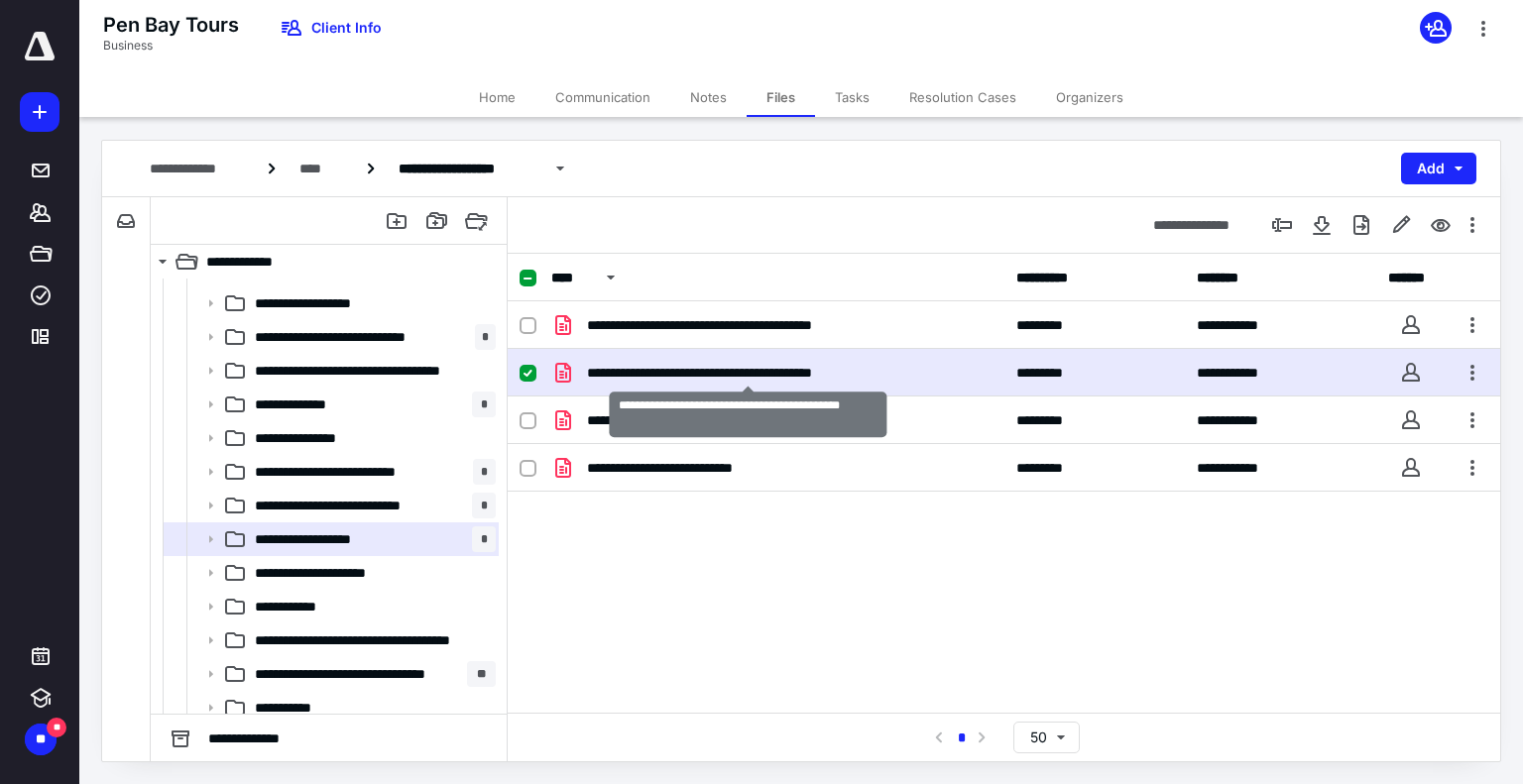 click on "**********" at bounding box center (749, 373) 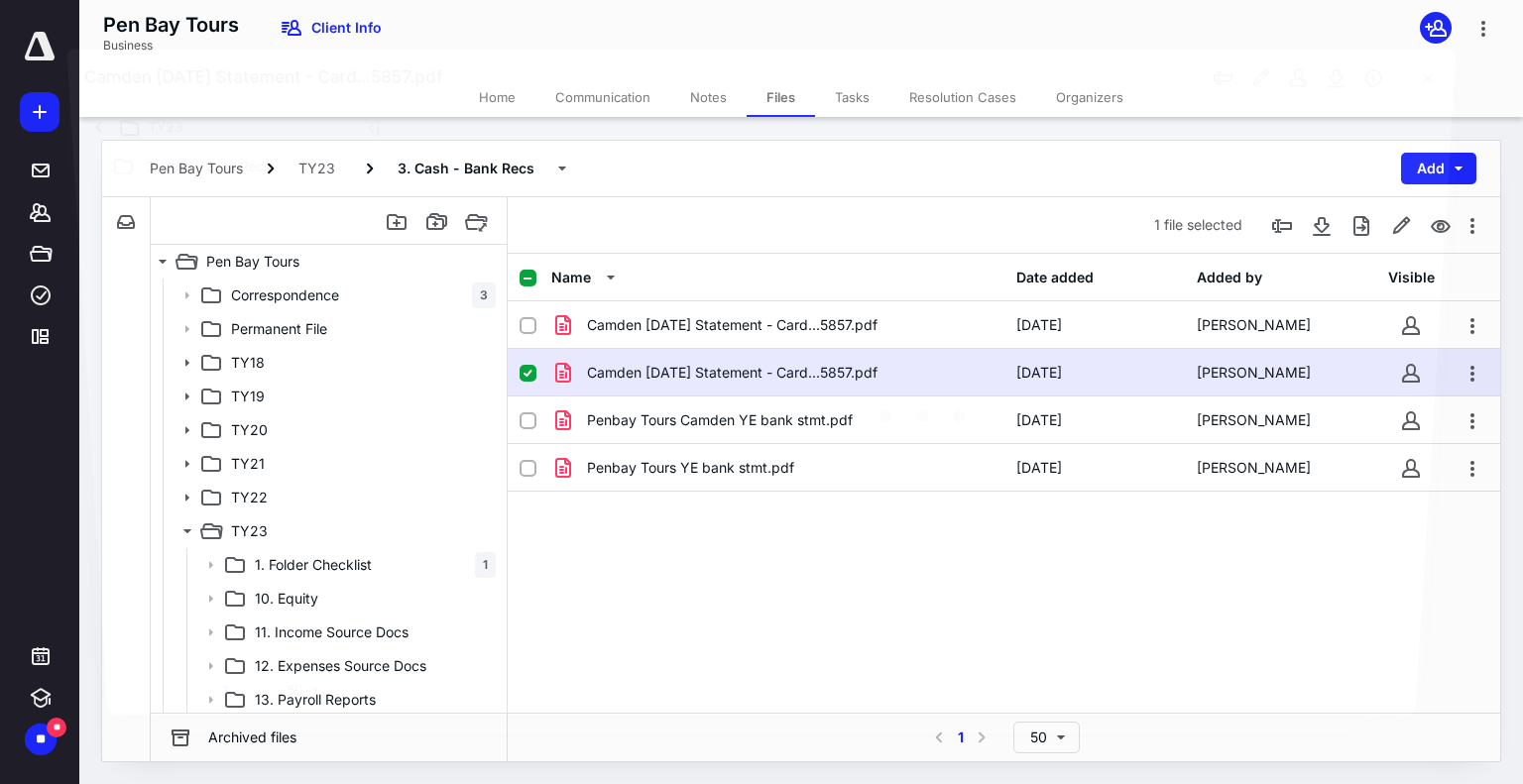 scroll, scrollTop: 396, scrollLeft: 0, axis: vertical 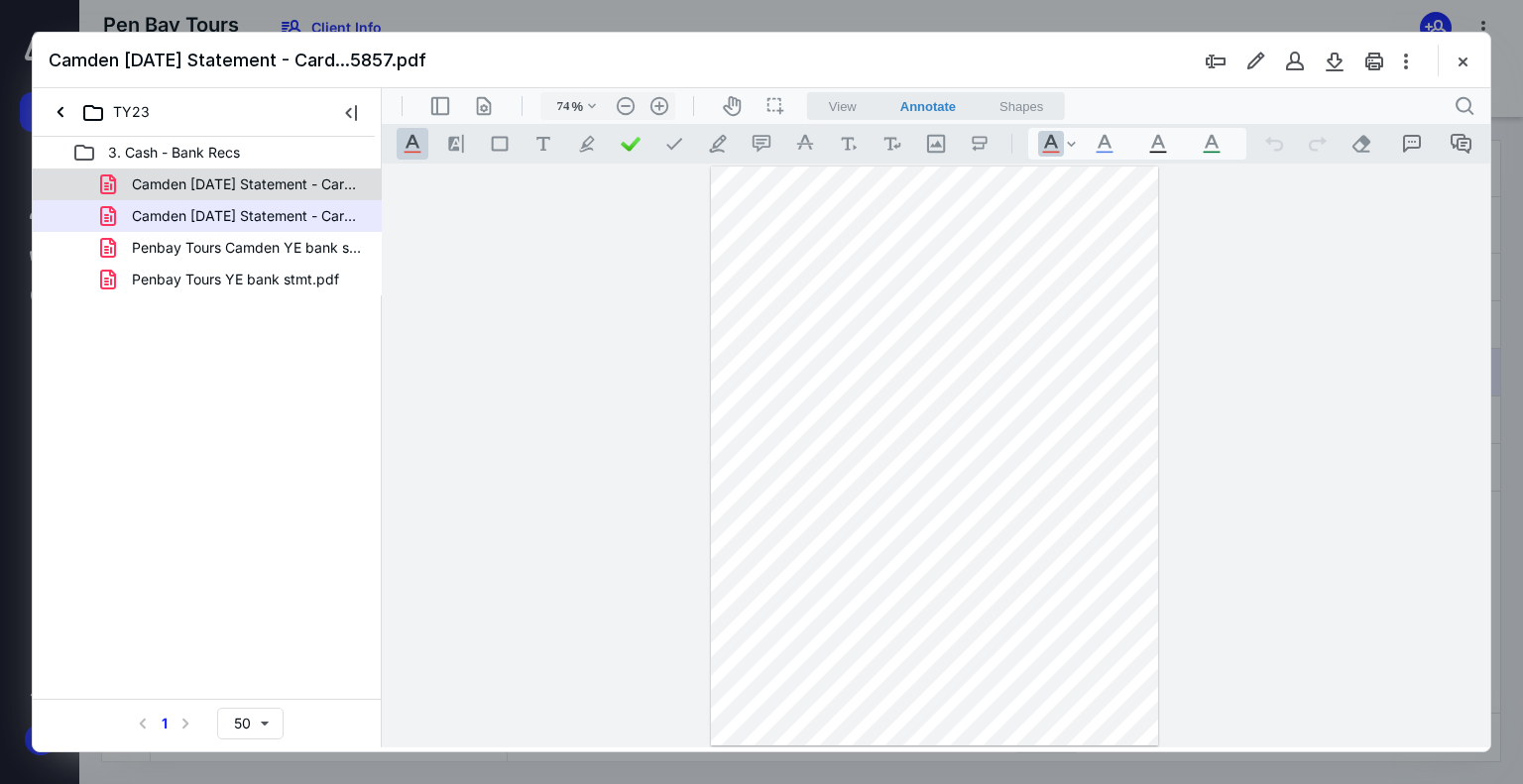 click on "Camden 2023-08-02 Statement - Card...5857.pdf" at bounding box center (247, 184) 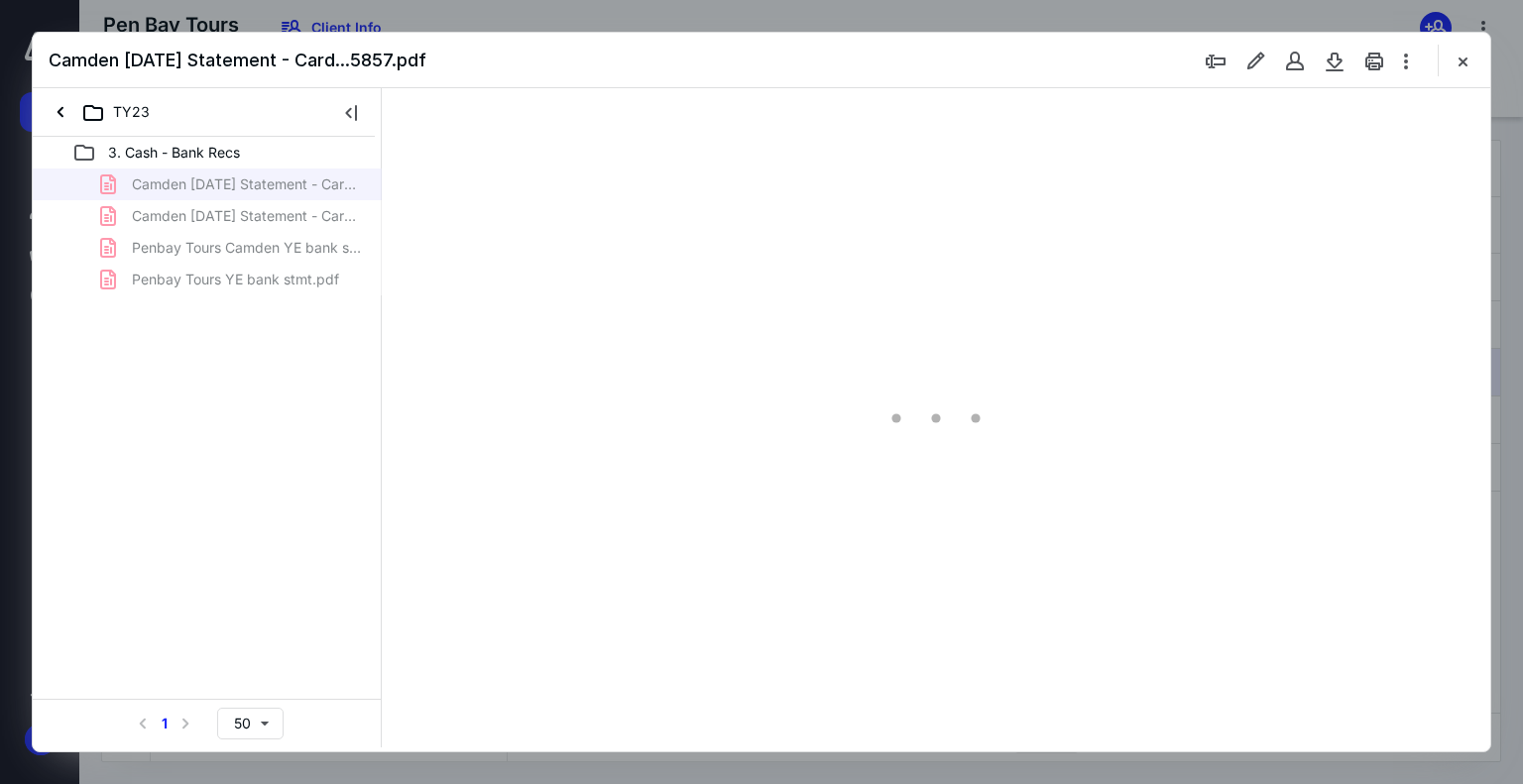 type on "74" 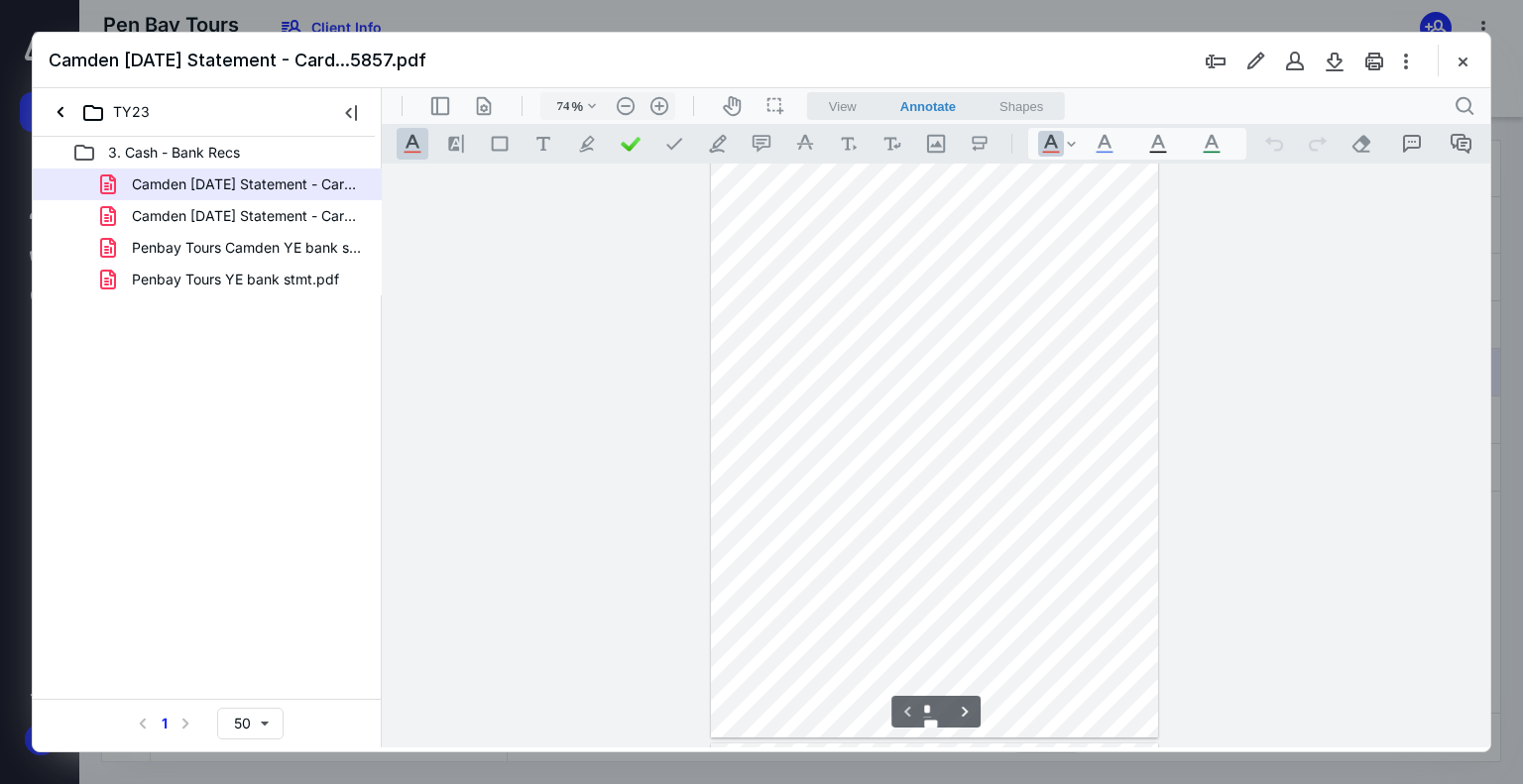 scroll, scrollTop: 0, scrollLeft: 0, axis: both 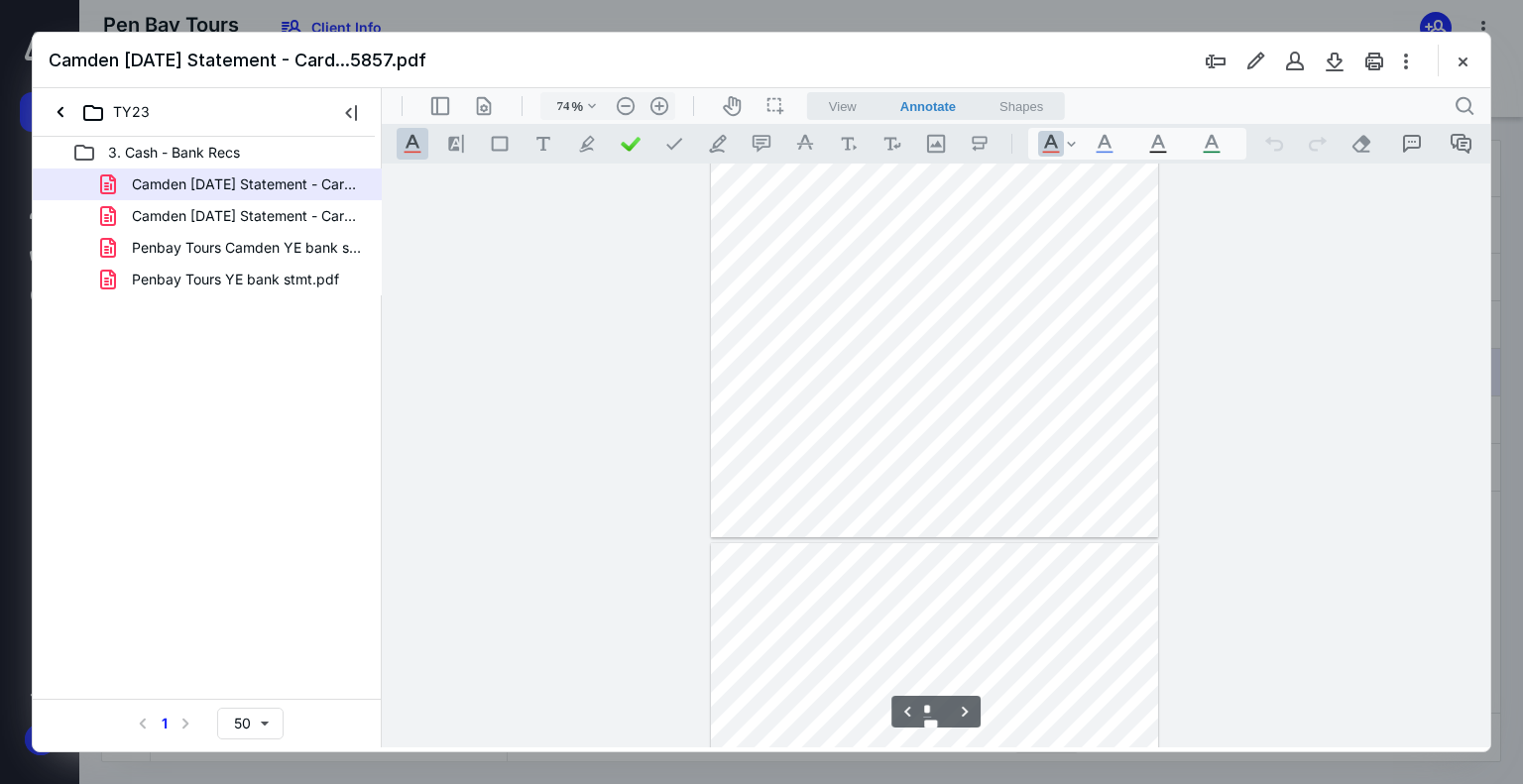 type on "*" 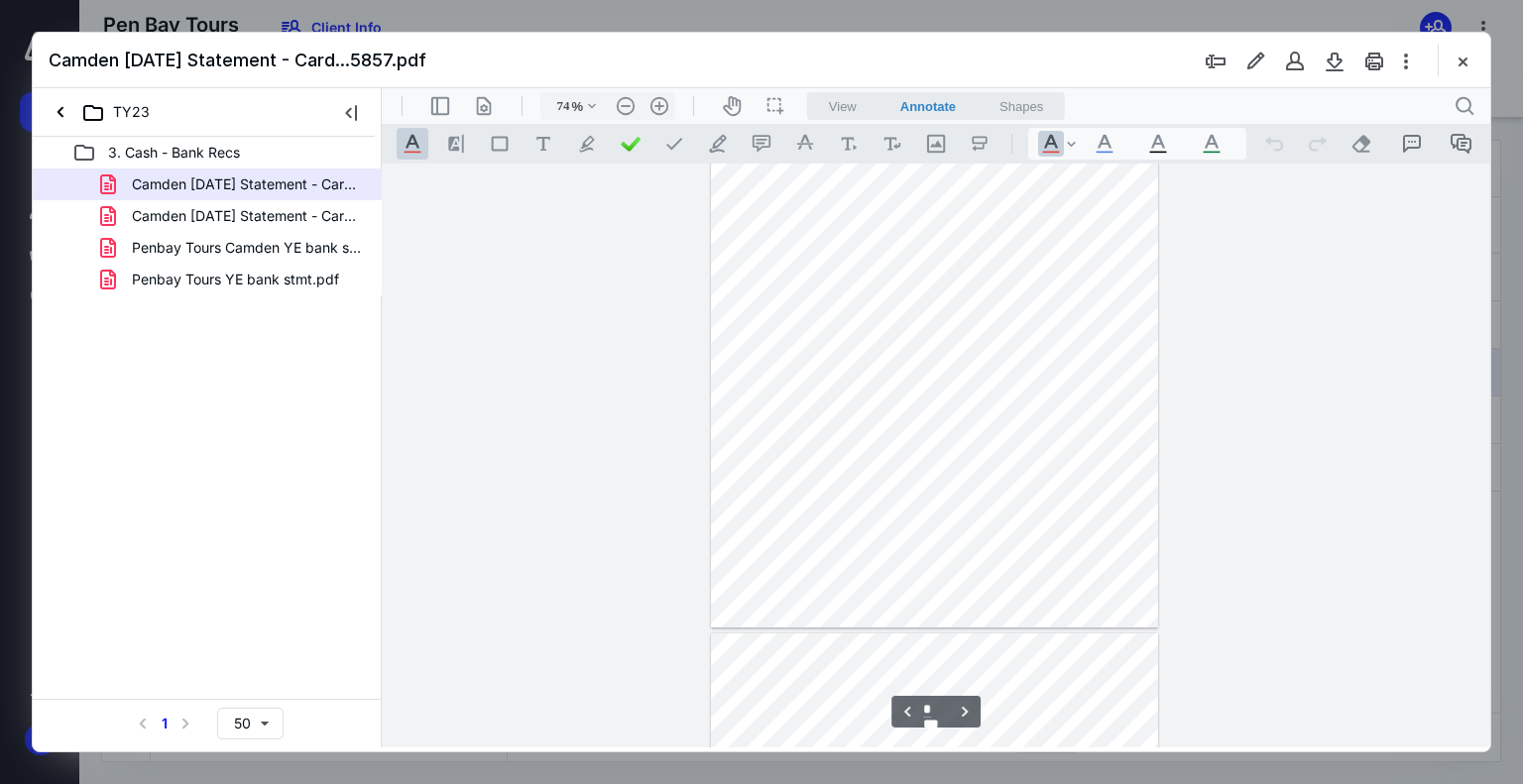 scroll, scrollTop: 1288, scrollLeft: 0, axis: vertical 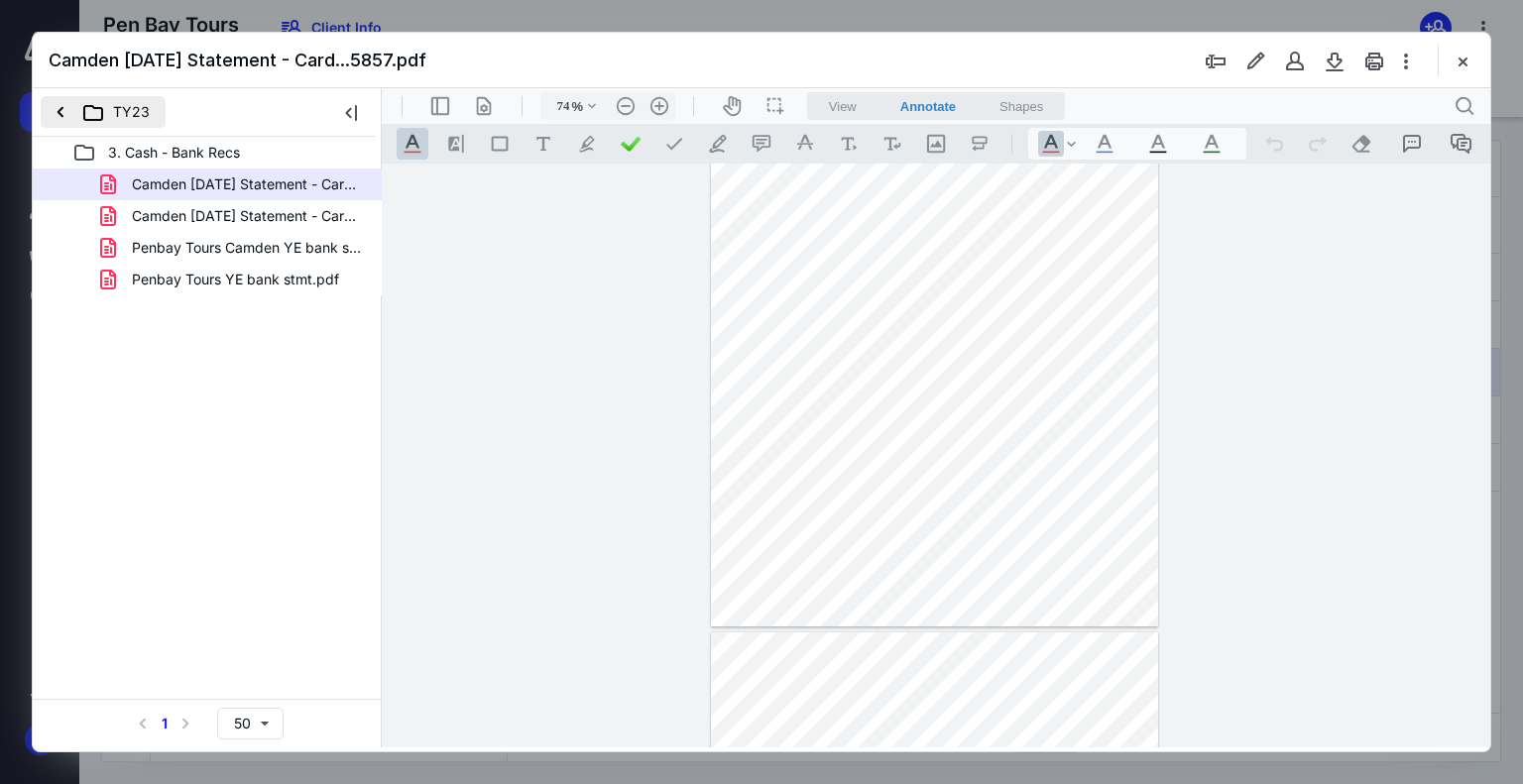 click on "TY23" at bounding box center (103, 112) 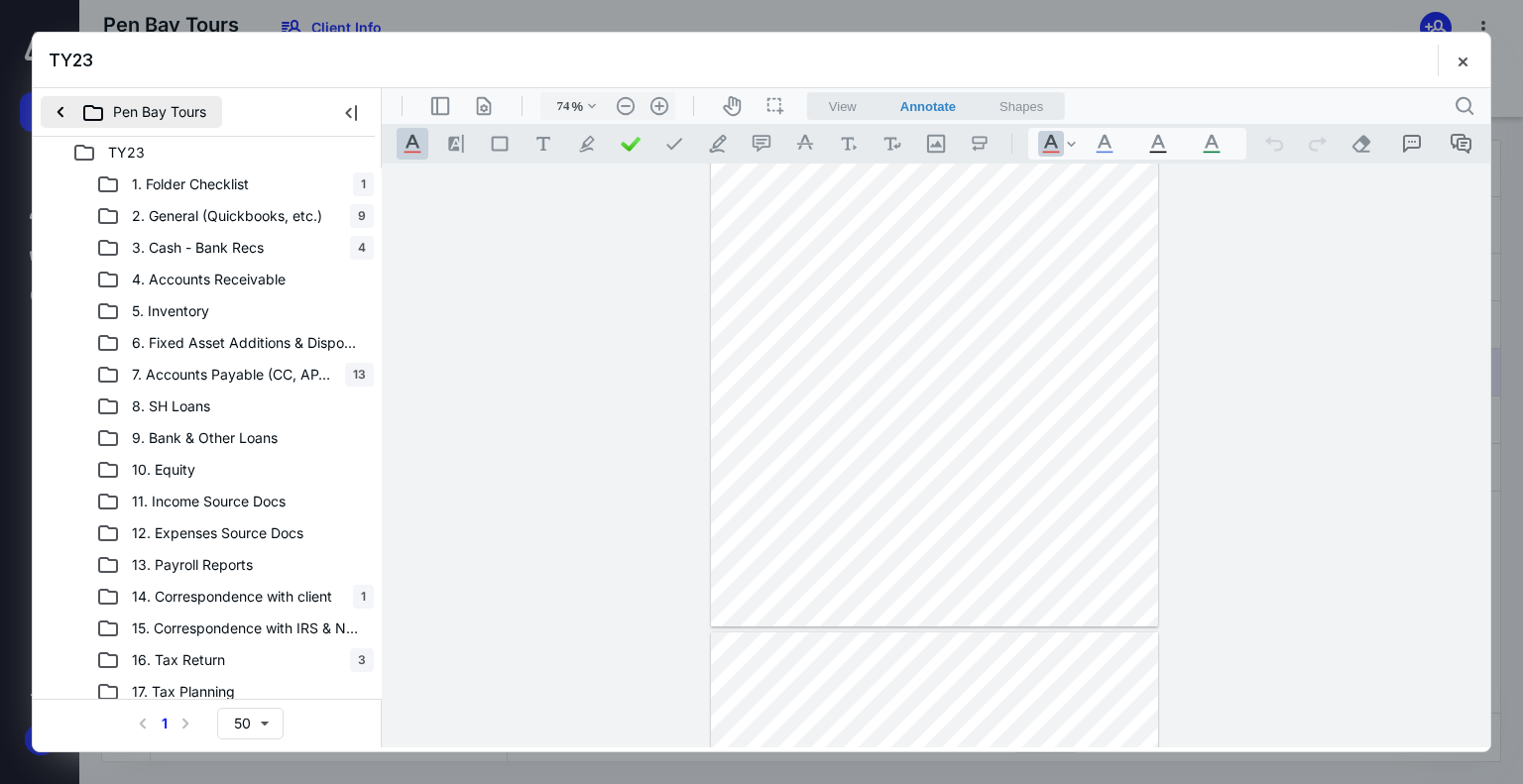 click on "Pen Bay Tours" at bounding box center (131, 112) 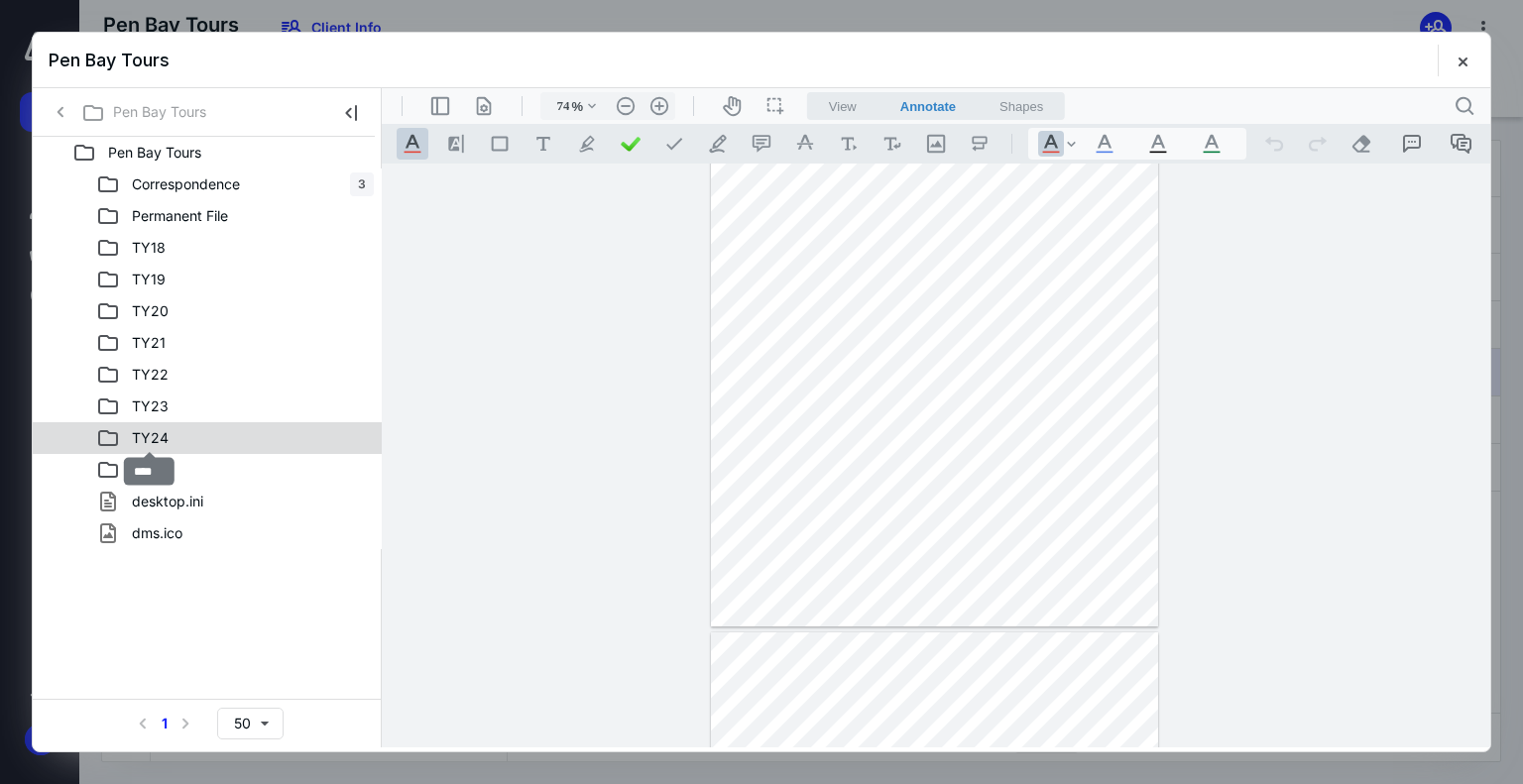 click on "TY24" at bounding box center [150, 438] 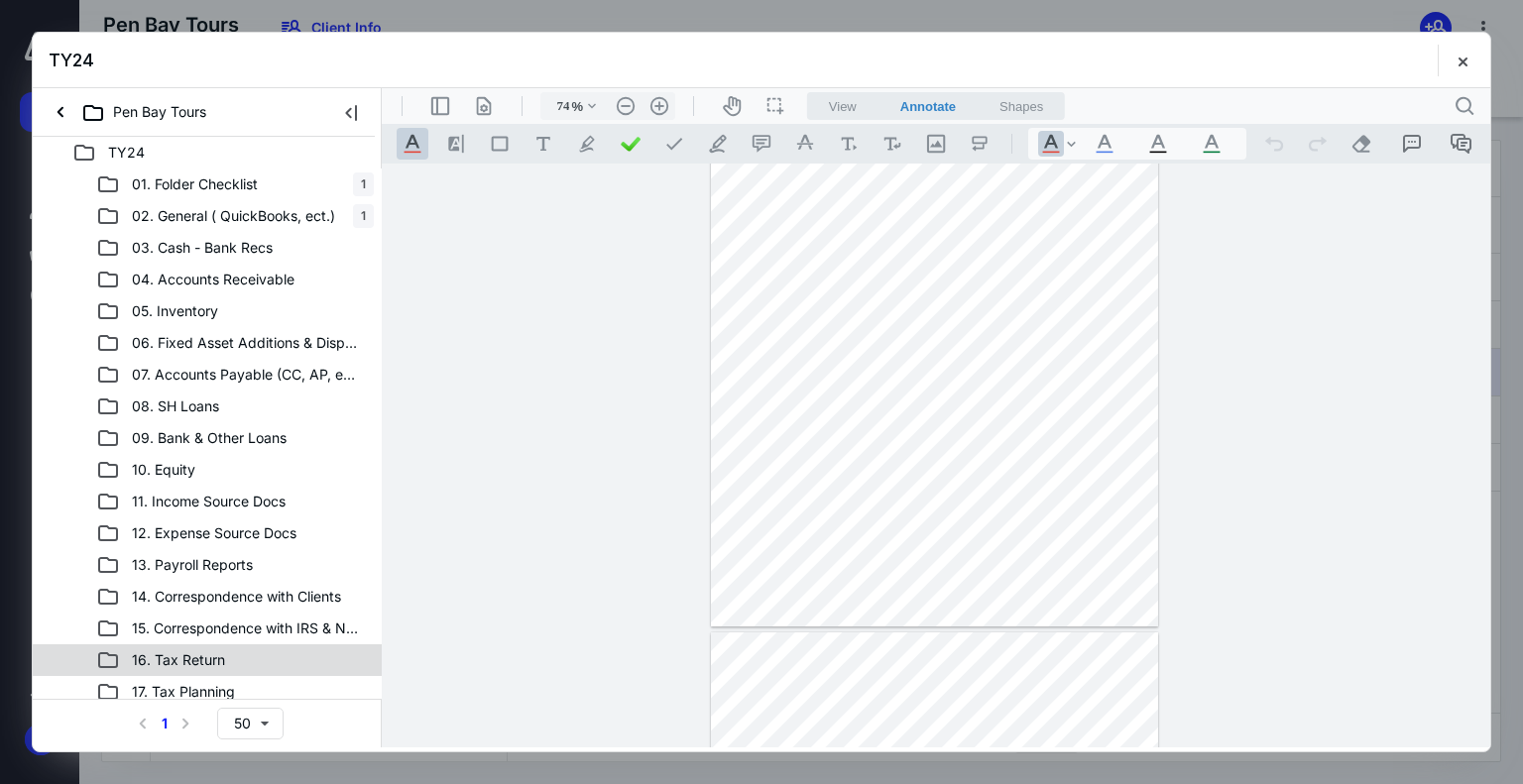 scroll, scrollTop: 40, scrollLeft: 0, axis: vertical 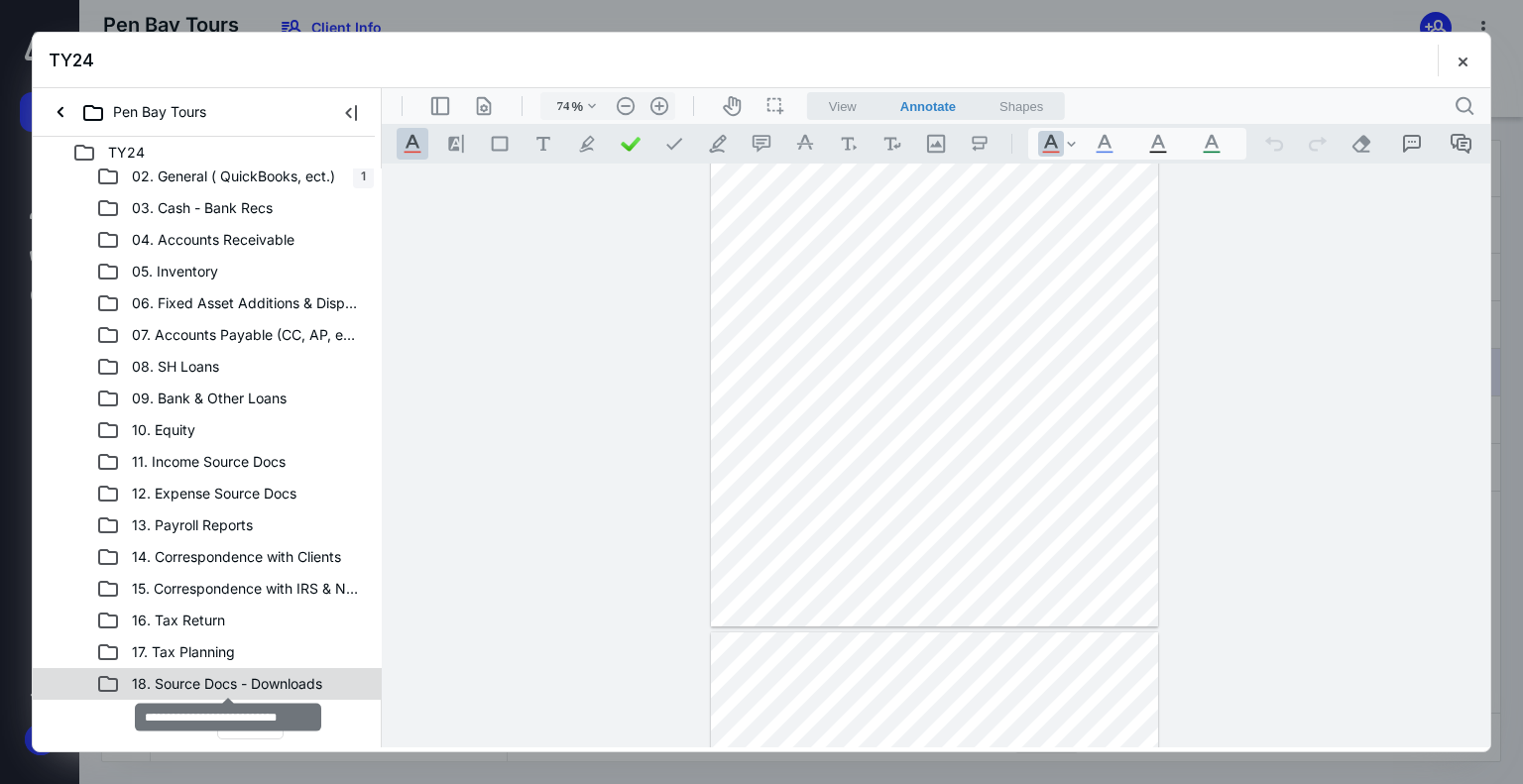 click on "18. Source Docs - Downloads" at bounding box center [227, 684] 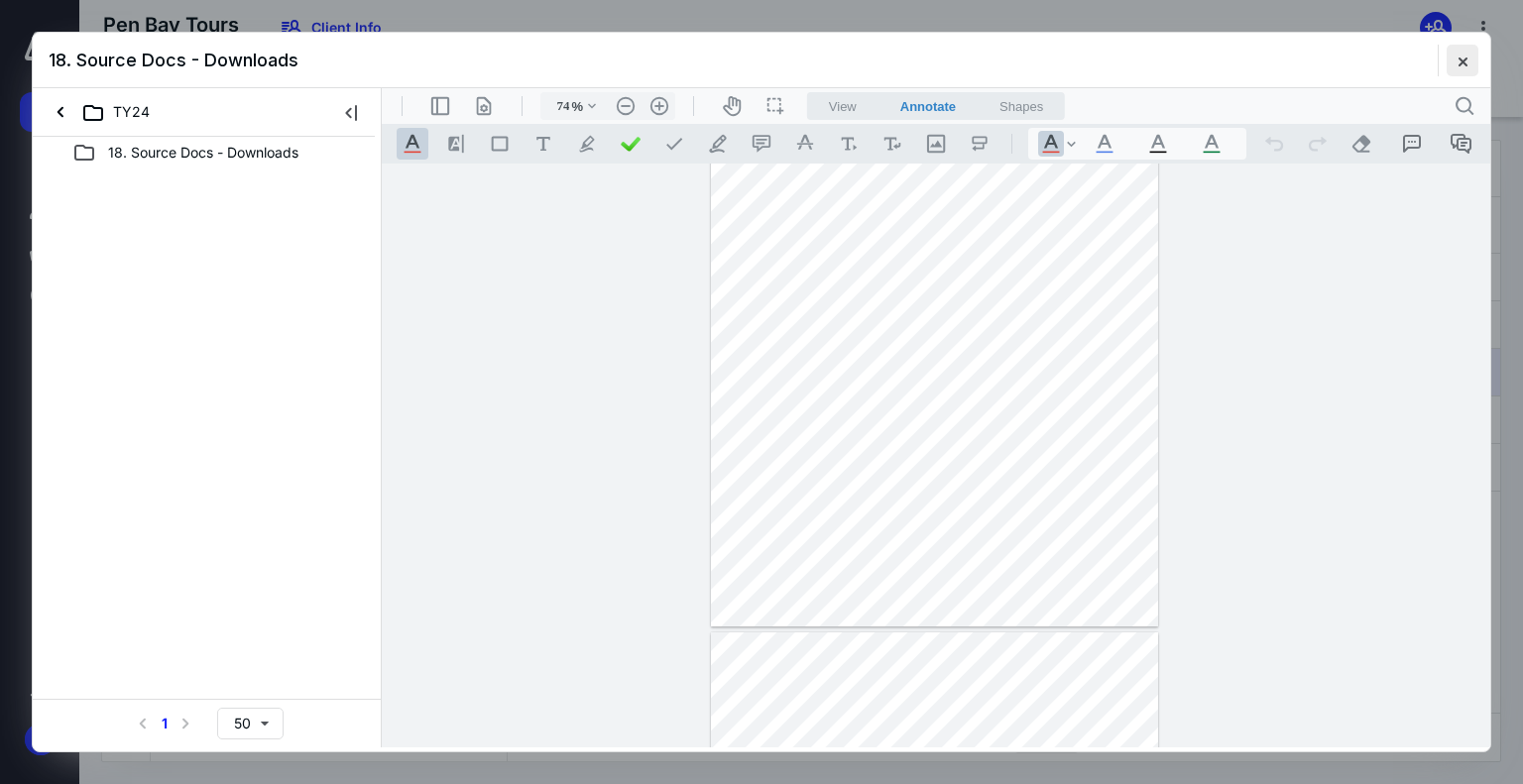 click at bounding box center [1463, 60] 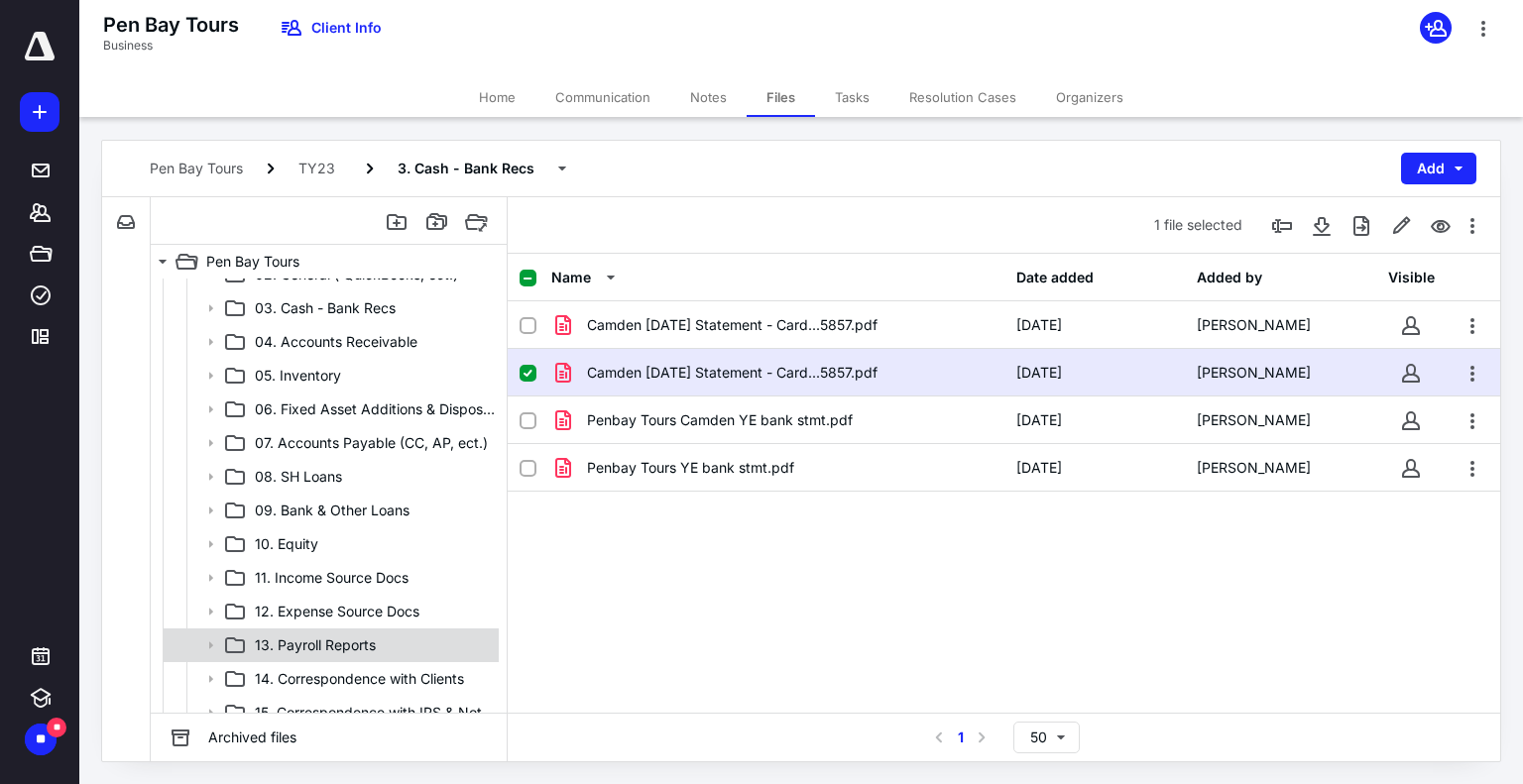 scroll, scrollTop: 1114, scrollLeft: 0, axis: vertical 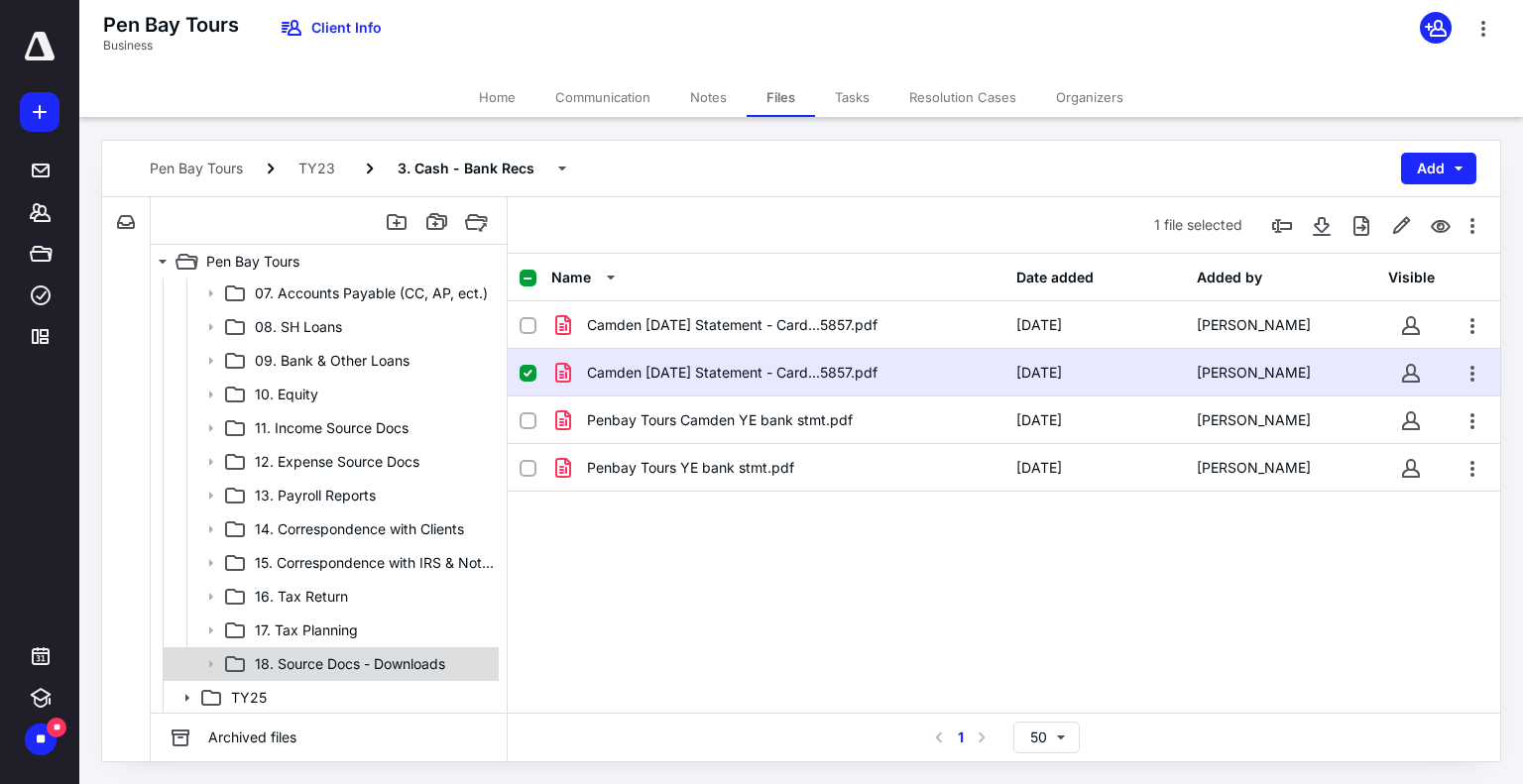click on "18. Source Docs - Downloads" at bounding box center [329, 664] 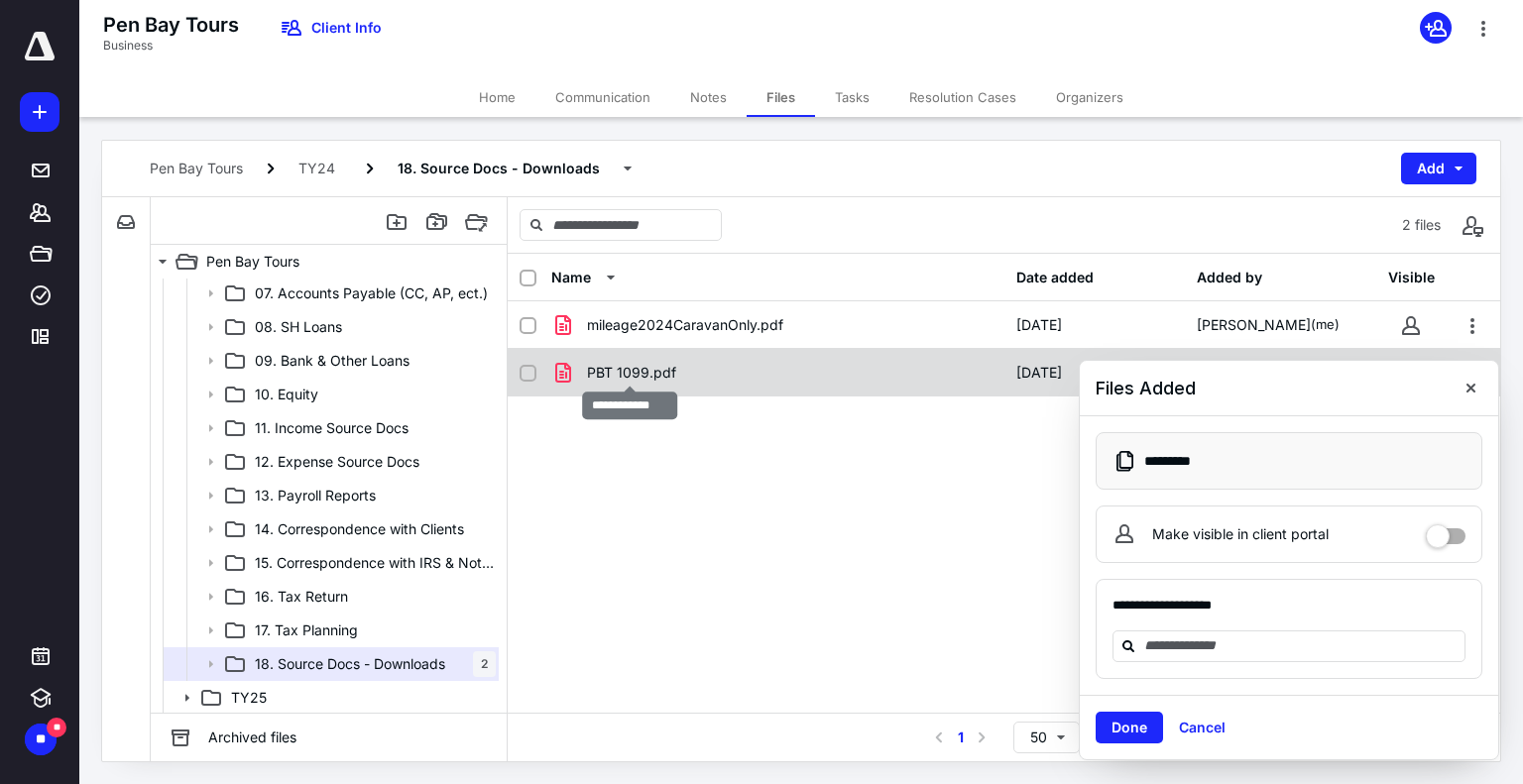 click on "PBT 1099.pdf" at bounding box center (632, 373) 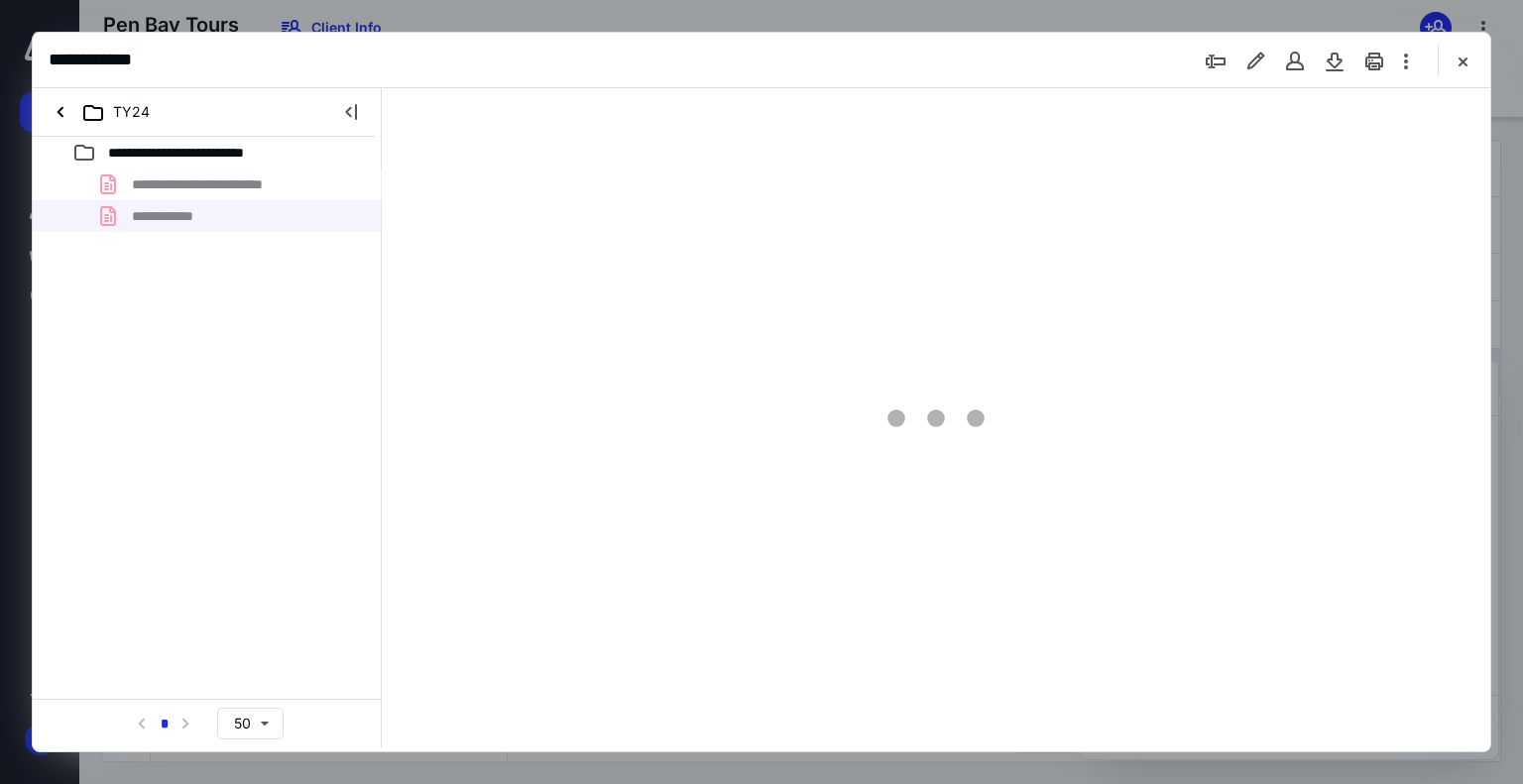 scroll, scrollTop: 0, scrollLeft: 0, axis: both 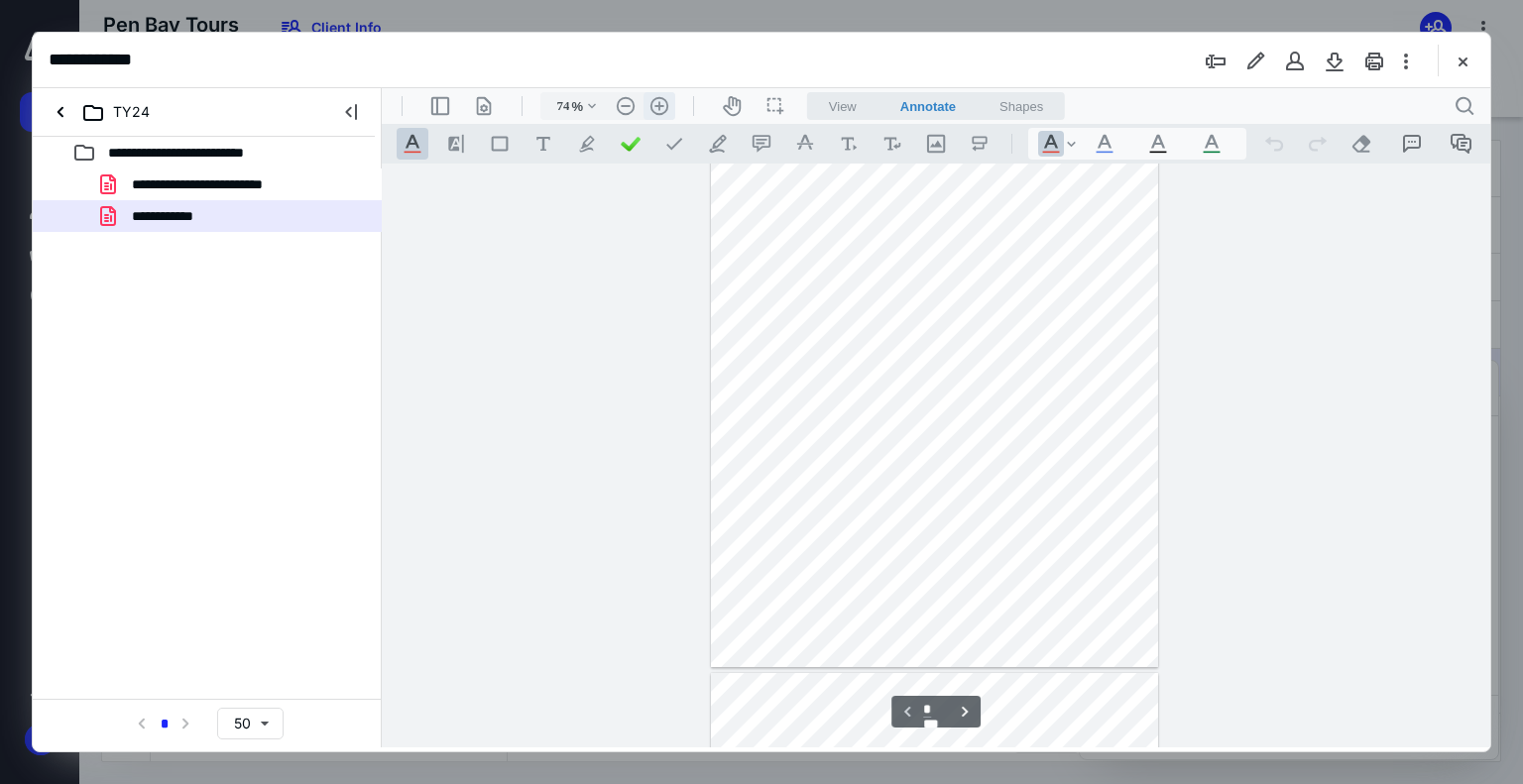click on ".cls-1{fill:#abb0c4;} icon - header - zoom - in - line" at bounding box center [659, 106] 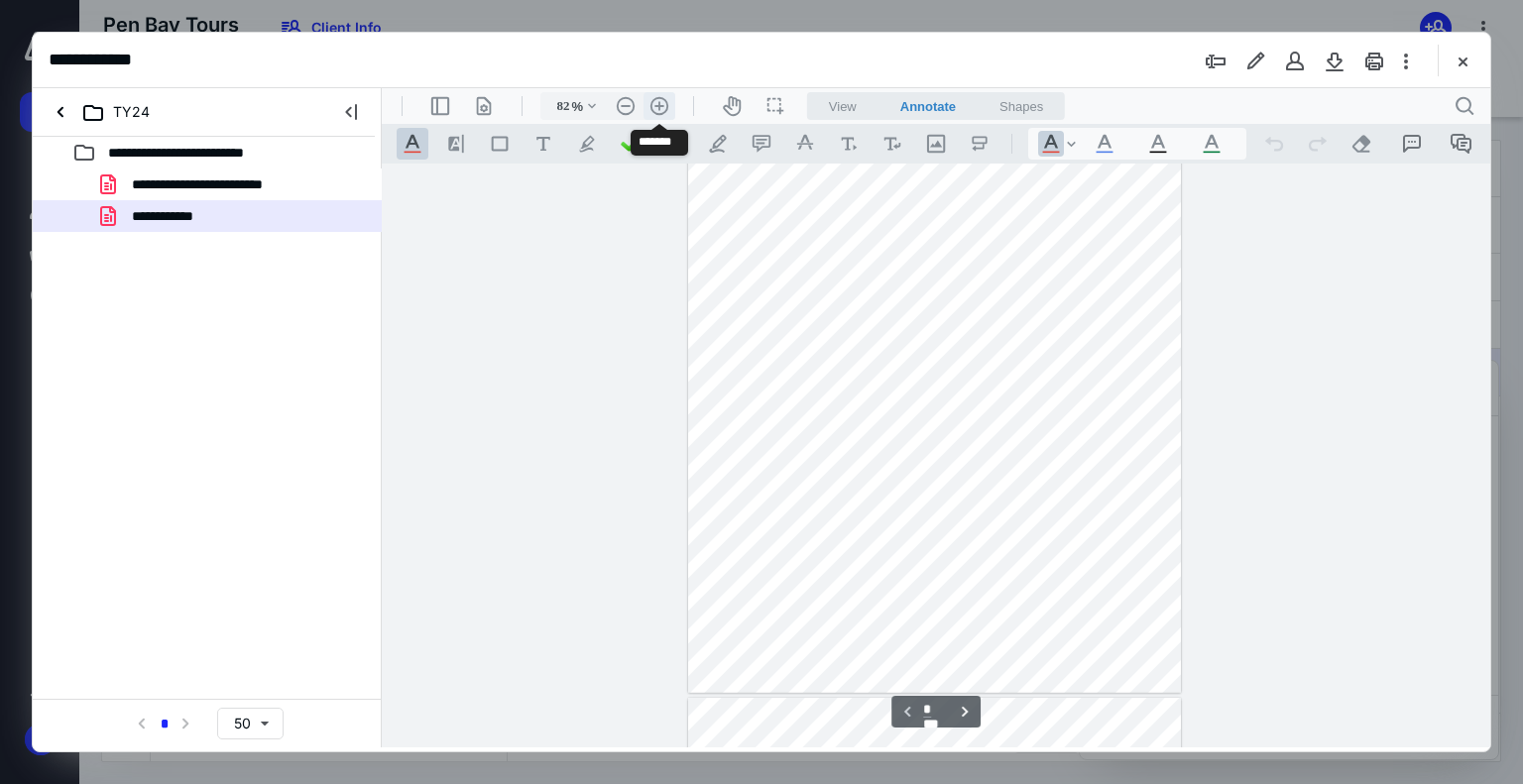 click on ".cls-1{fill:#abb0c4;} icon - header - zoom - in - line" at bounding box center (659, 106) 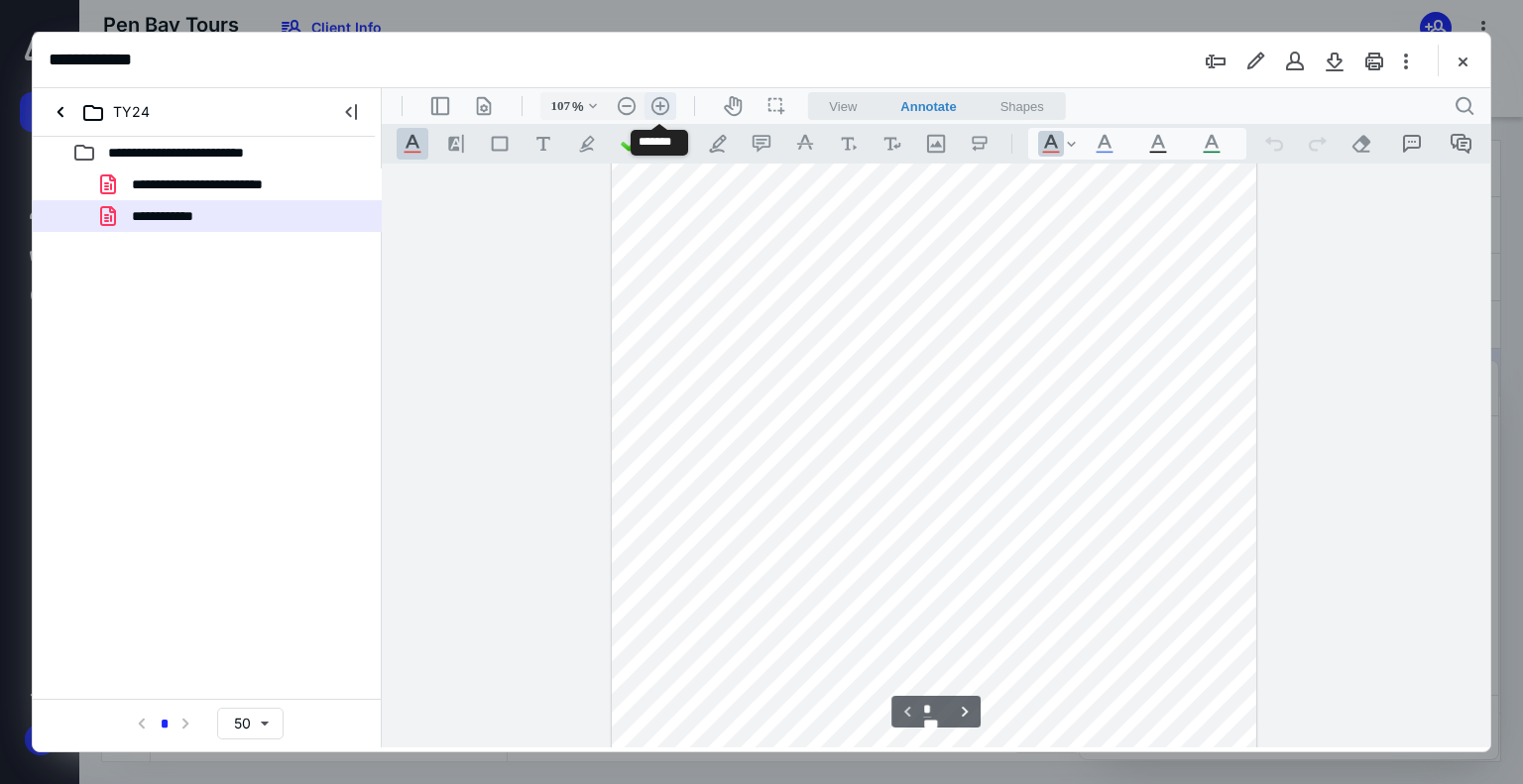 click on ".cls-1{fill:#abb0c4;} icon - header - zoom - in - line" at bounding box center (660, 106) 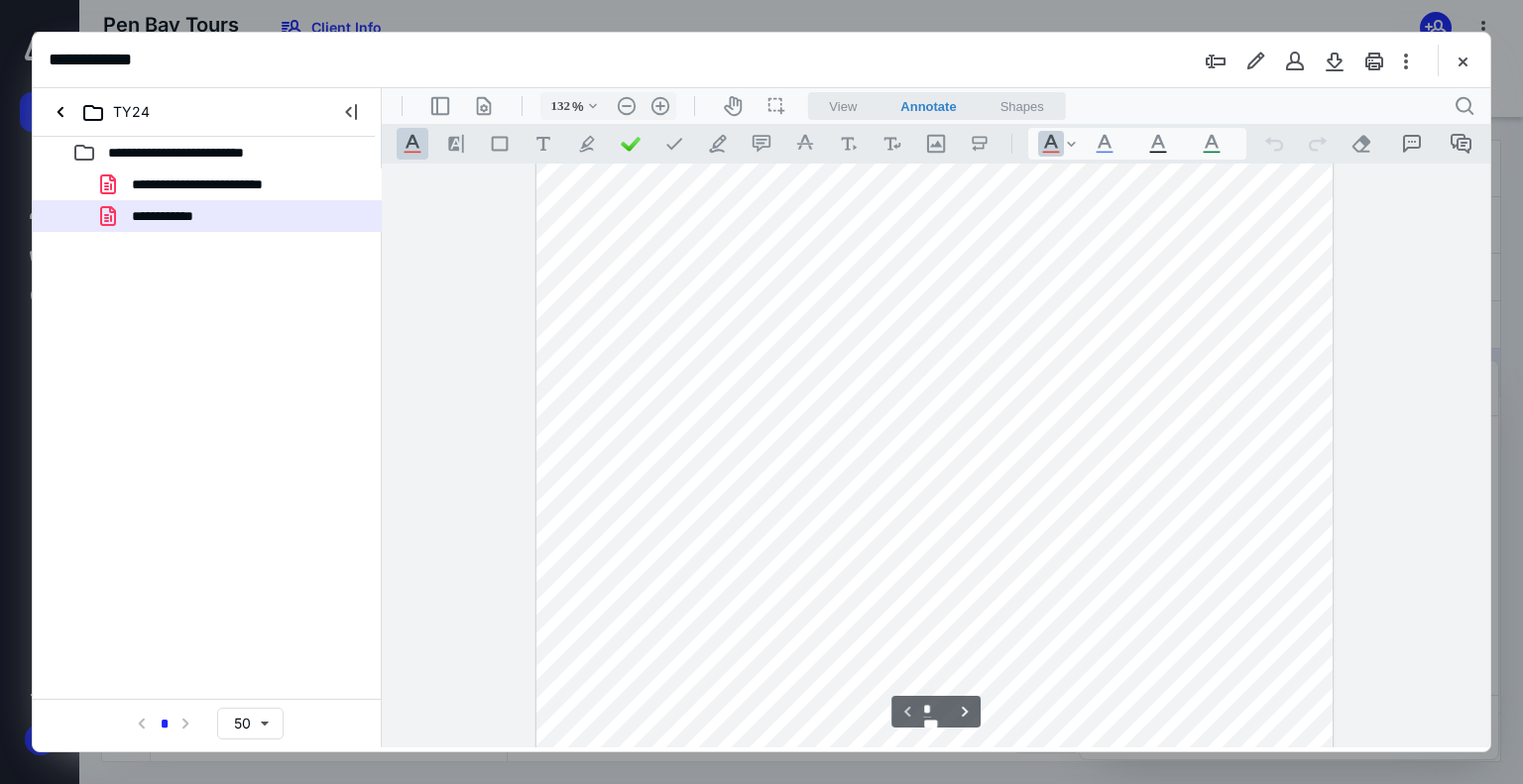 scroll, scrollTop: 438, scrollLeft: 0, axis: vertical 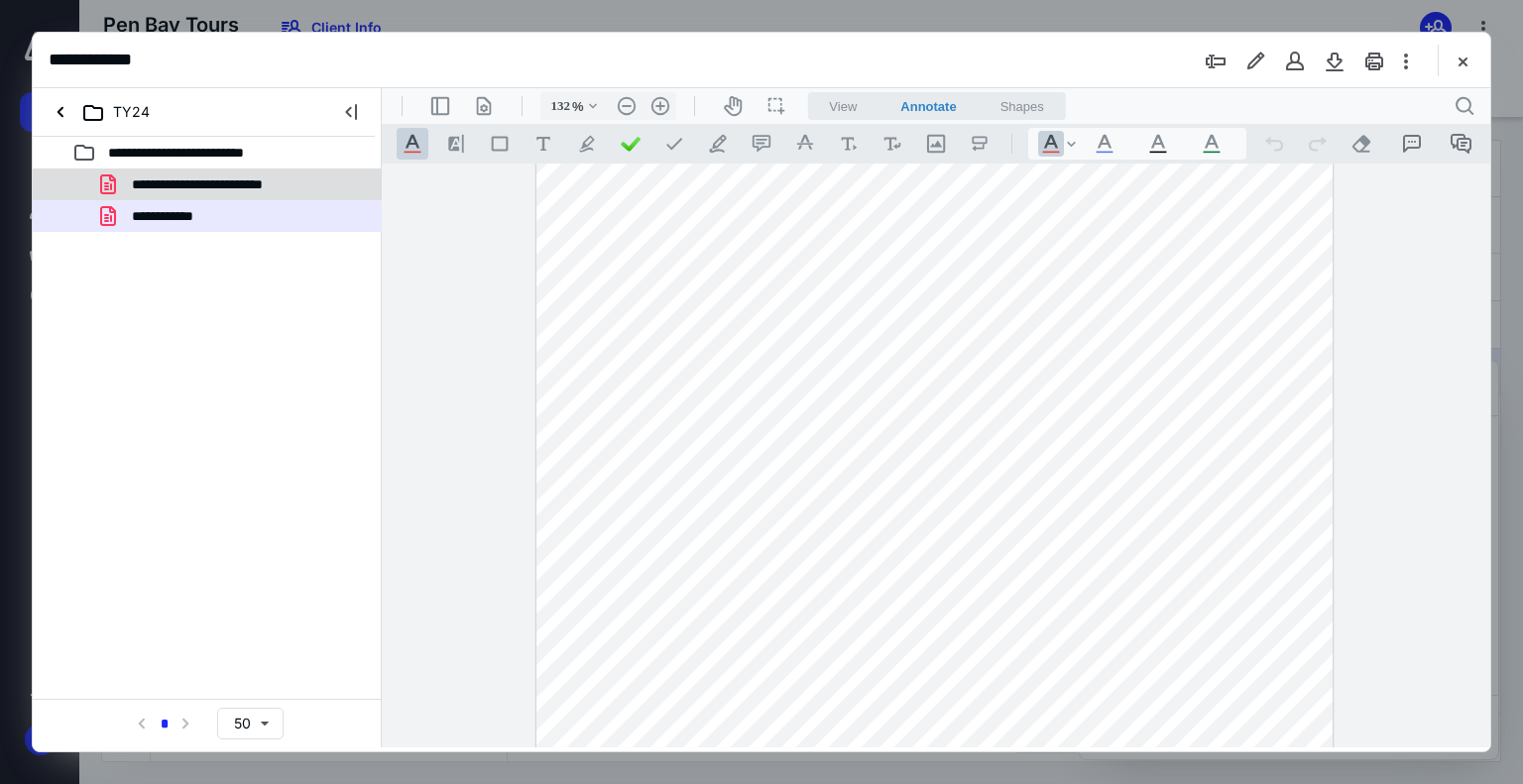 click on "**********" at bounding box center [230, 184] 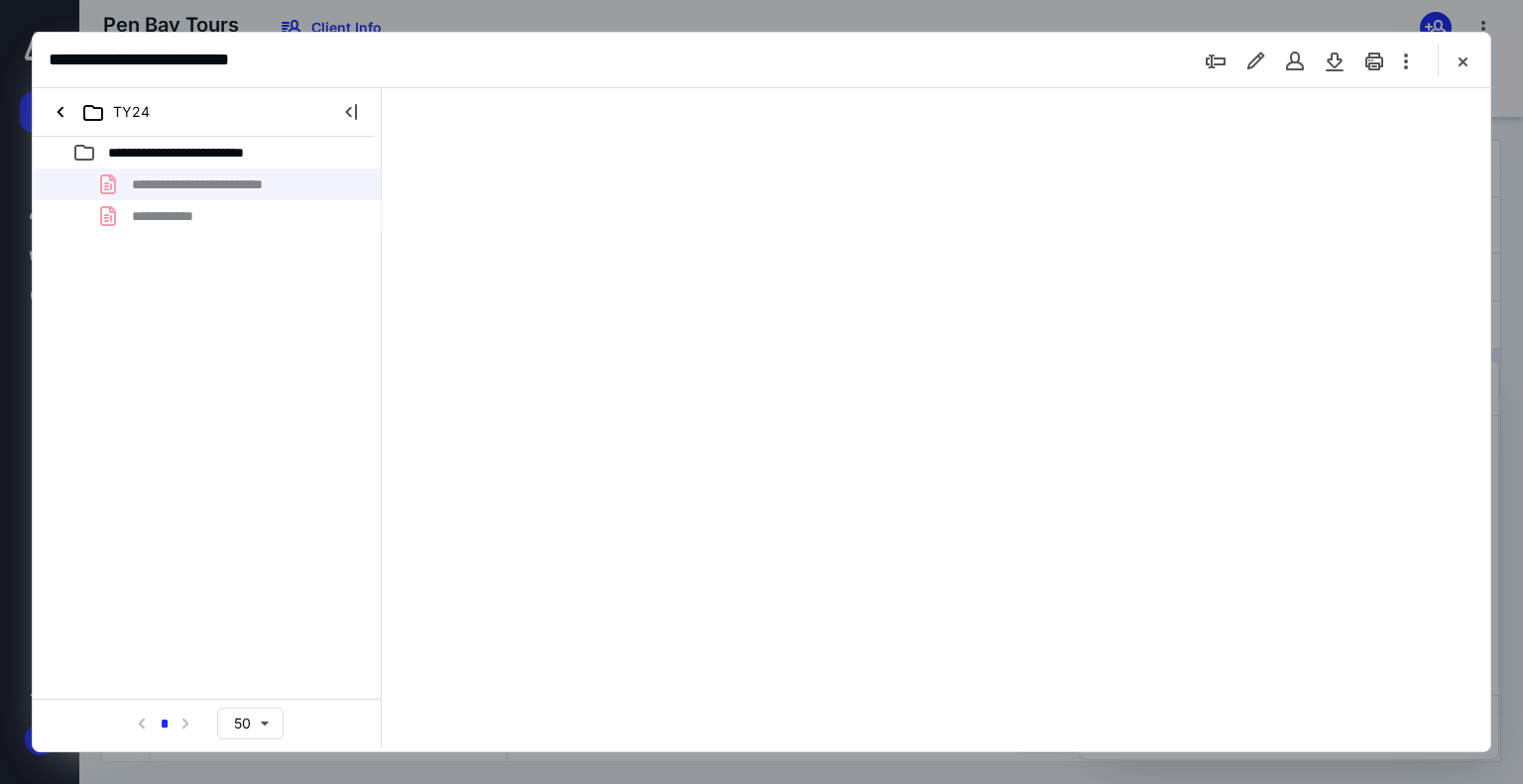 scroll, scrollTop: 0, scrollLeft: 0, axis: both 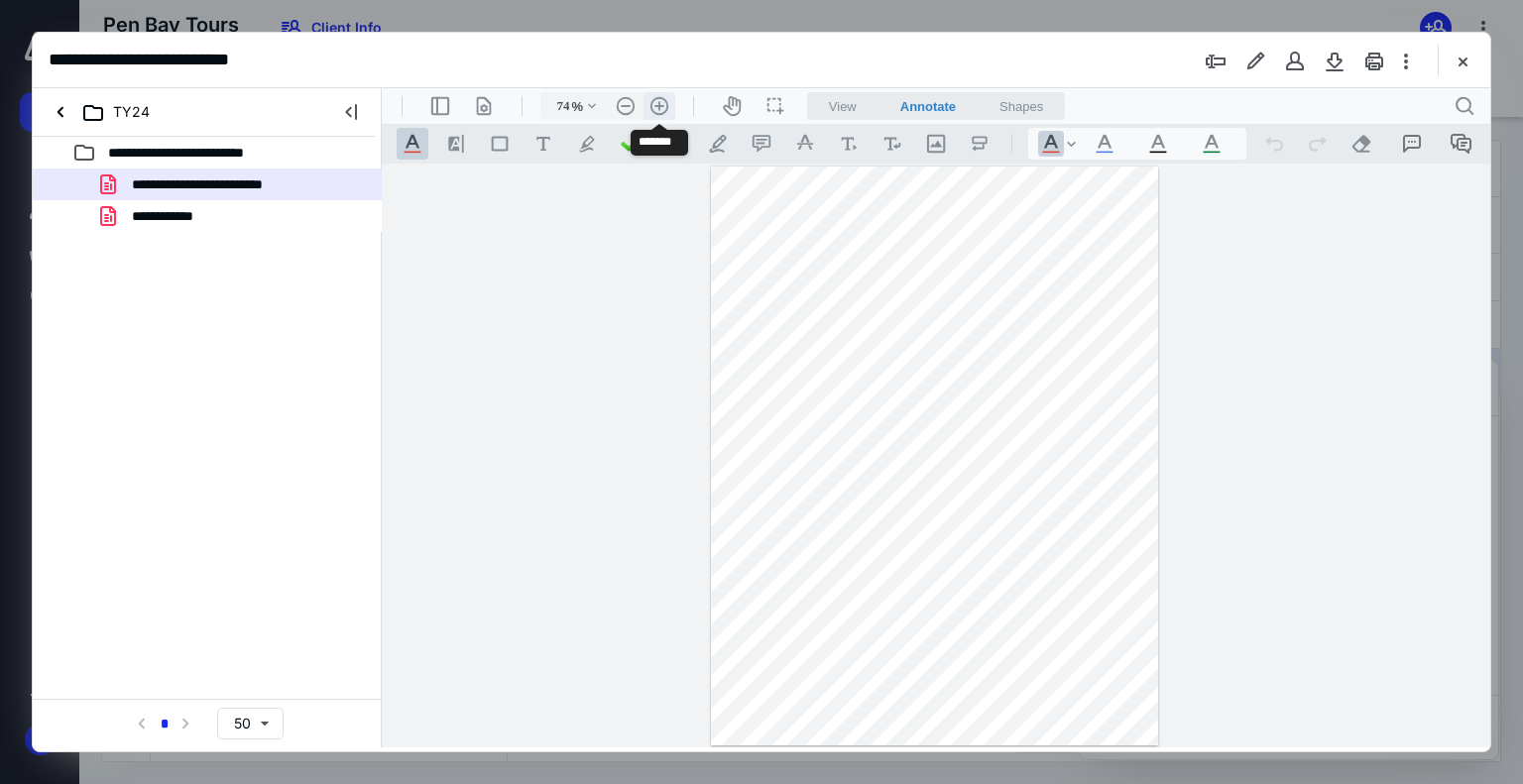 click on ".cls-1{fill:#abb0c4;} icon - header - zoom - in - line" at bounding box center (659, 106) 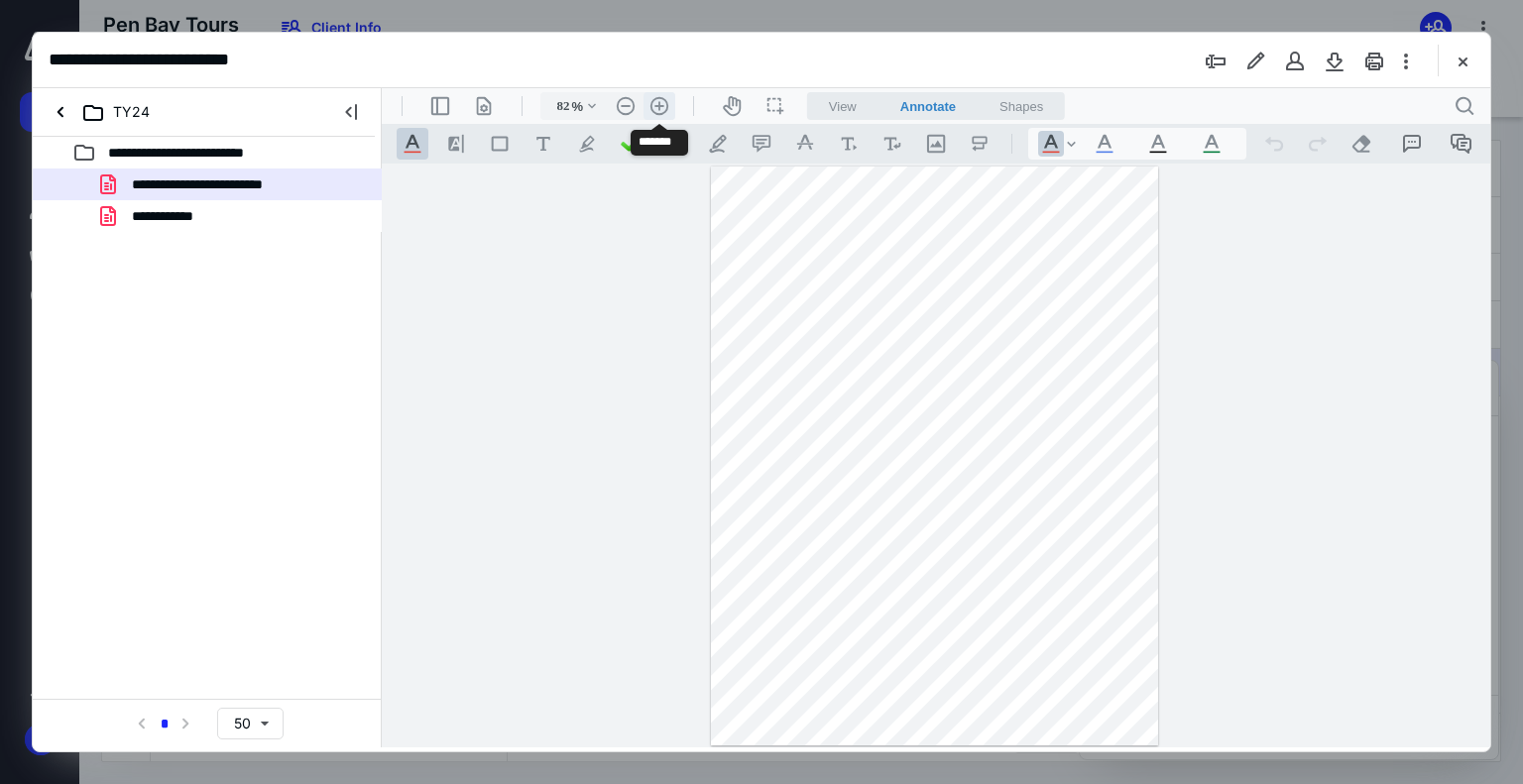 click on ".cls-1{fill:#abb0c4;} icon - header - zoom - in - line" at bounding box center [659, 106] 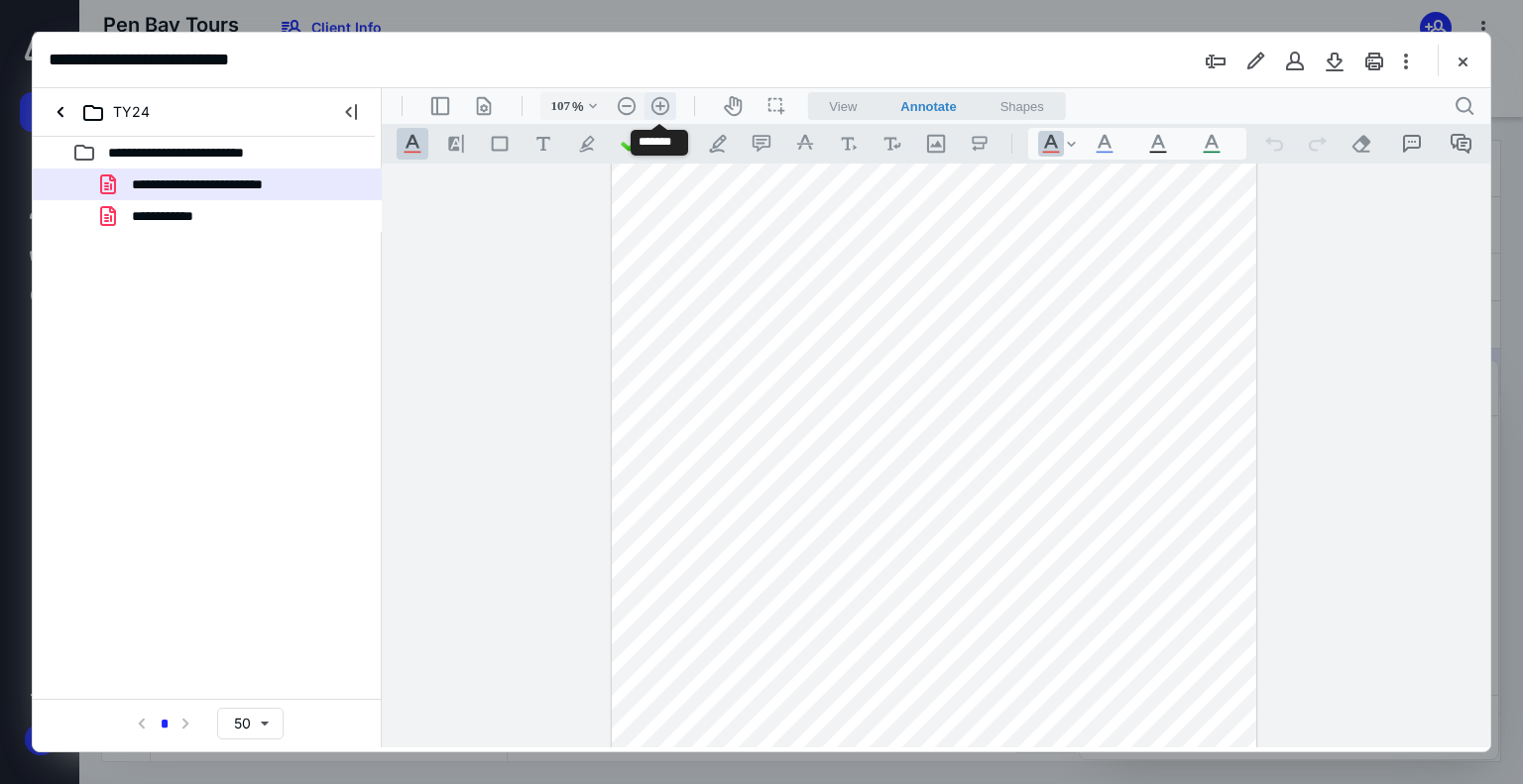 click on ".cls-1{fill:#abb0c4;} icon - header - zoom - in - line" at bounding box center [660, 106] 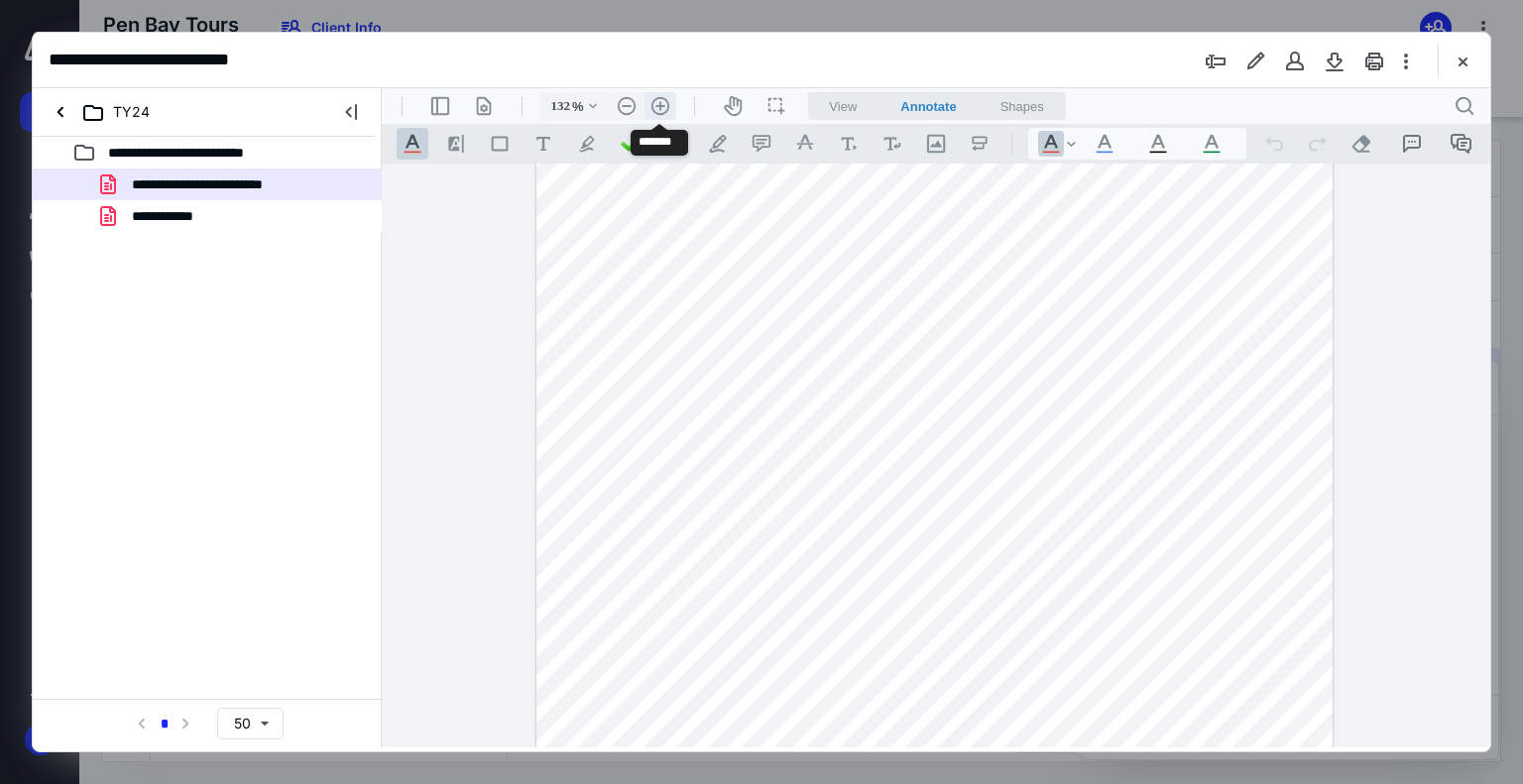click on ".cls-1{fill:#abb0c4;} icon - header - zoom - in - line" at bounding box center [660, 106] 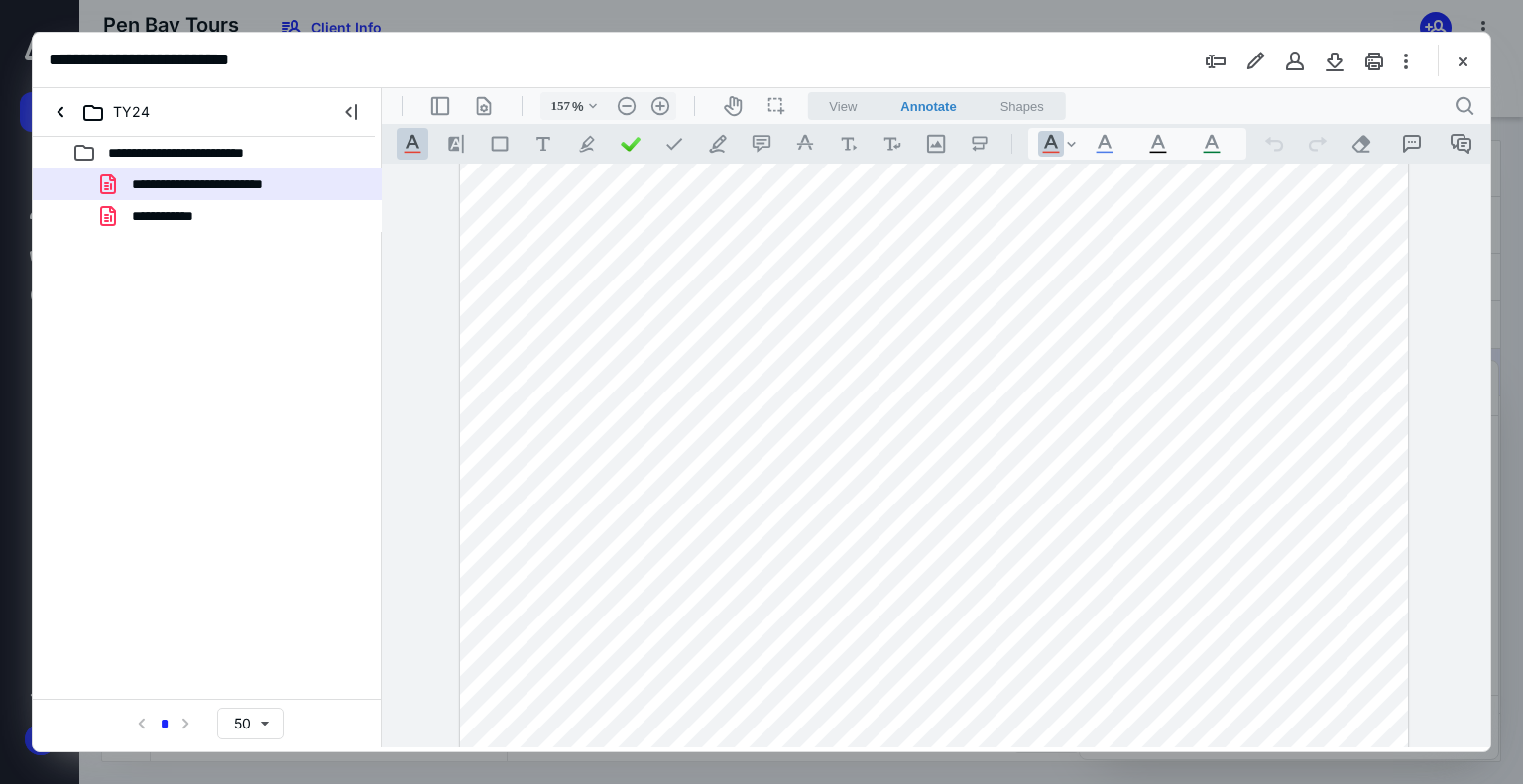 scroll, scrollTop: 0, scrollLeft: 0, axis: both 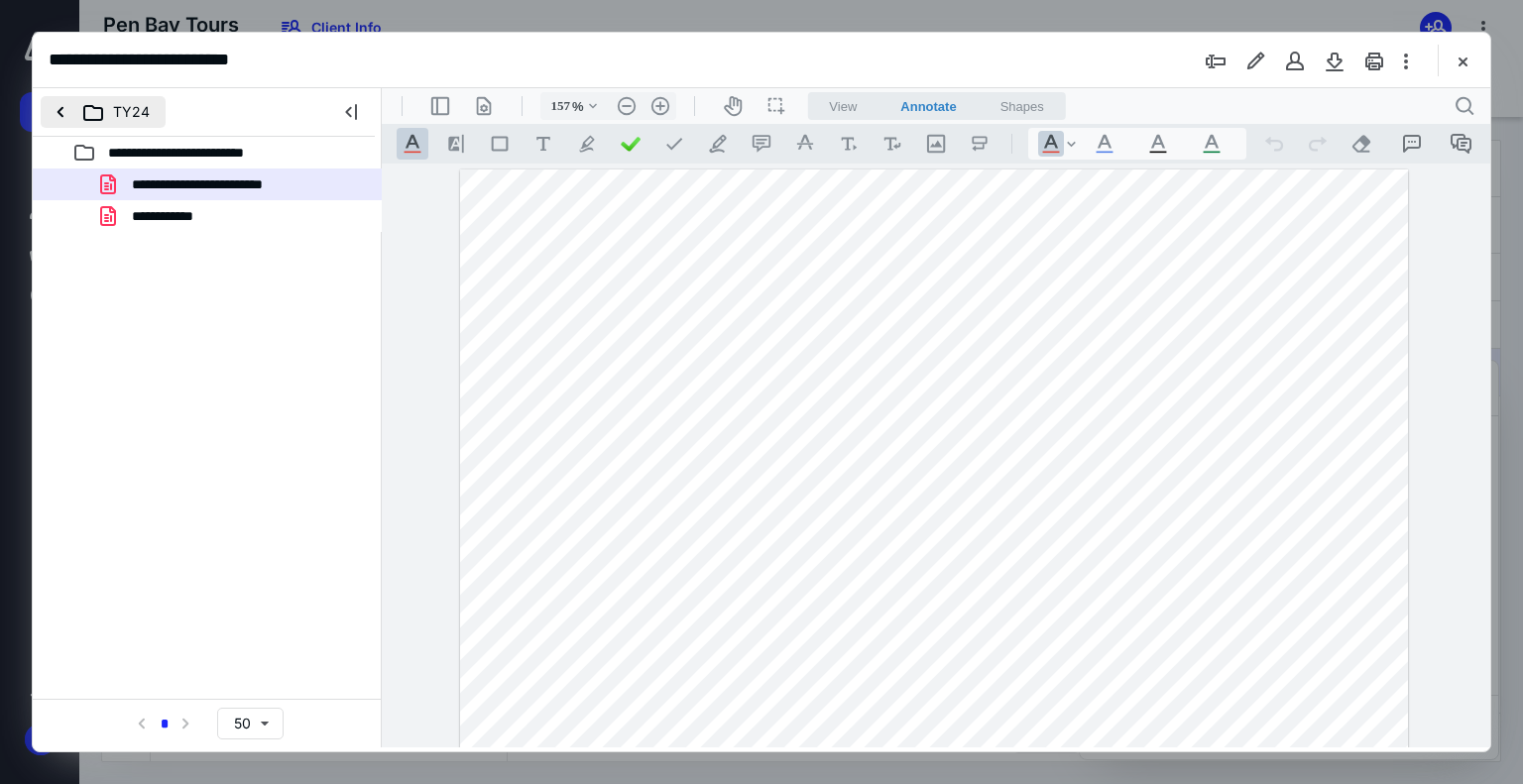 click on "TY24" at bounding box center [103, 112] 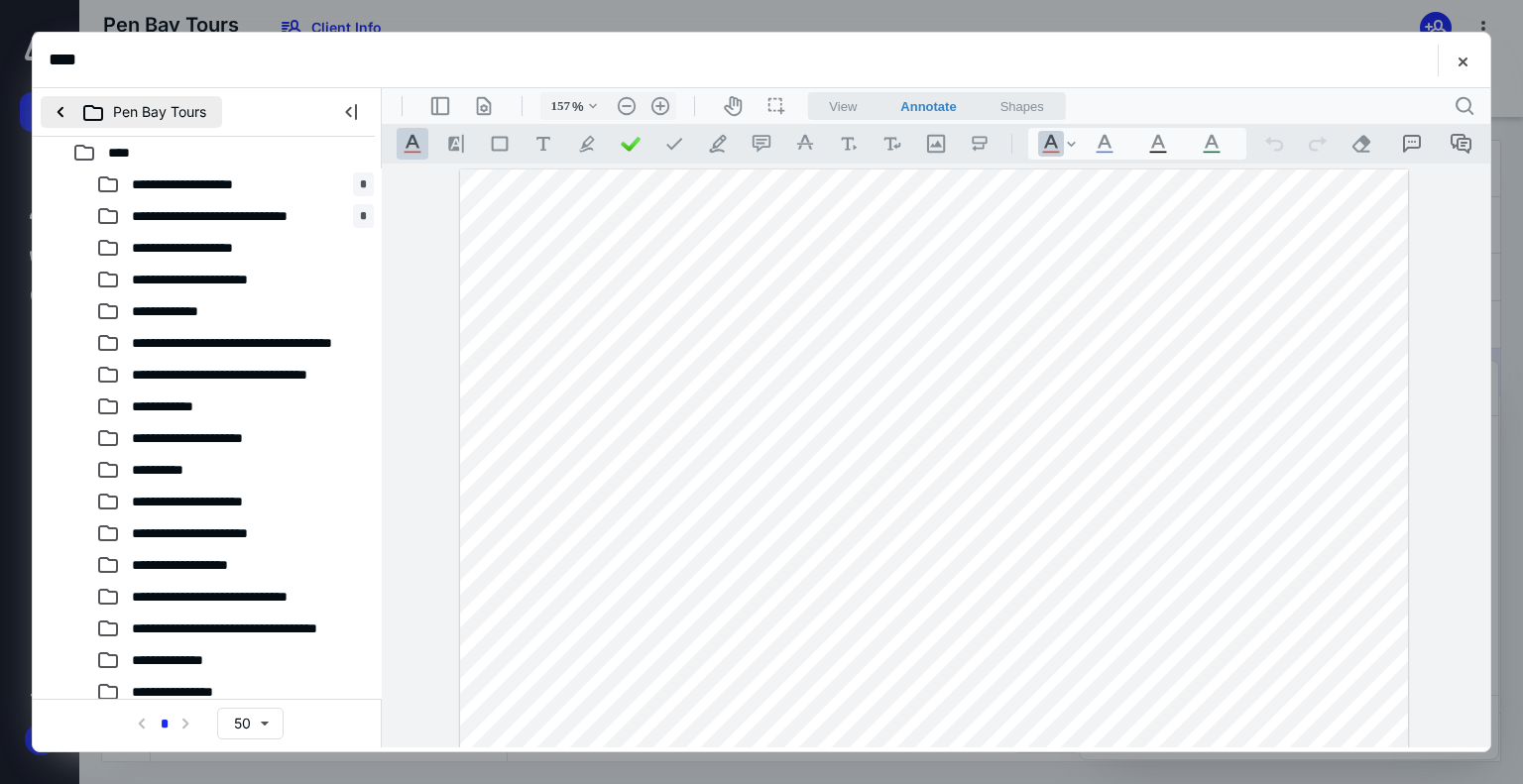 click on "Pen Bay Tours" at bounding box center [131, 112] 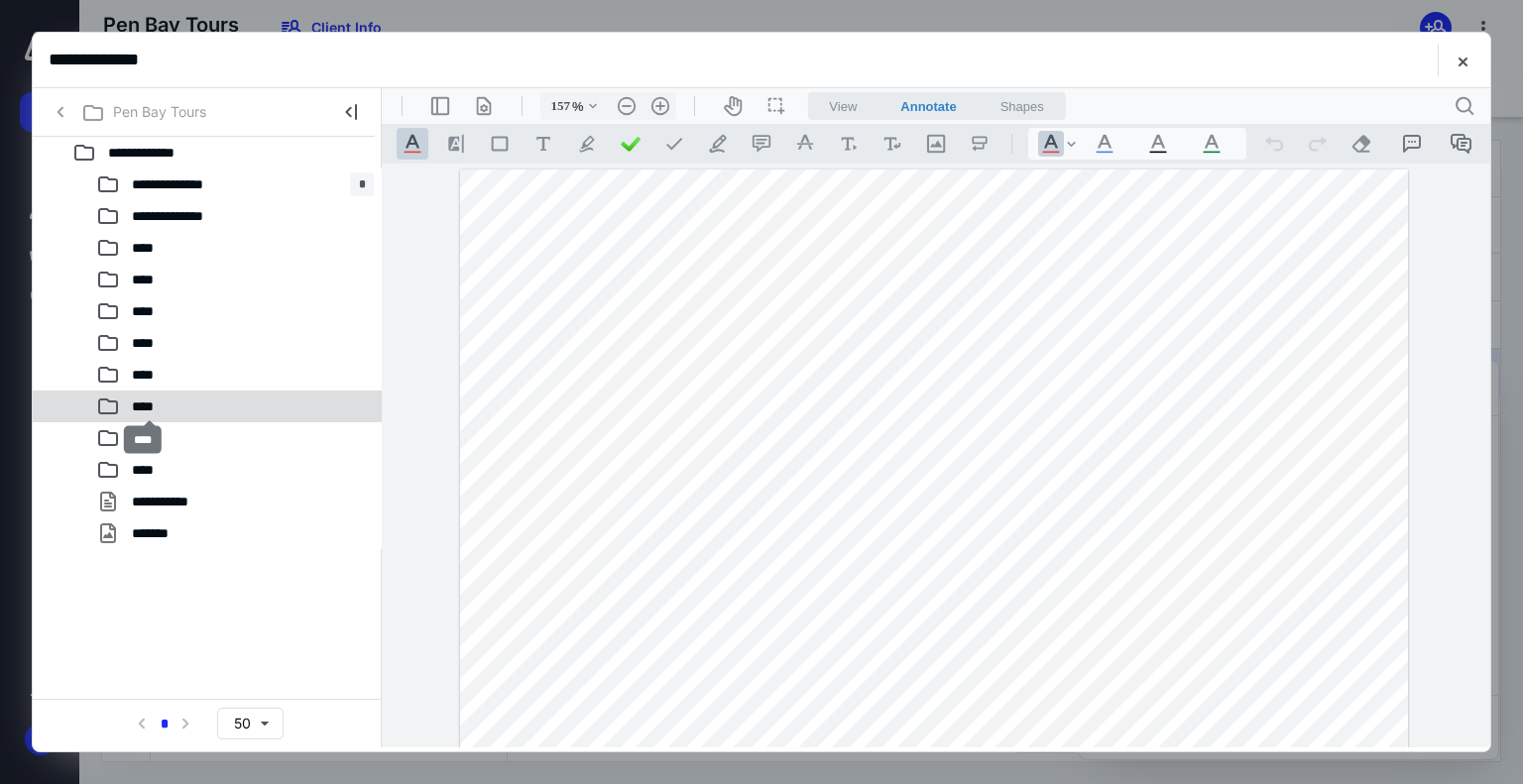 click on "****" at bounding box center [150, 406] 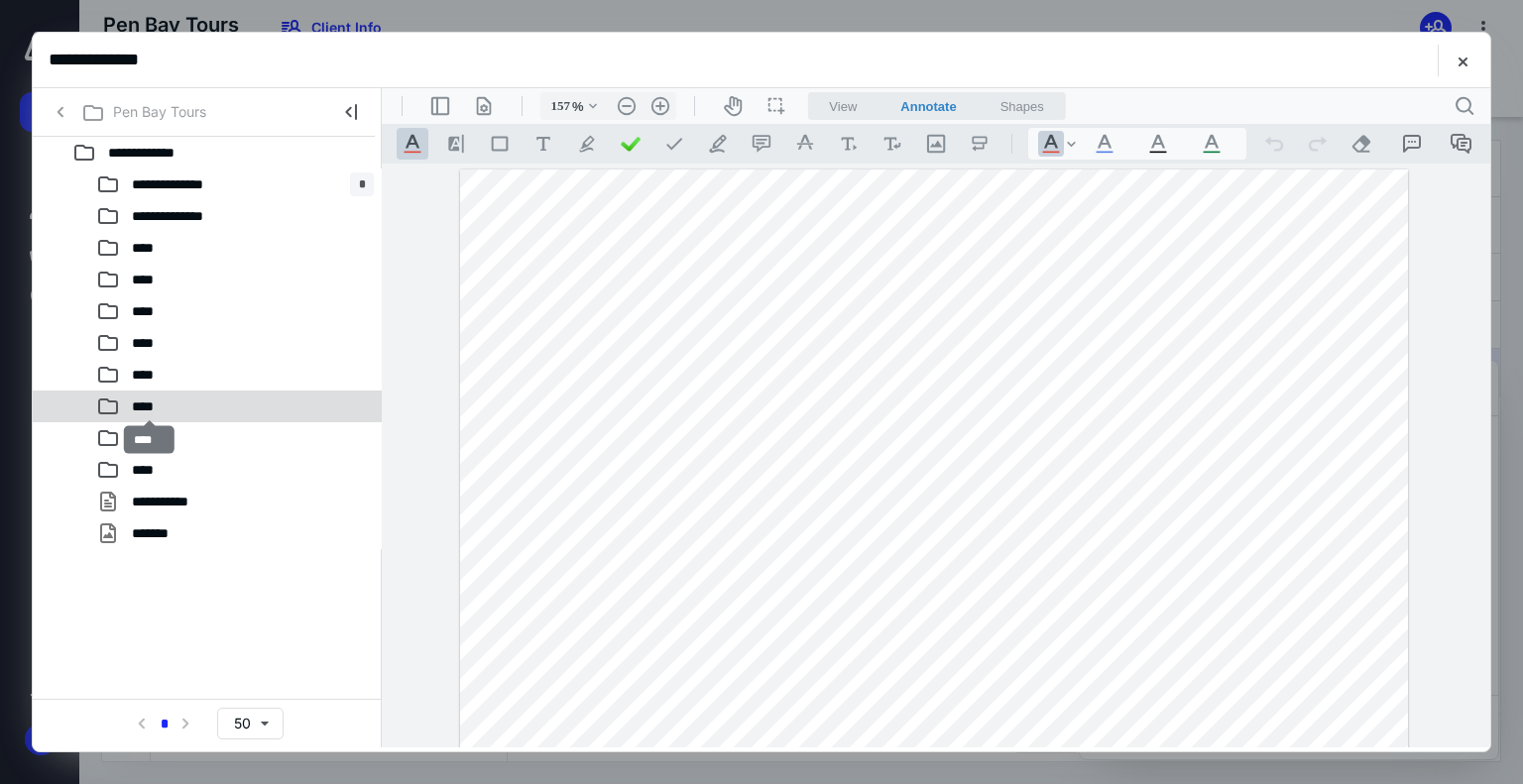 click on "****" at bounding box center (150, 406) 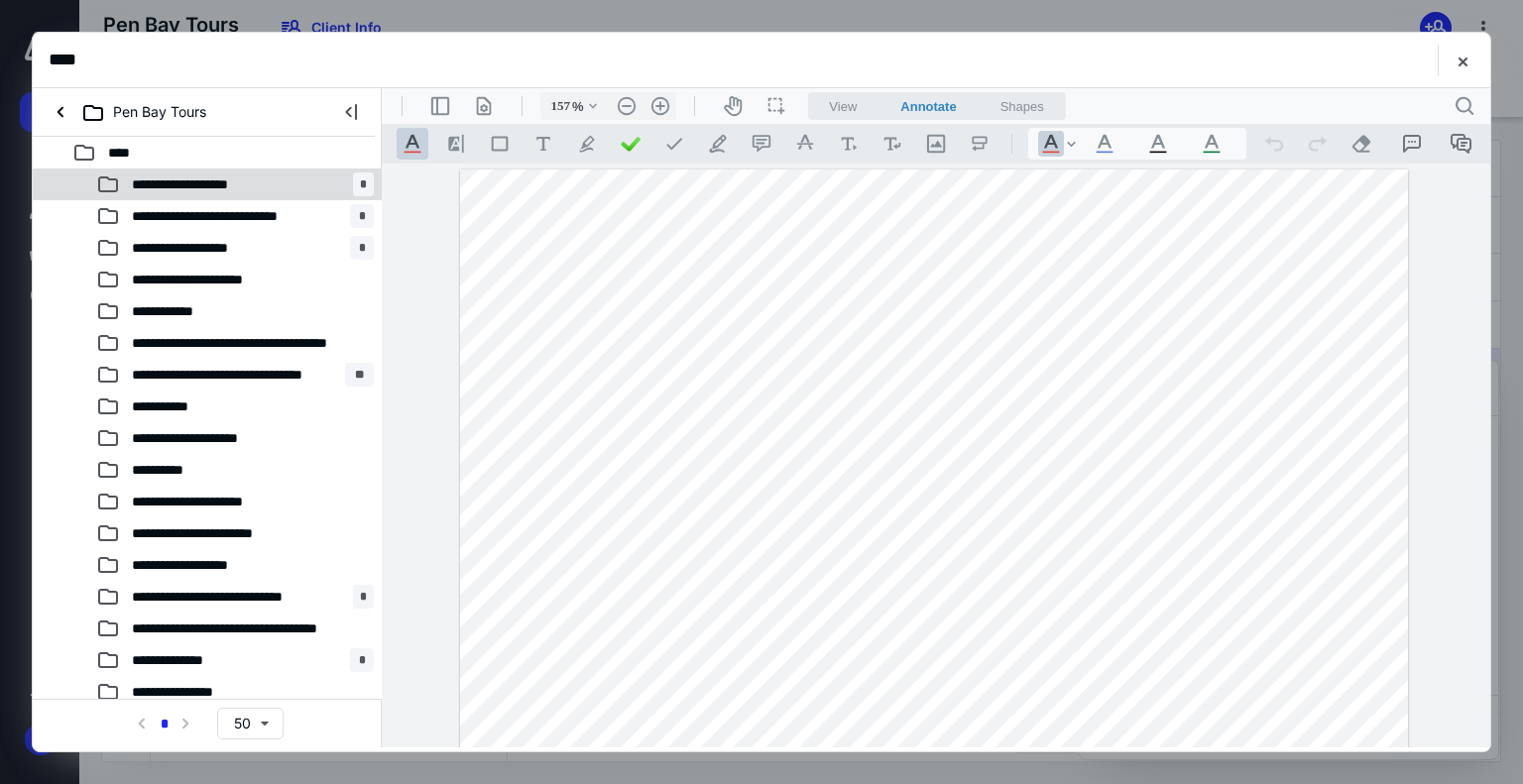 click on "**********" at bounding box center [191, 184] 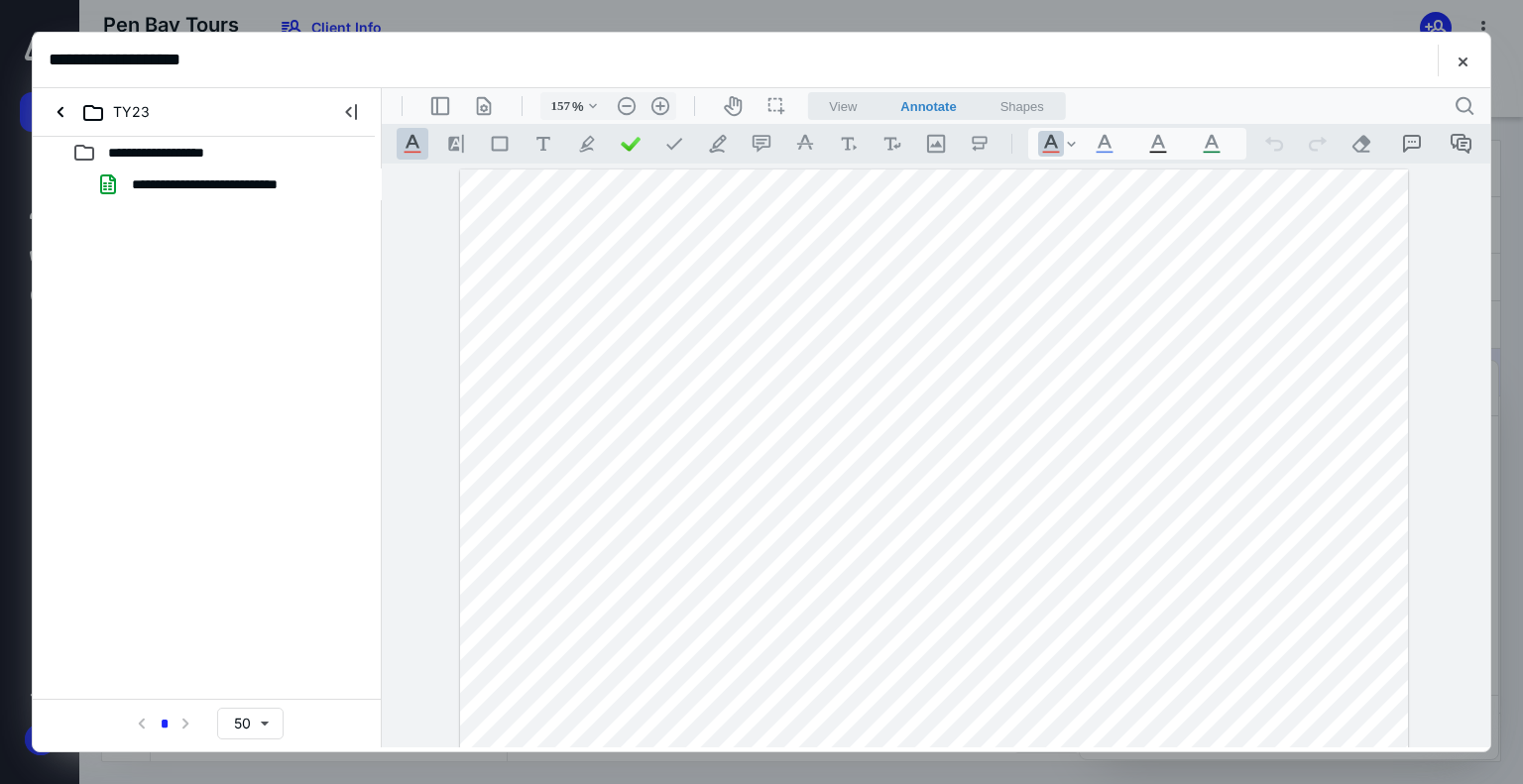 click on "**********" at bounding box center (229, 184) 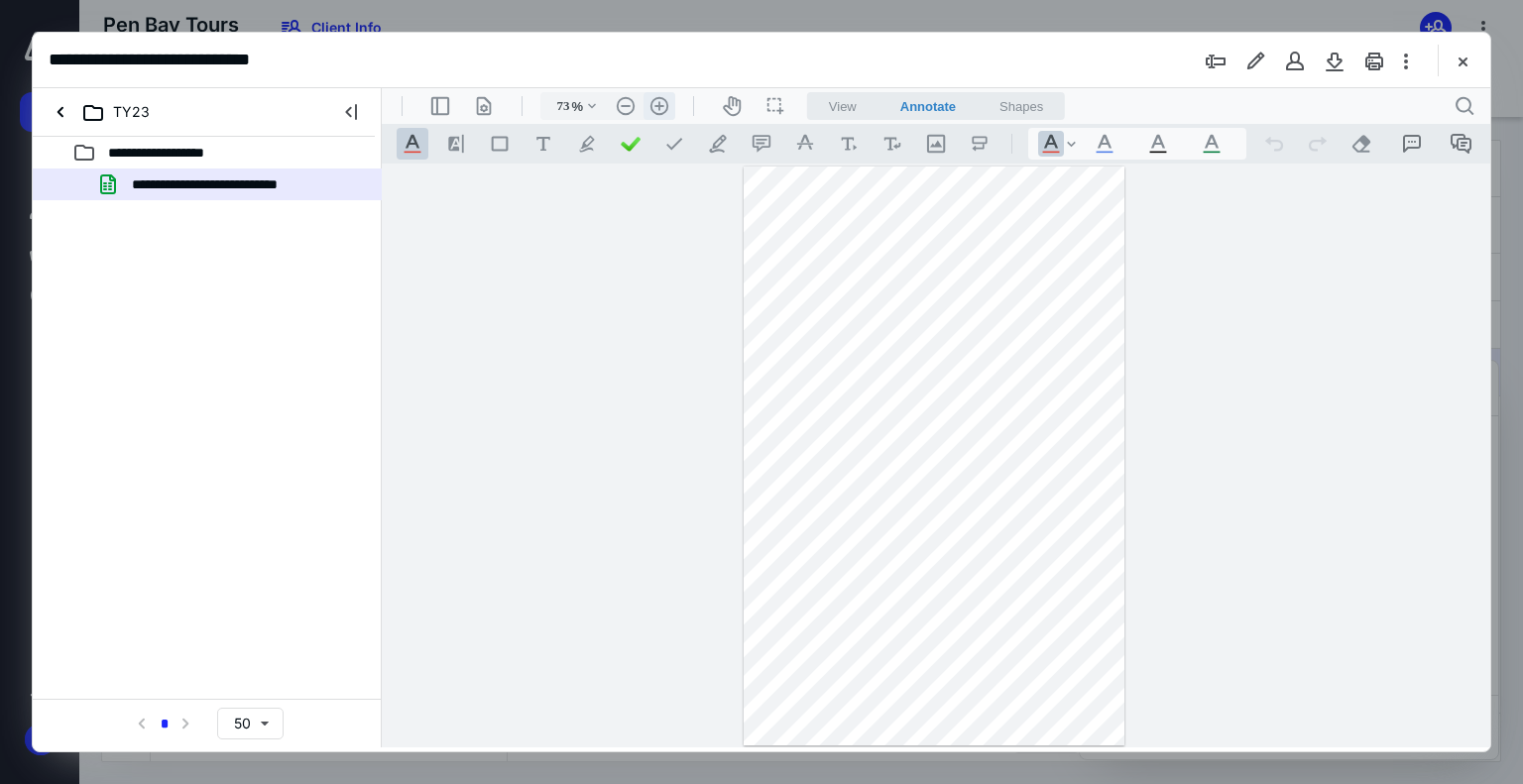 click on ".cls-1{fill:#abb0c4;} icon - header - zoom - in - line" at bounding box center [659, 106] 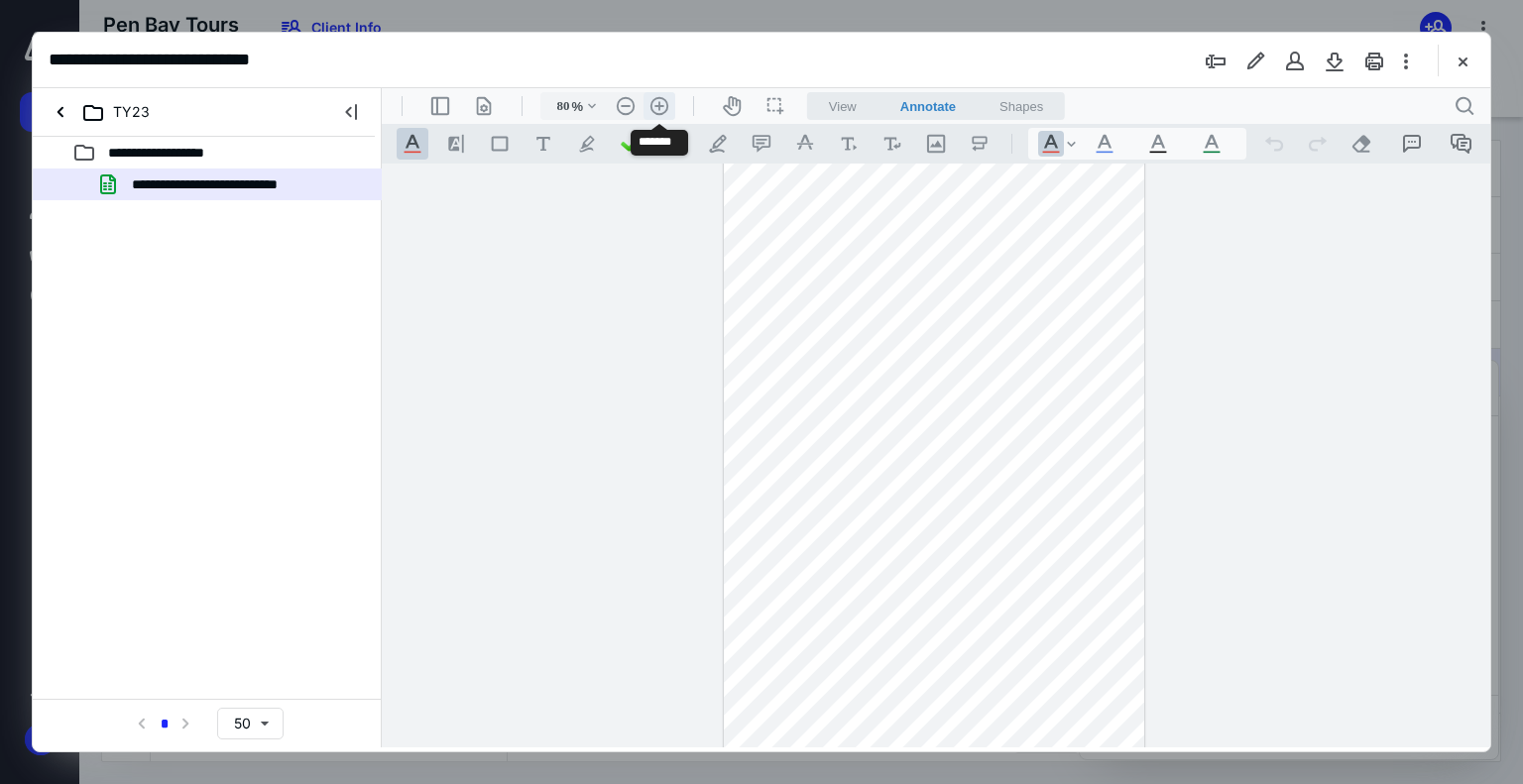 click on ".cls-1{fill:#abb0c4;} icon - header - zoom - in - line" at bounding box center [659, 106] 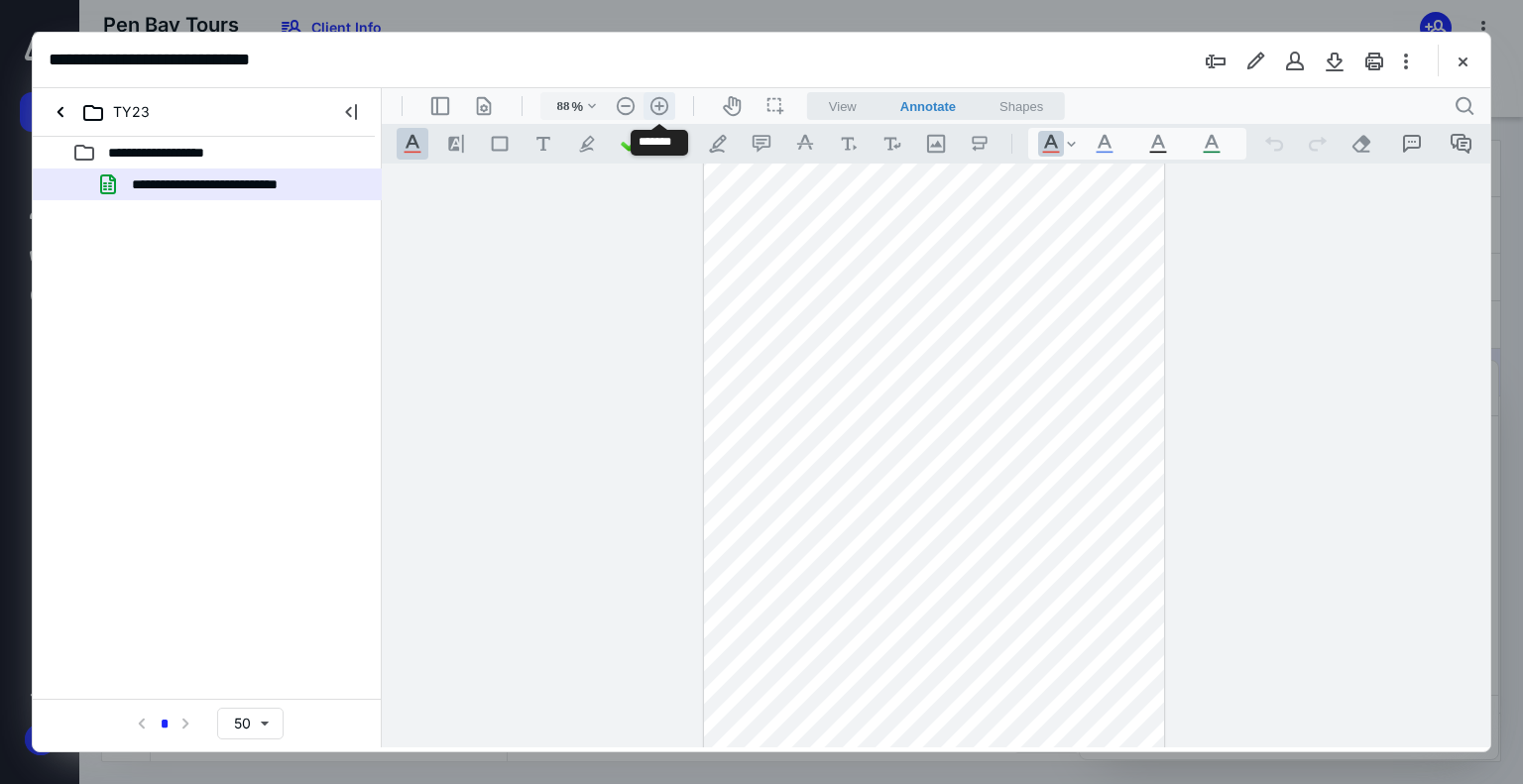 click on ".cls-1{fill:#abb0c4;} icon - header - zoom - in - line" at bounding box center [659, 106] 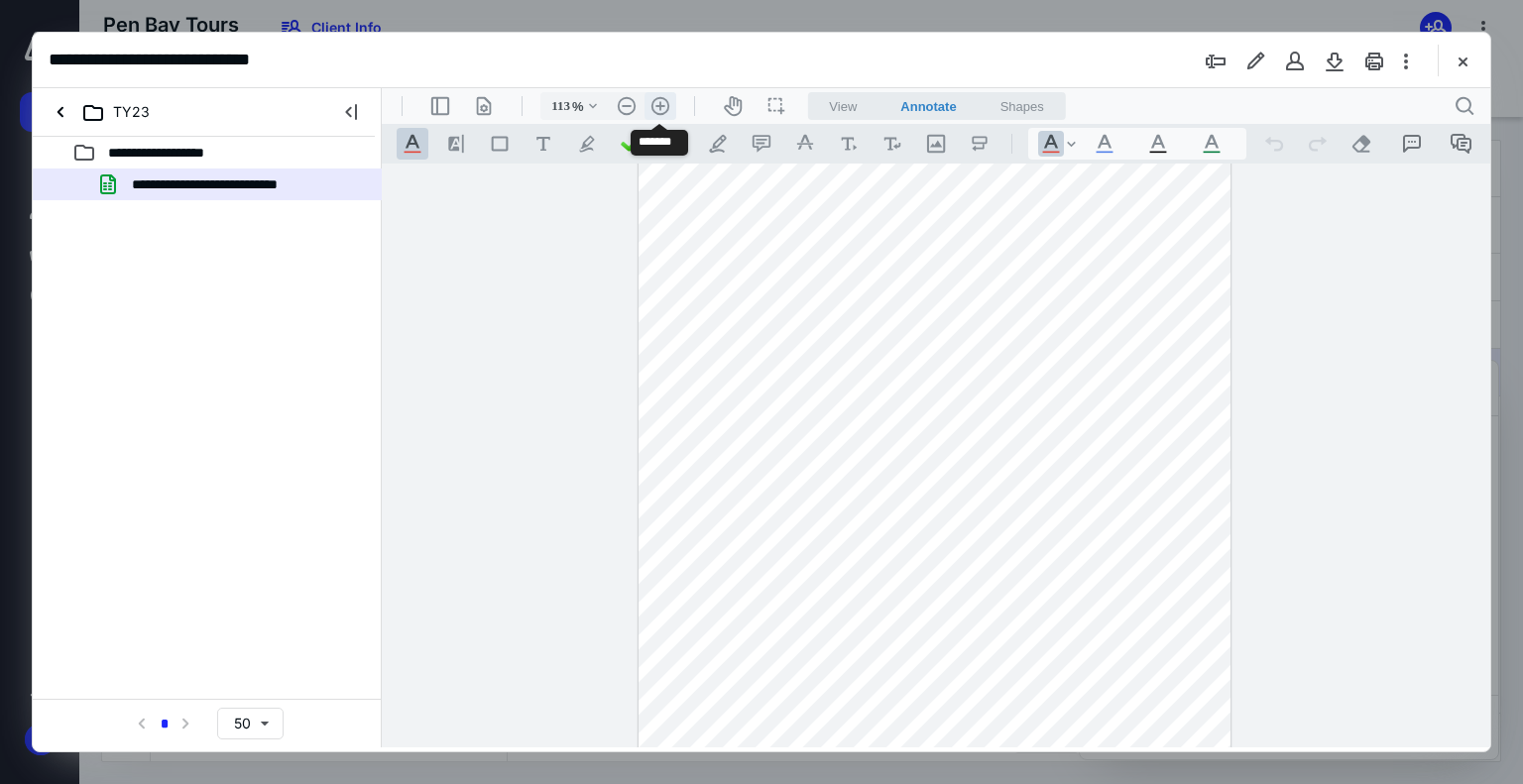 click on ".cls-1{fill:#abb0c4;} icon - header - zoom - in - line" at bounding box center (660, 106) 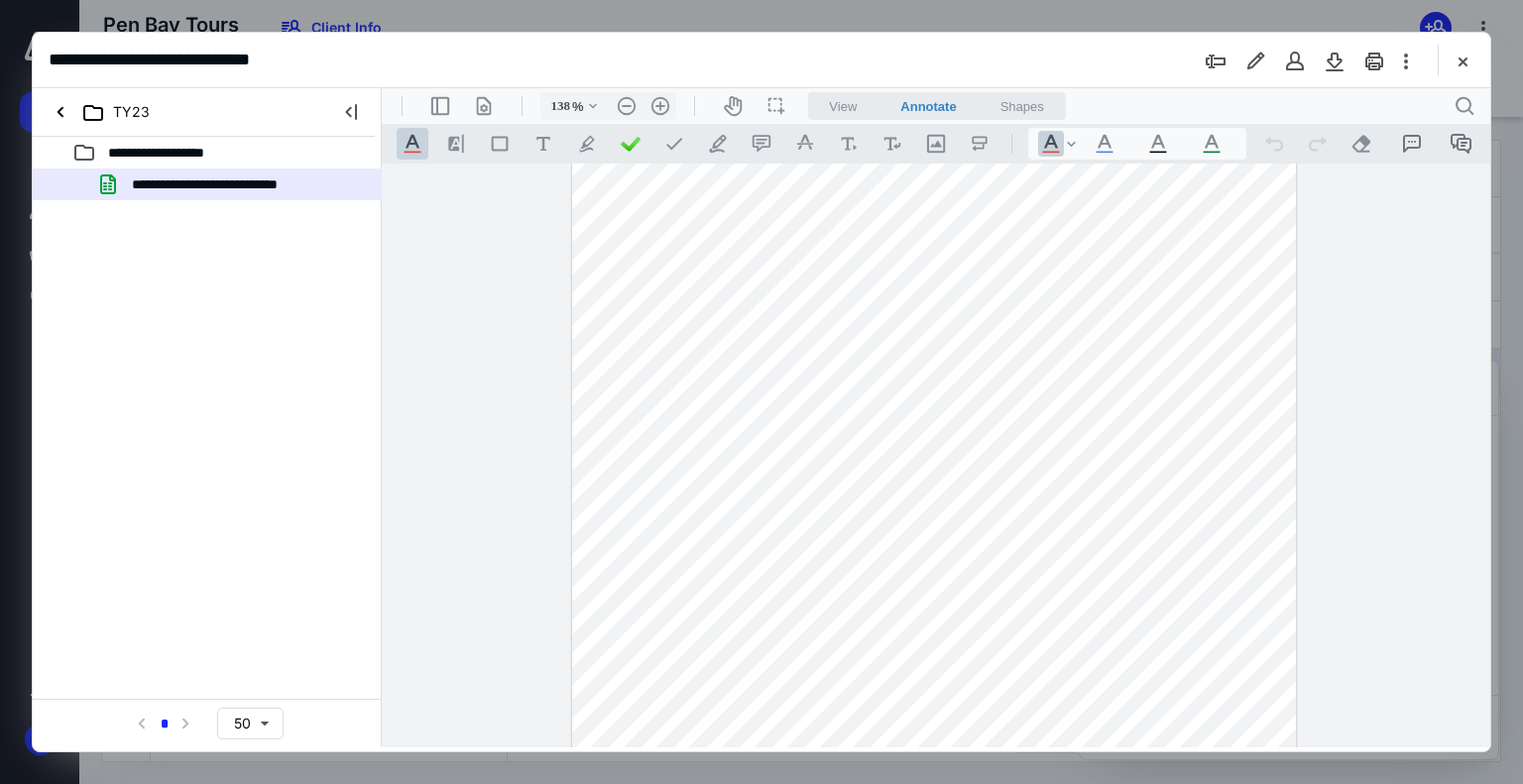 scroll, scrollTop: 0, scrollLeft: 0, axis: both 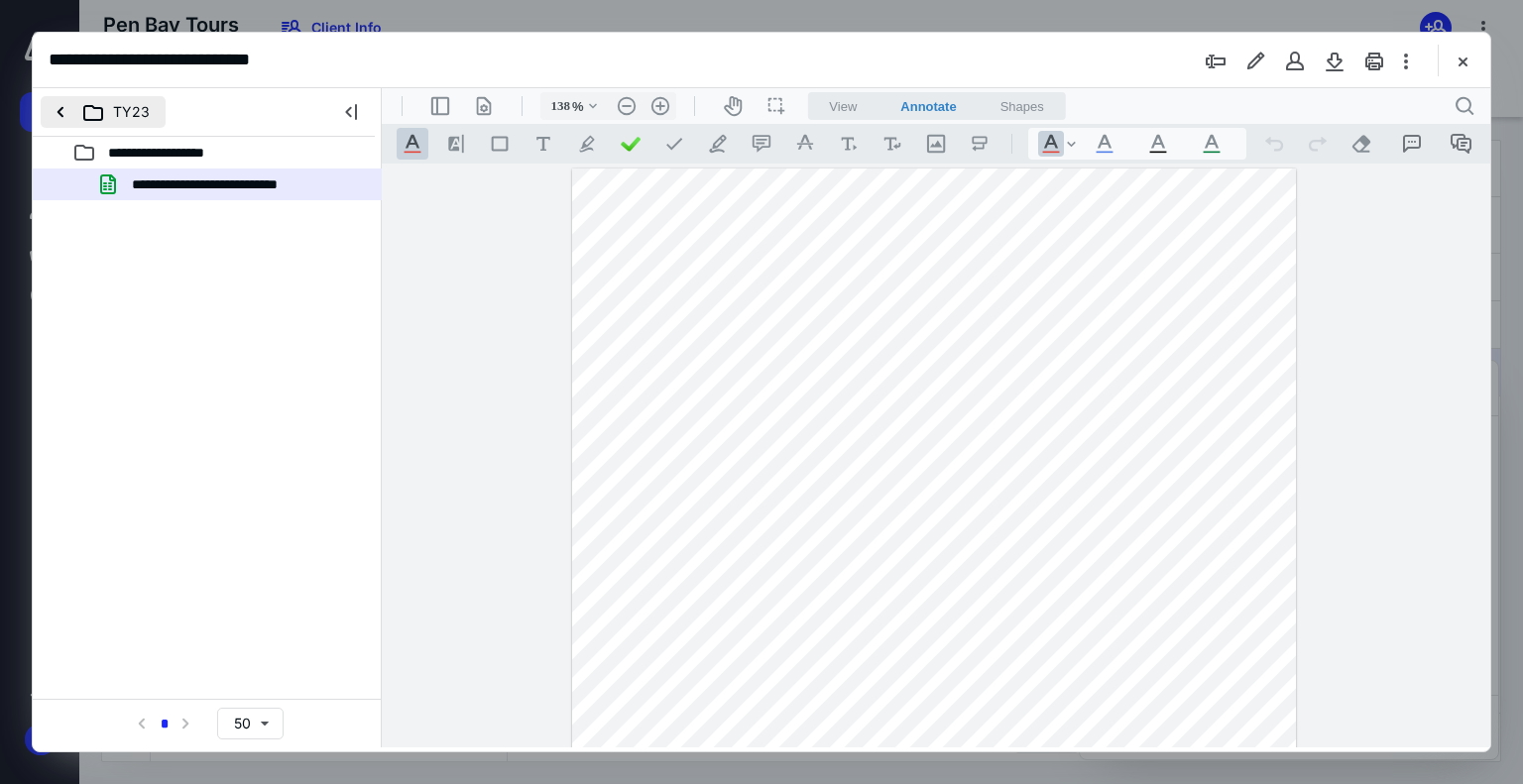 click on "TY23" at bounding box center (103, 112) 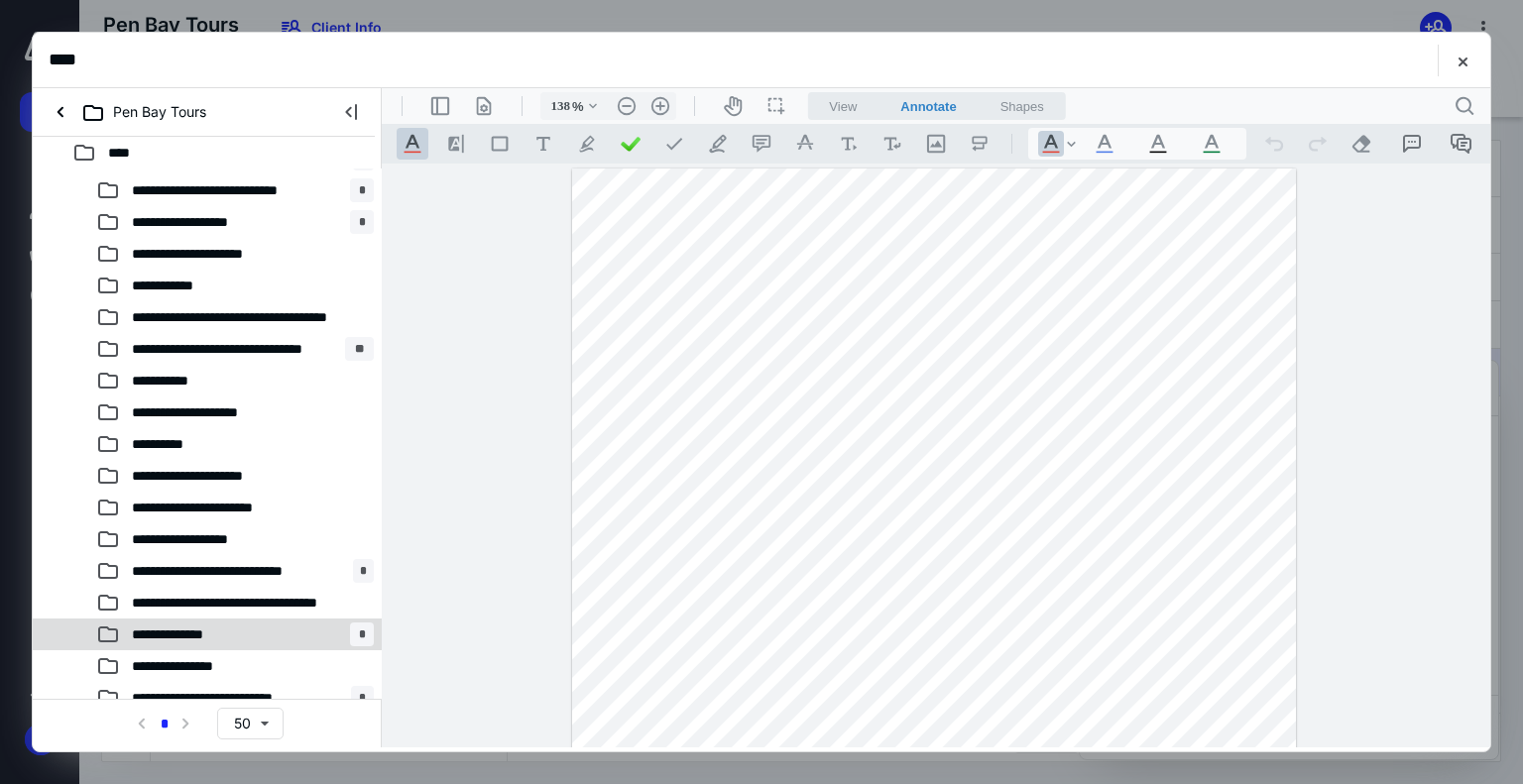 scroll, scrollTop: 40, scrollLeft: 0, axis: vertical 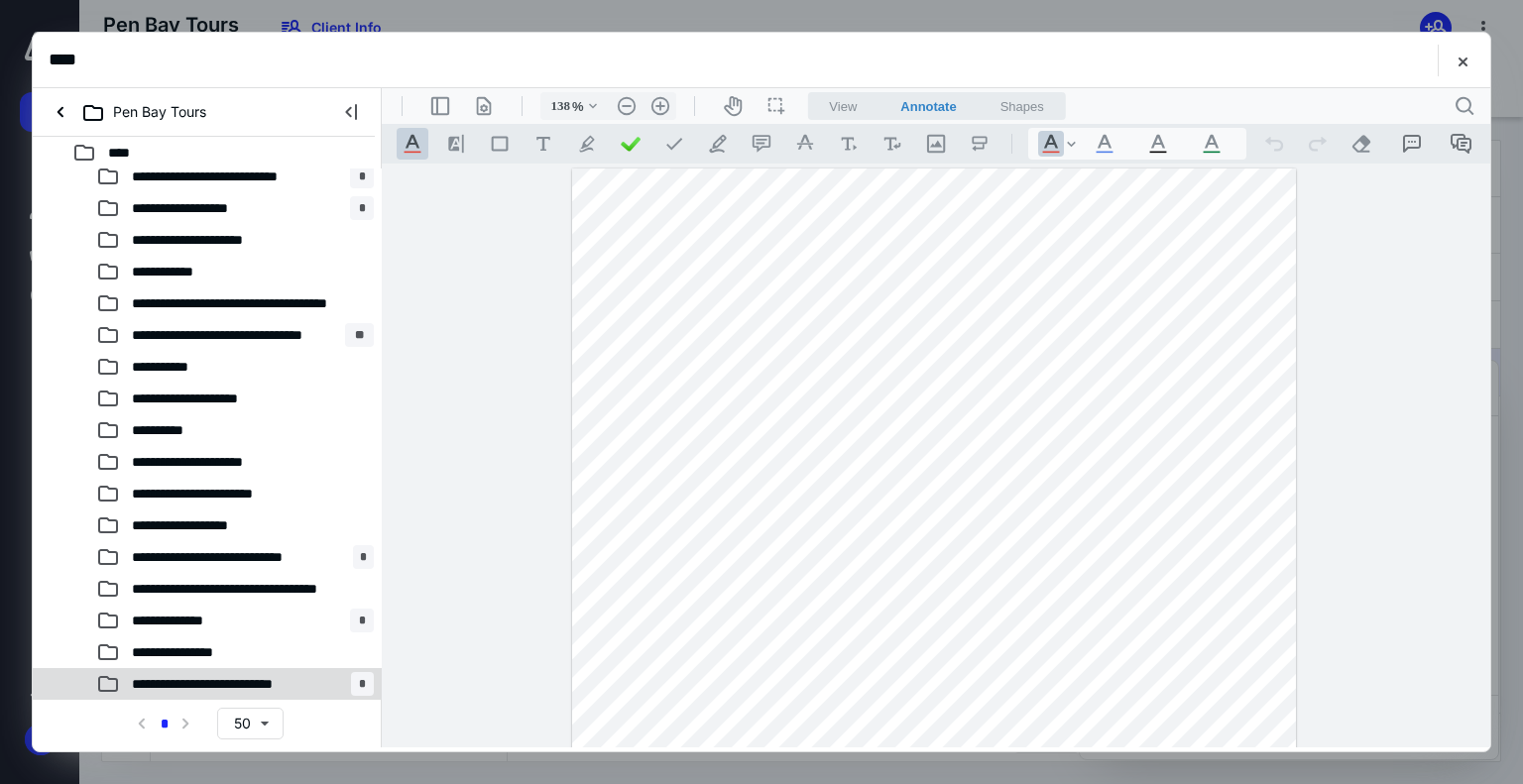 click on "**********" at bounding box center [215, 684] 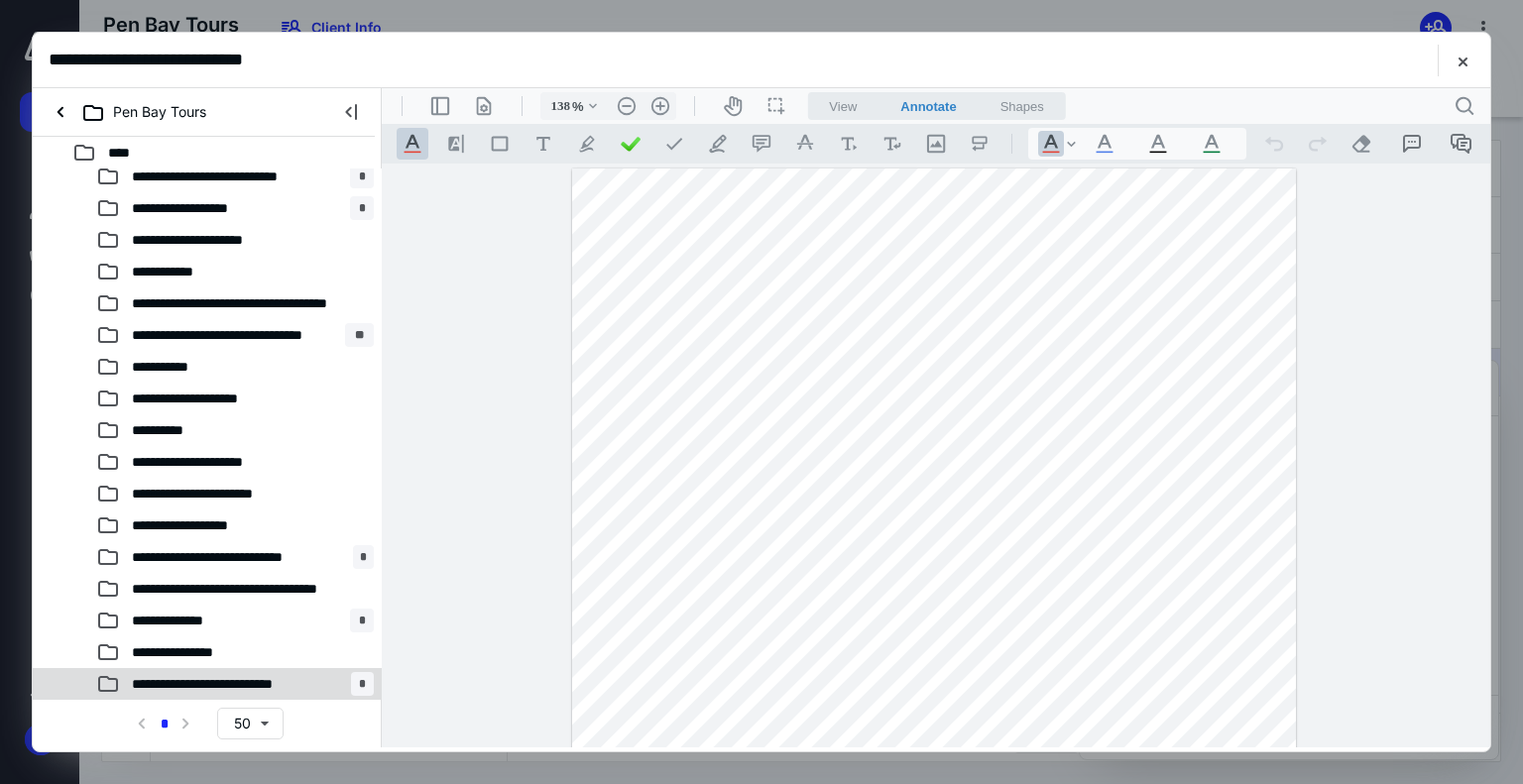 scroll, scrollTop: 0, scrollLeft: 0, axis: both 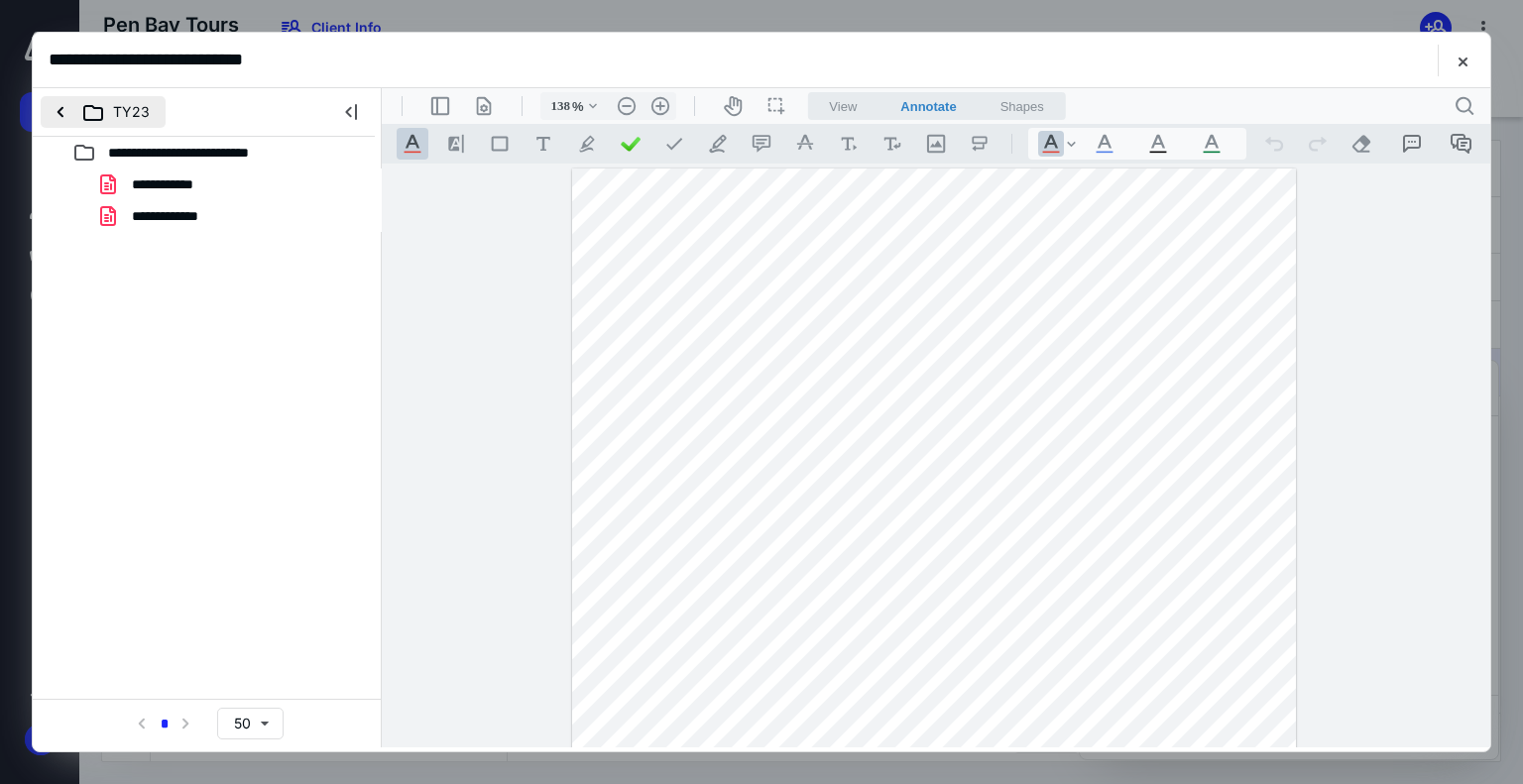 click on "TY23" at bounding box center (103, 112) 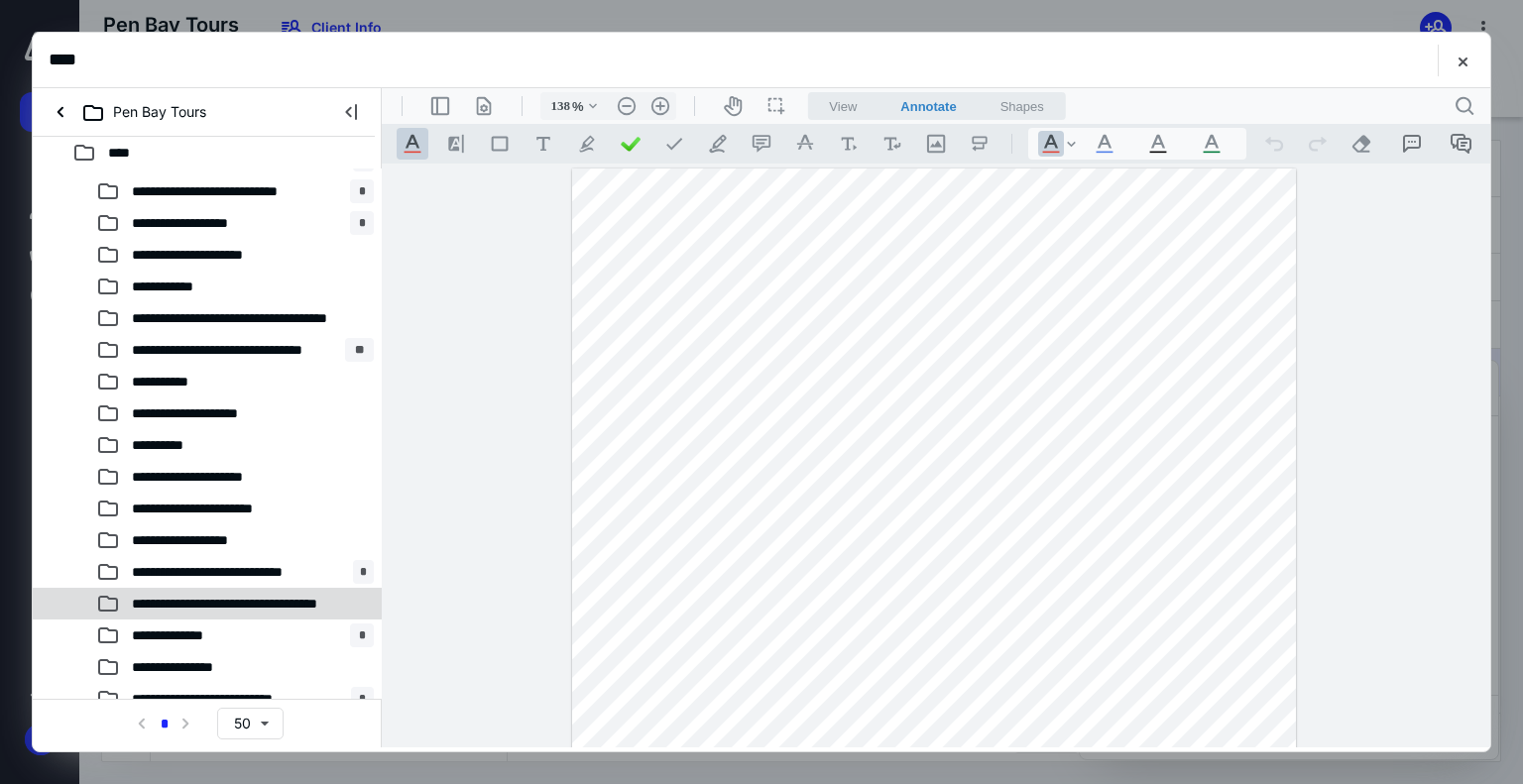 scroll, scrollTop: 40, scrollLeft: 0, axis: vertical 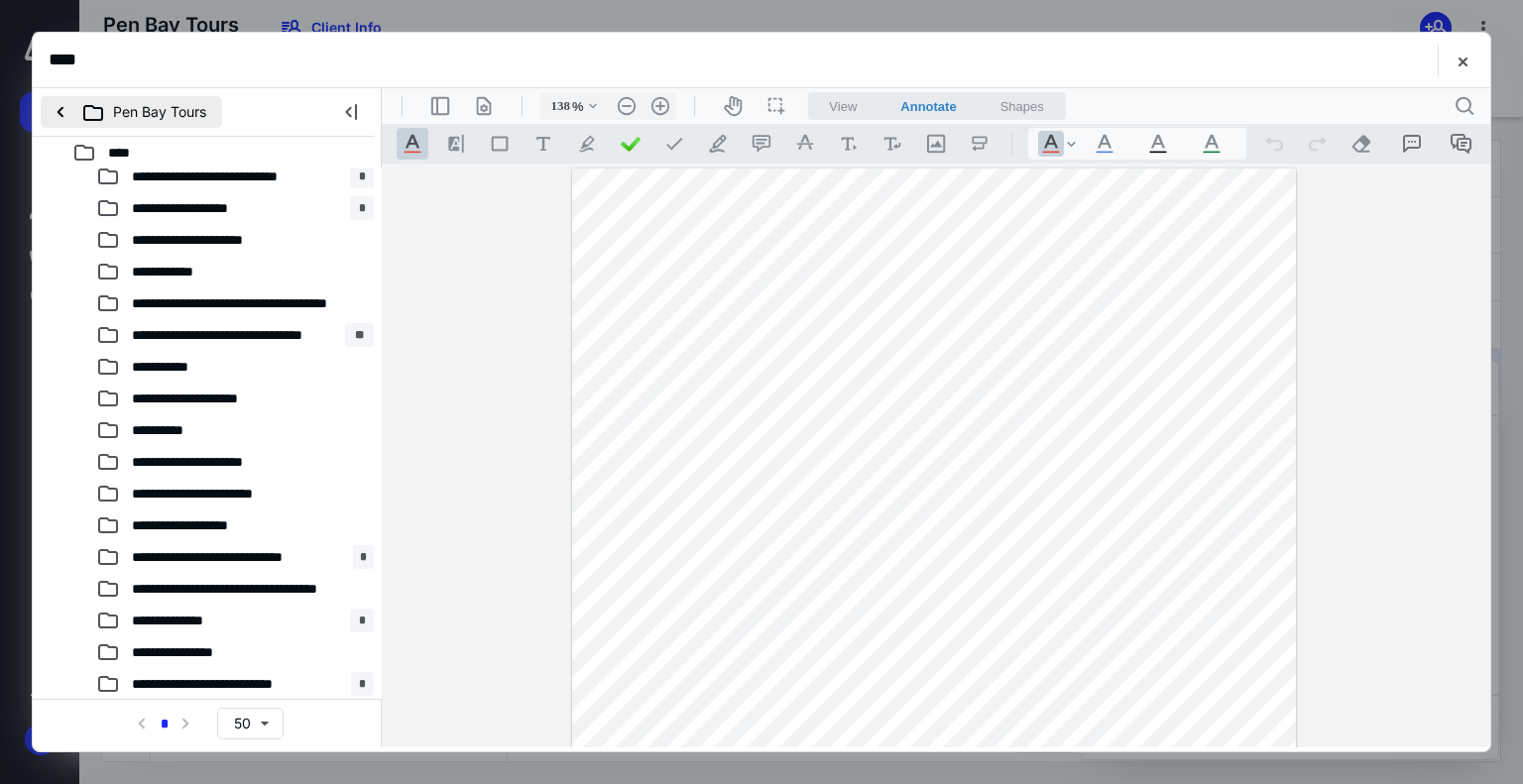 click on "Pen Bay Tours" at bounding box center (131, 112) 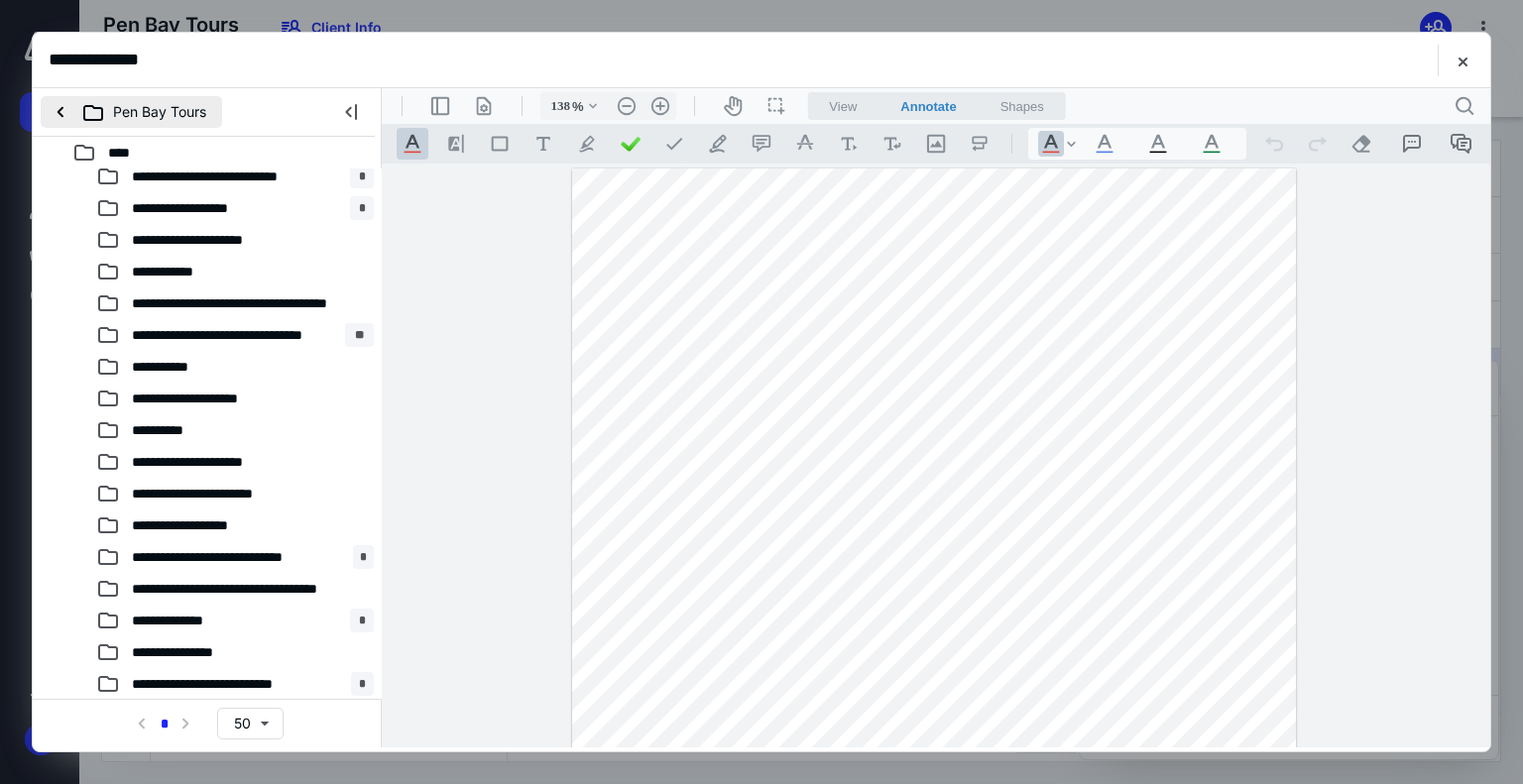 scroll, scrollTop: 0, scrollLeft: 0, axis: both 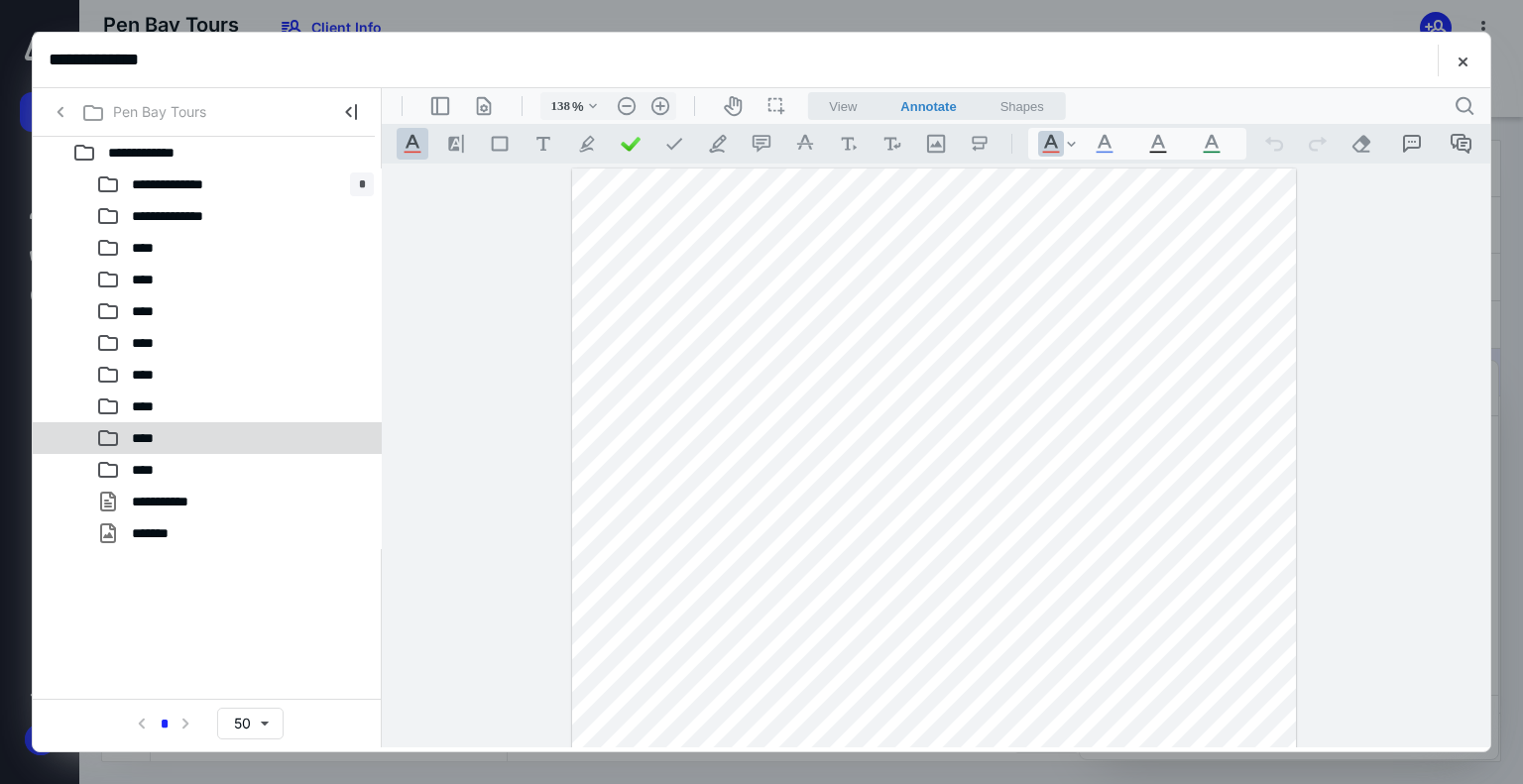 click on "****" at bounding box center [150, 438] 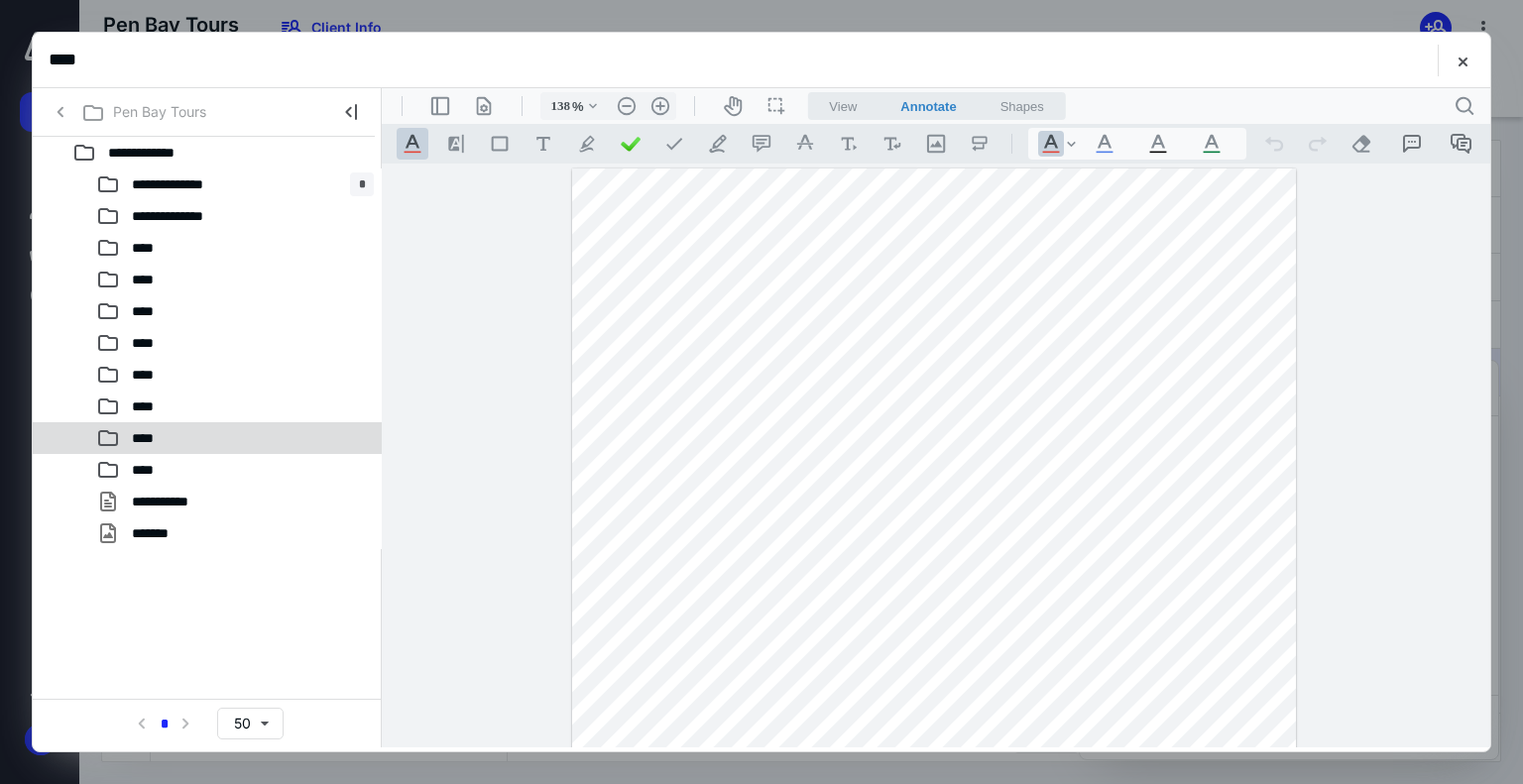 click on "****" at bounding box center (150, 438) 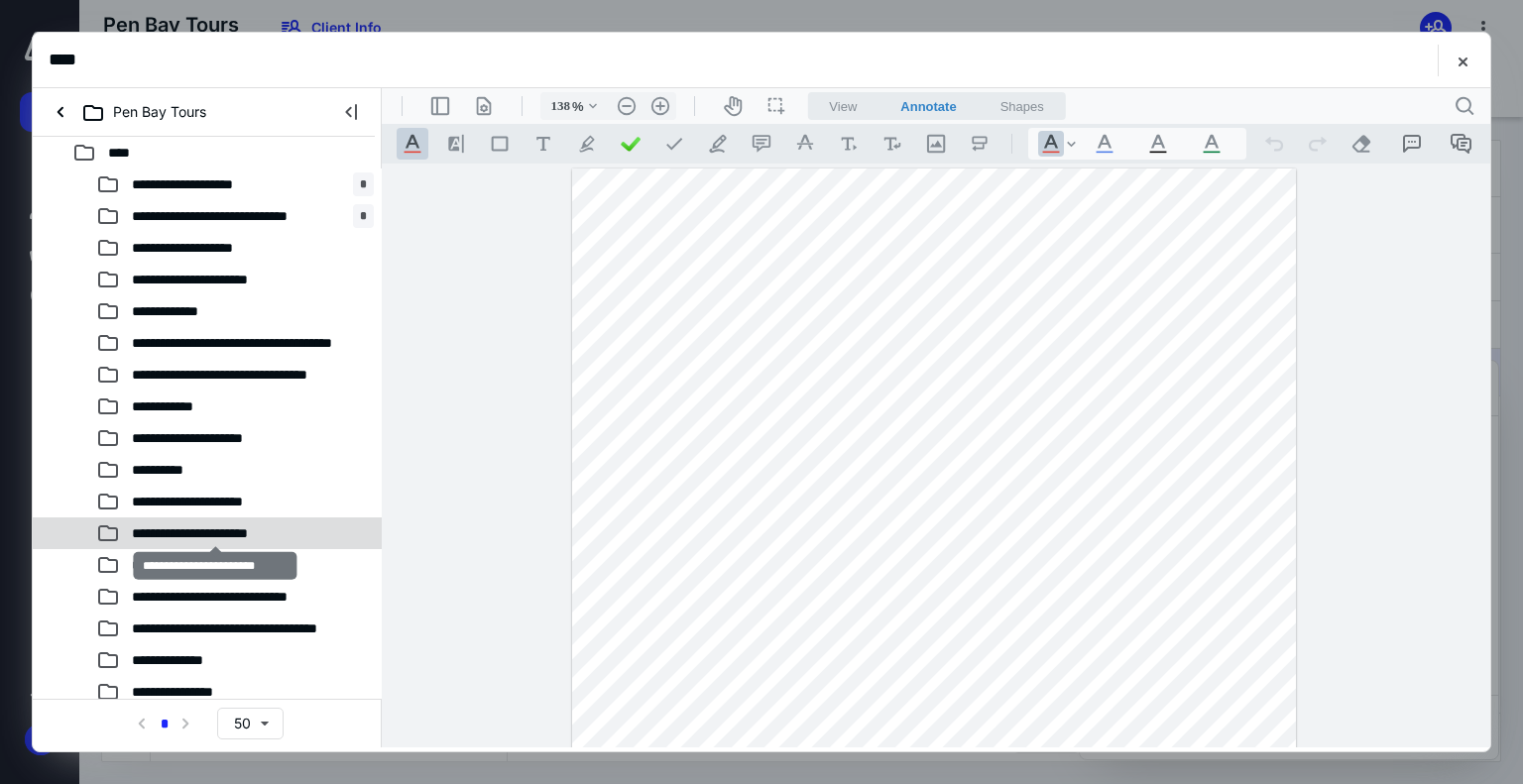 scroll, scrollTop: 40, scrollLeft: 0, axis: vertical 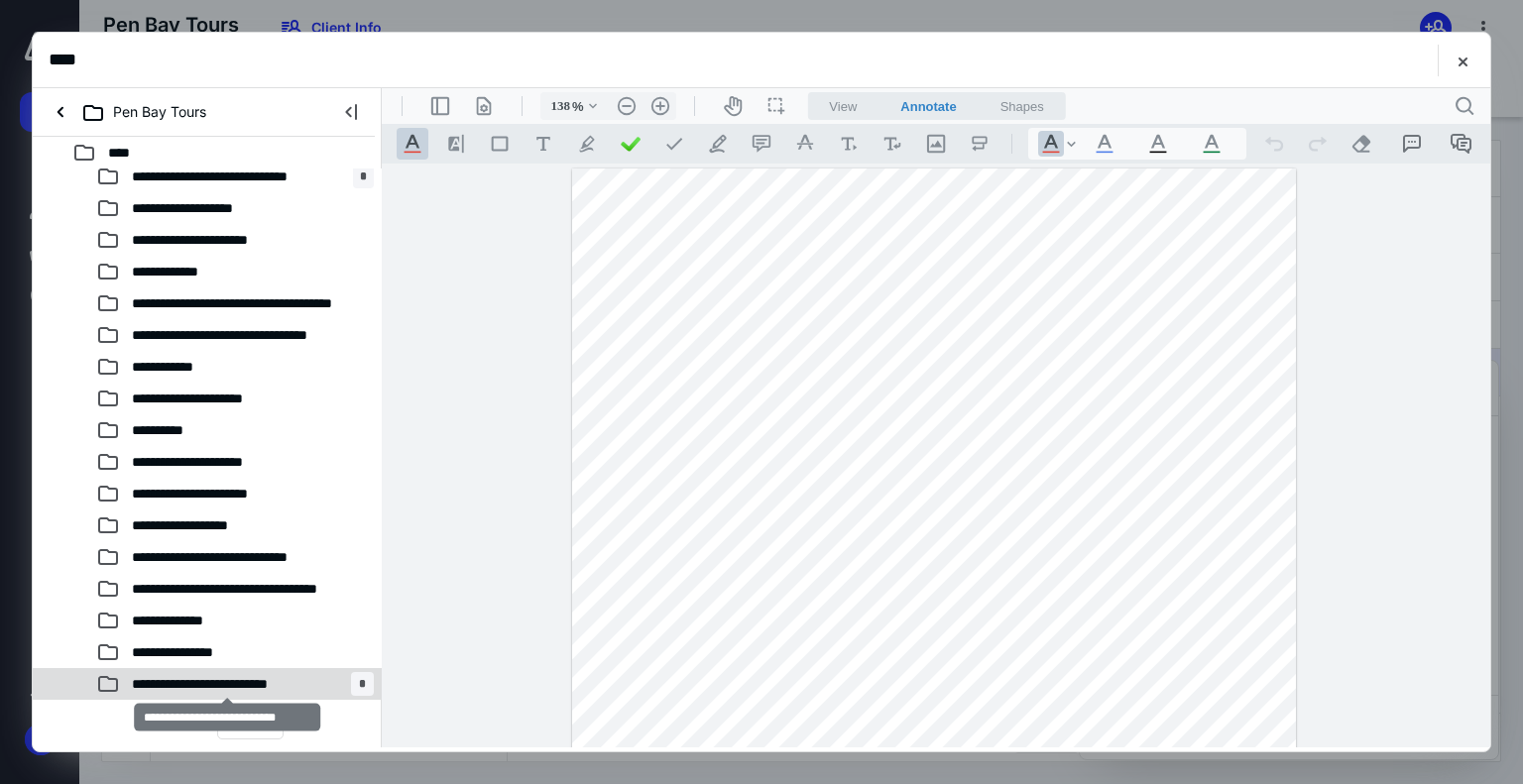 click on "**********" at bounding box center [227, 684] 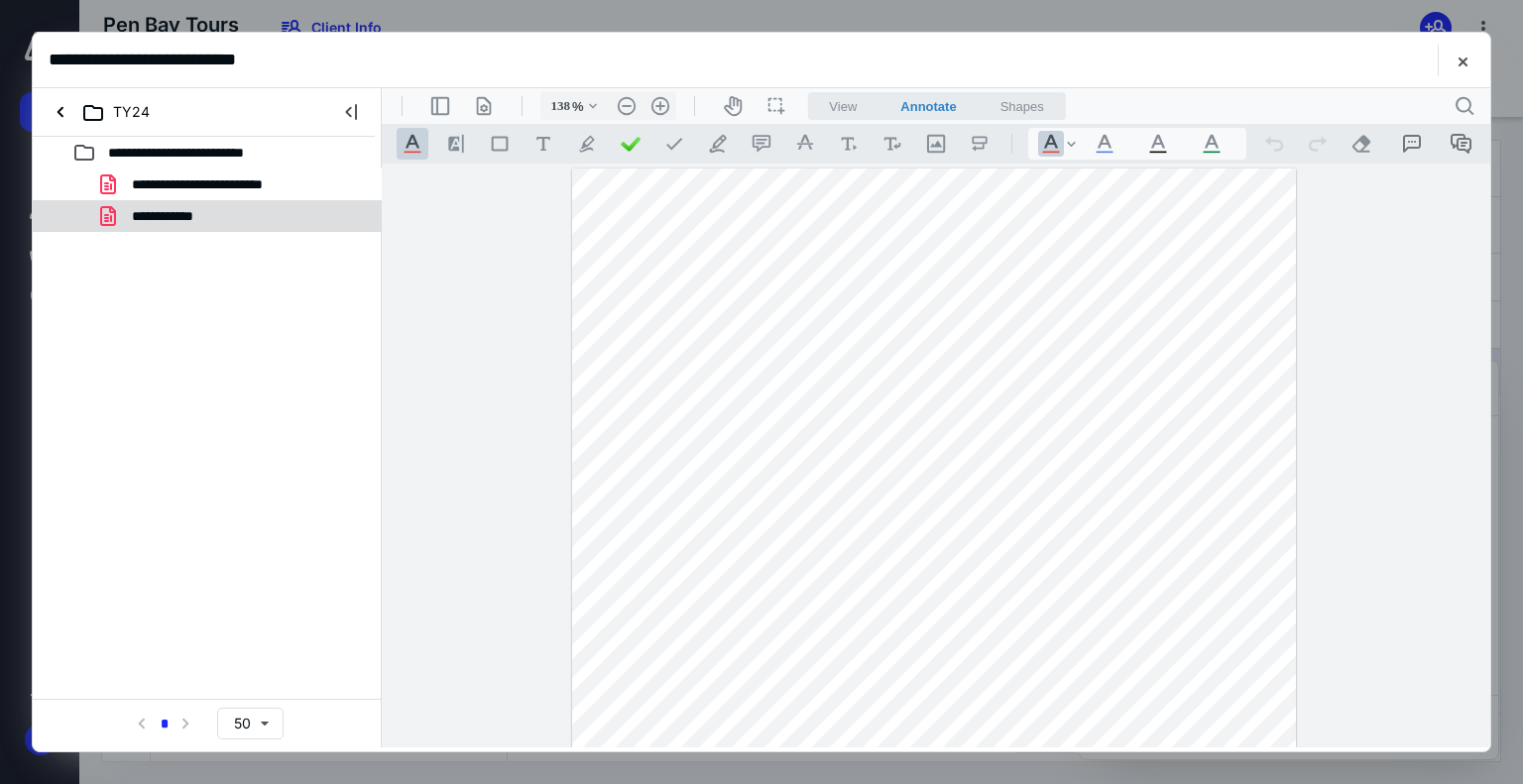 click on "**********" at bounding box center (176, 216) 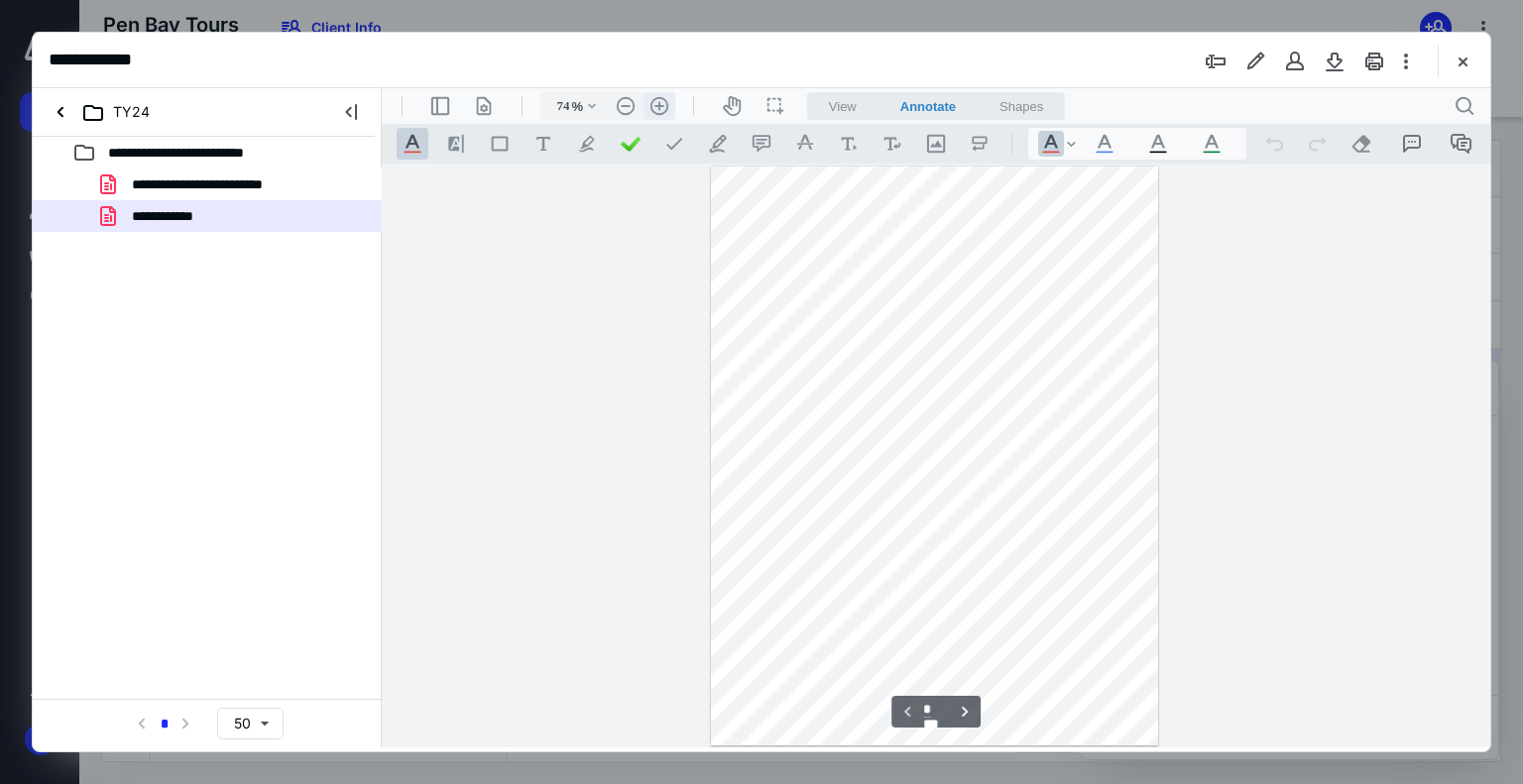 click on ".cls-1{fill:#abb0c4;} icon - header - zoom - in - line" at bounding box center [659, 106] 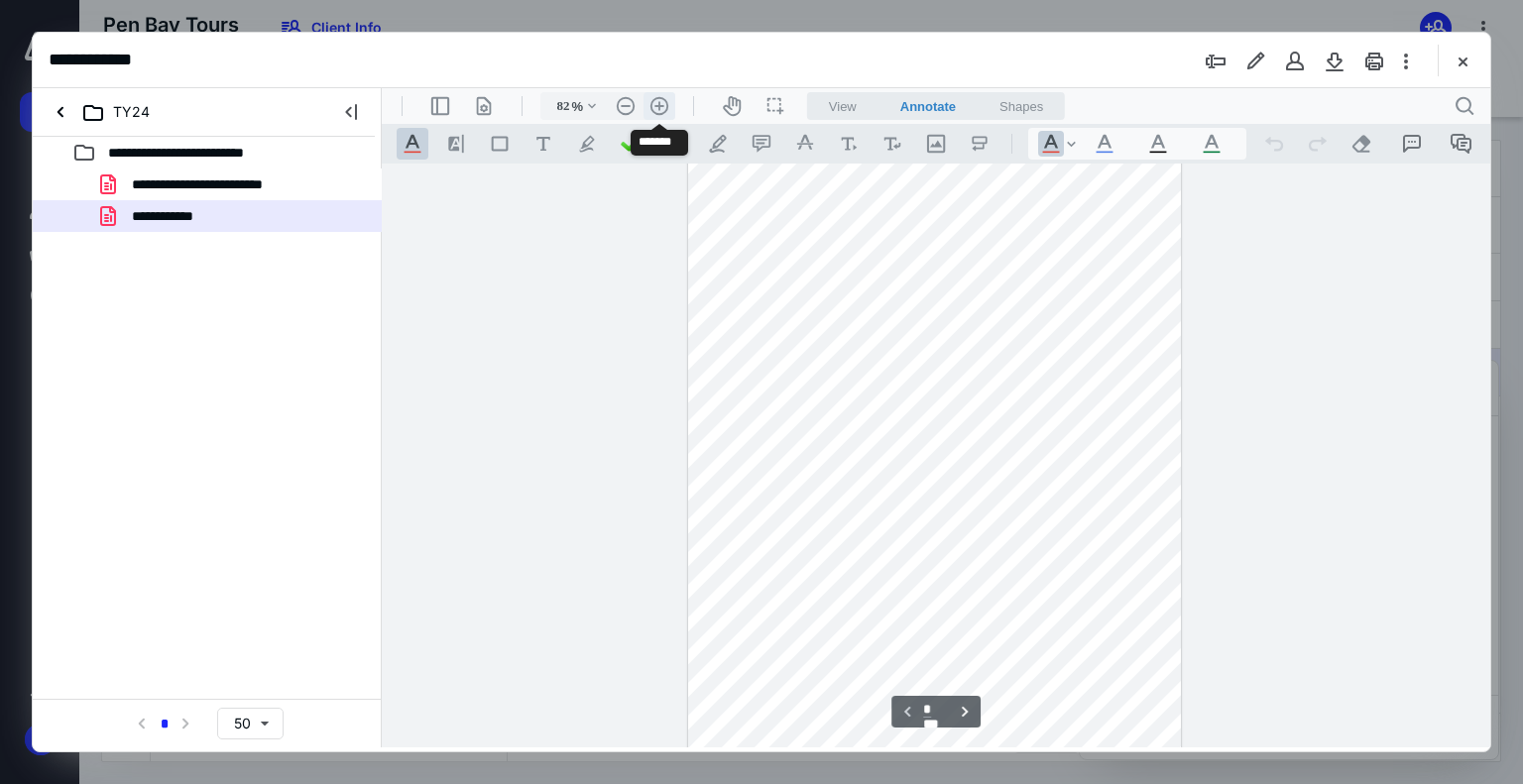 click on ".cls-1{fill:#abb0c4;} icon - header - zoom - in - line" at bounding box center (659, 106) 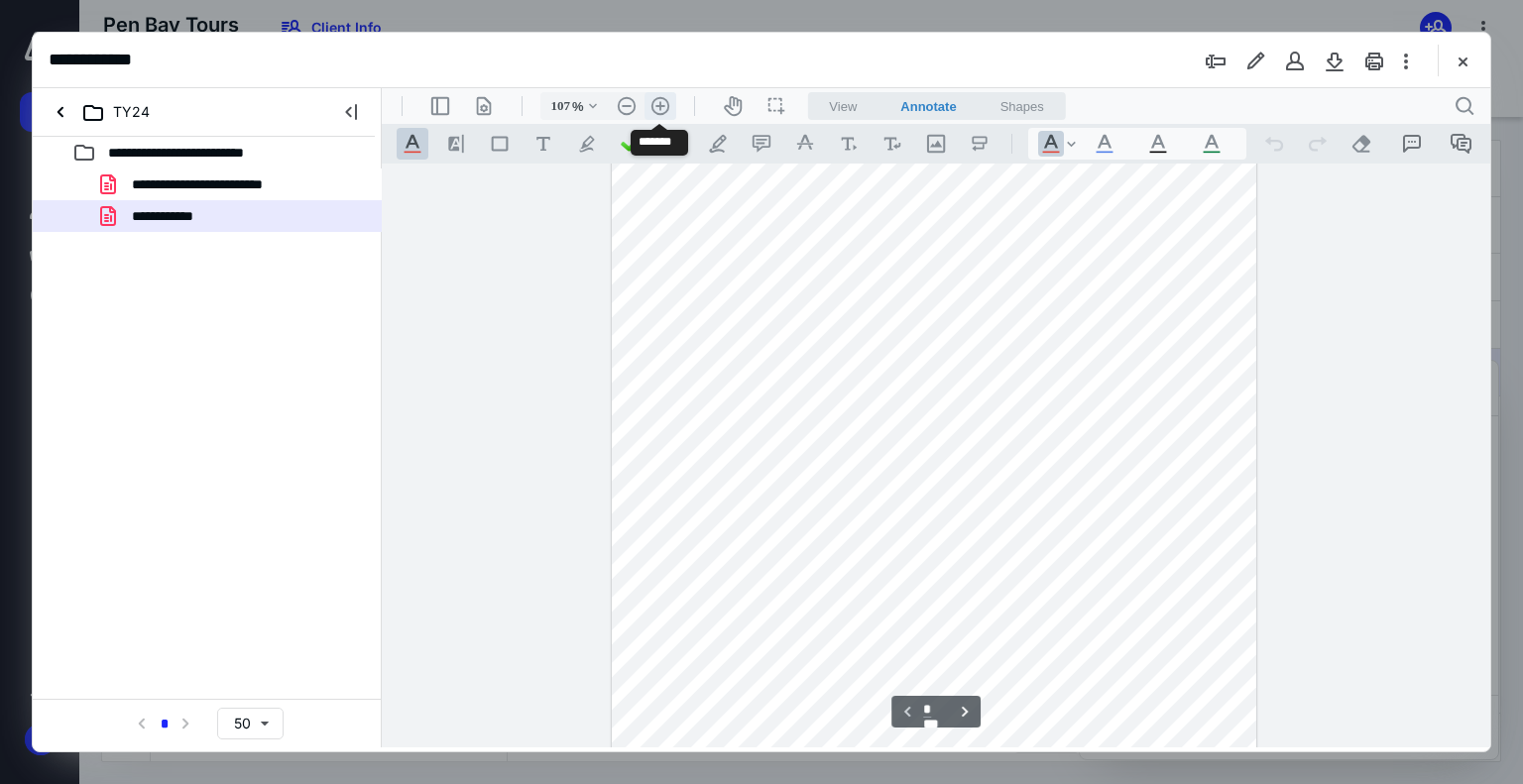 click on ".cls-1{fill:#abb0c4;} icon - header - zoom - in - line" at bounding box center (660, 106) 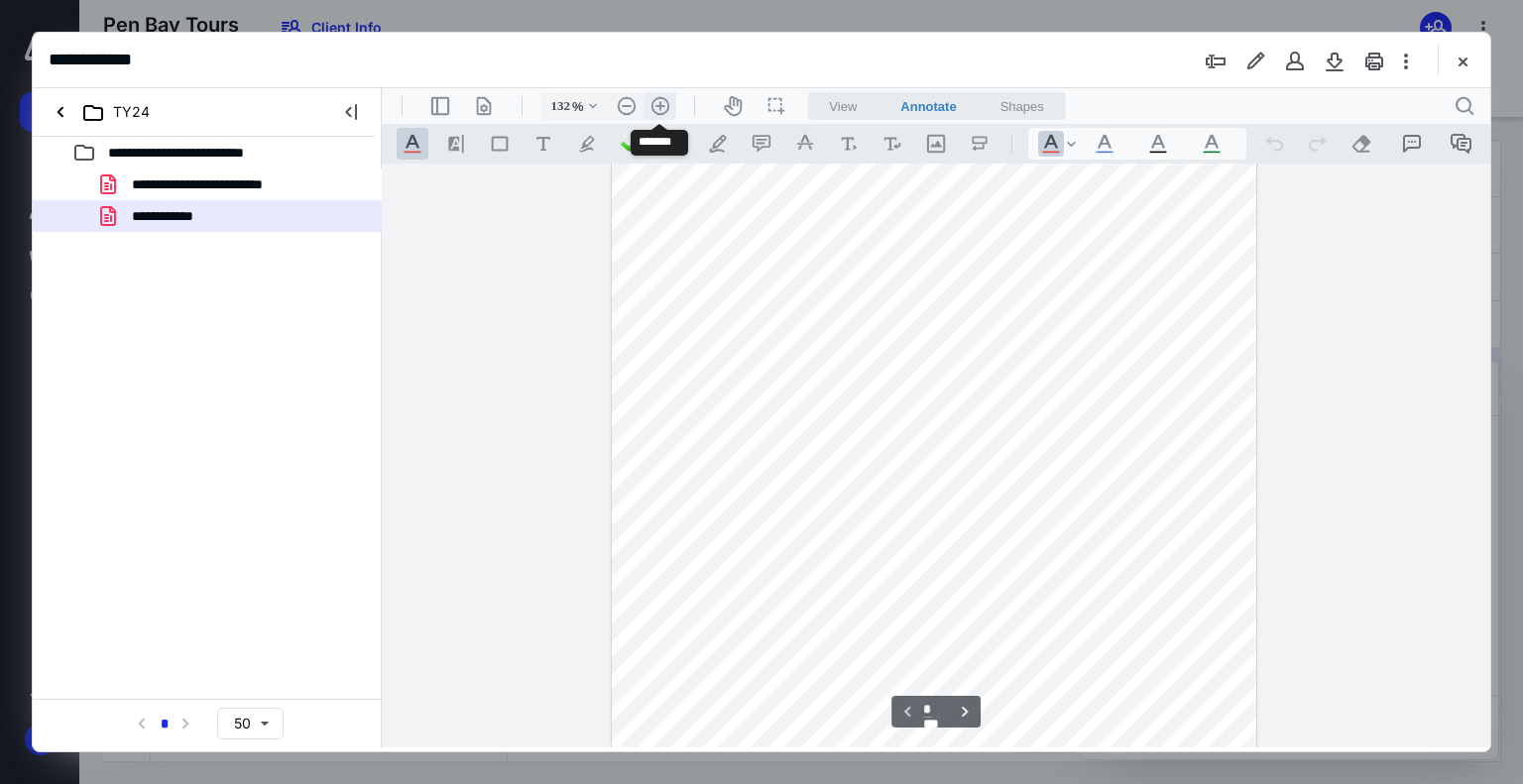 click on ".cls-1{fill:#abb0c4;} icon - header - zoom - in - line" at bounding box center [660, 106] 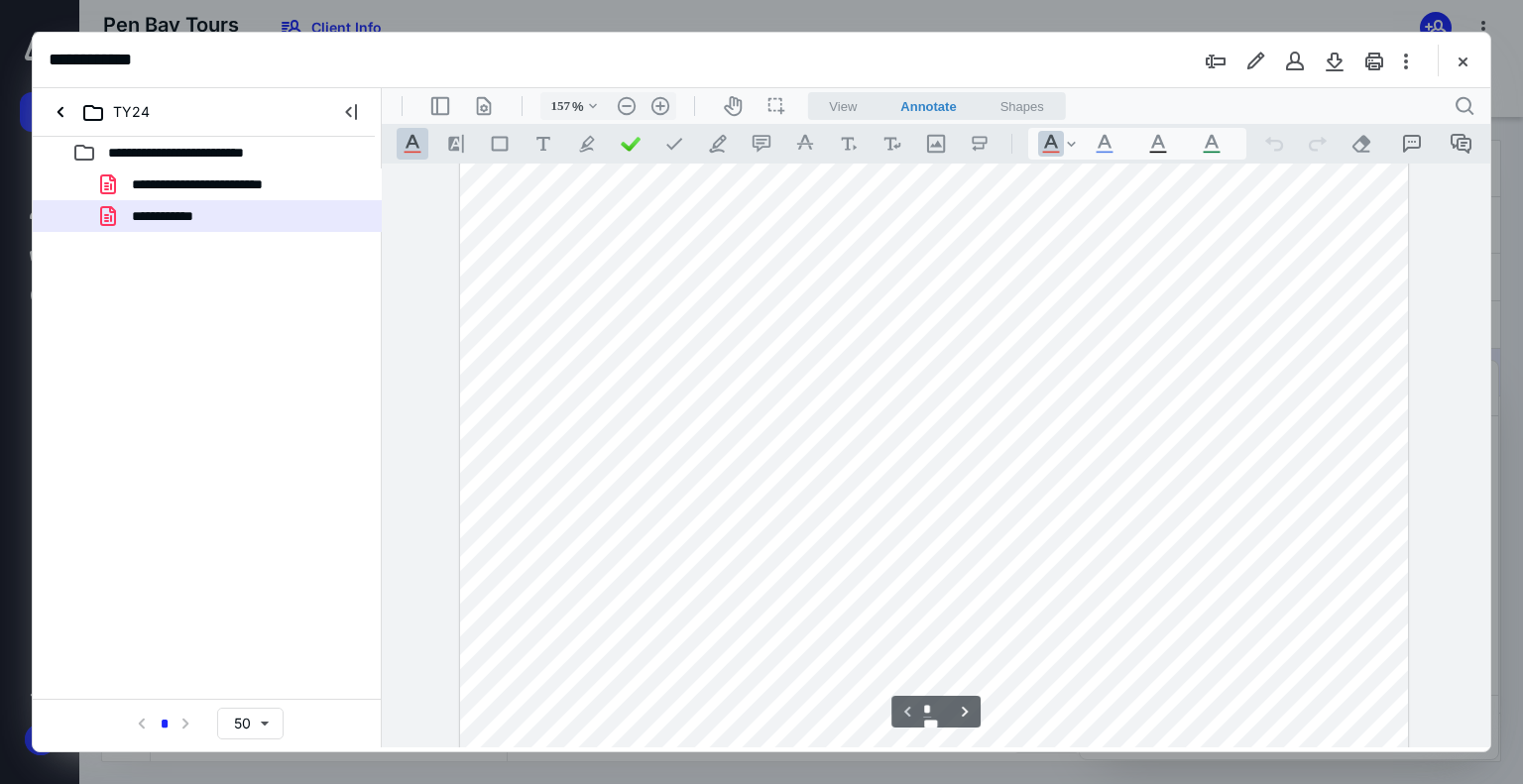 scroll, scrollTop: 583, scrollLeft: 0, axis: vertical 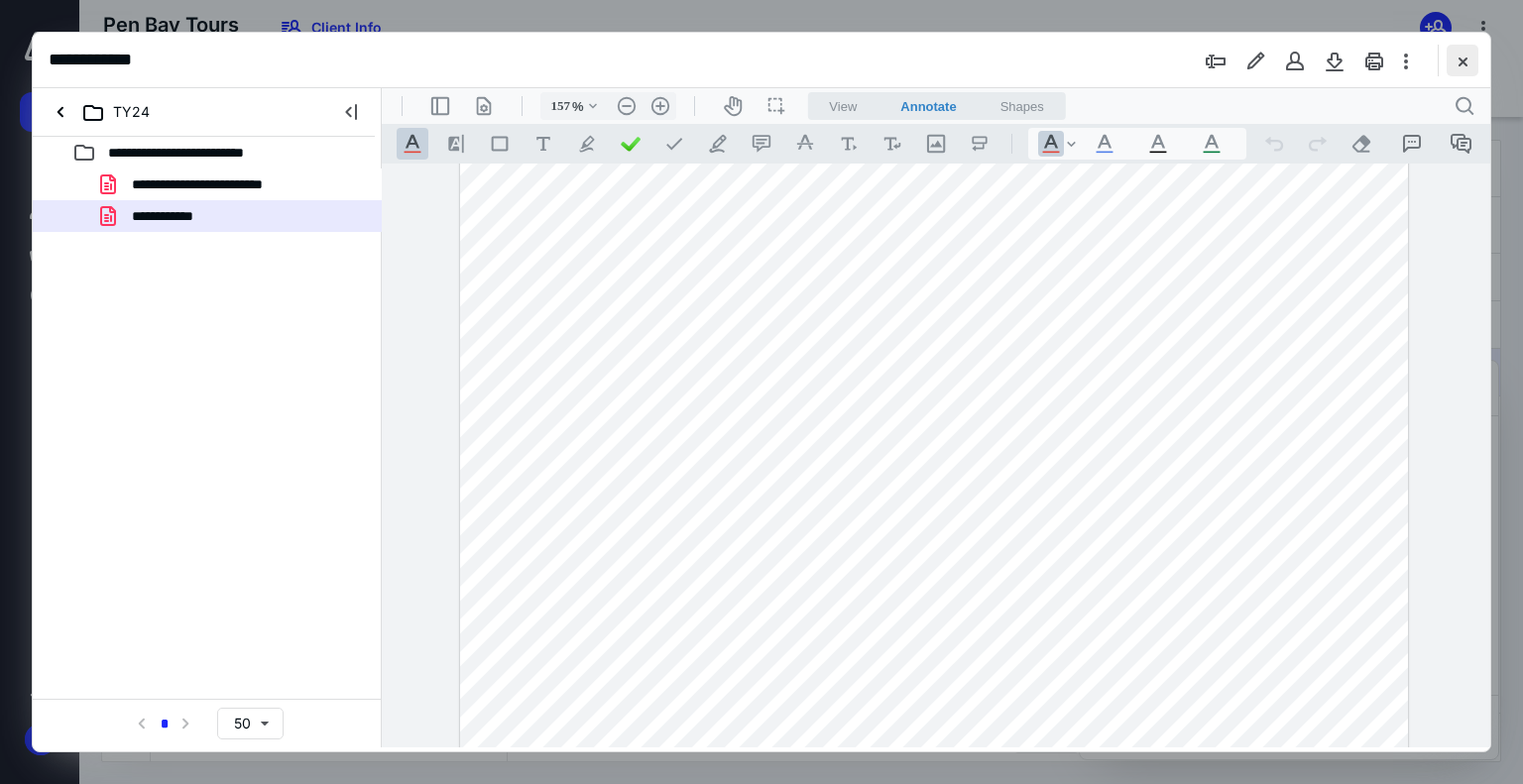 click at bounding box center [1463, 60] 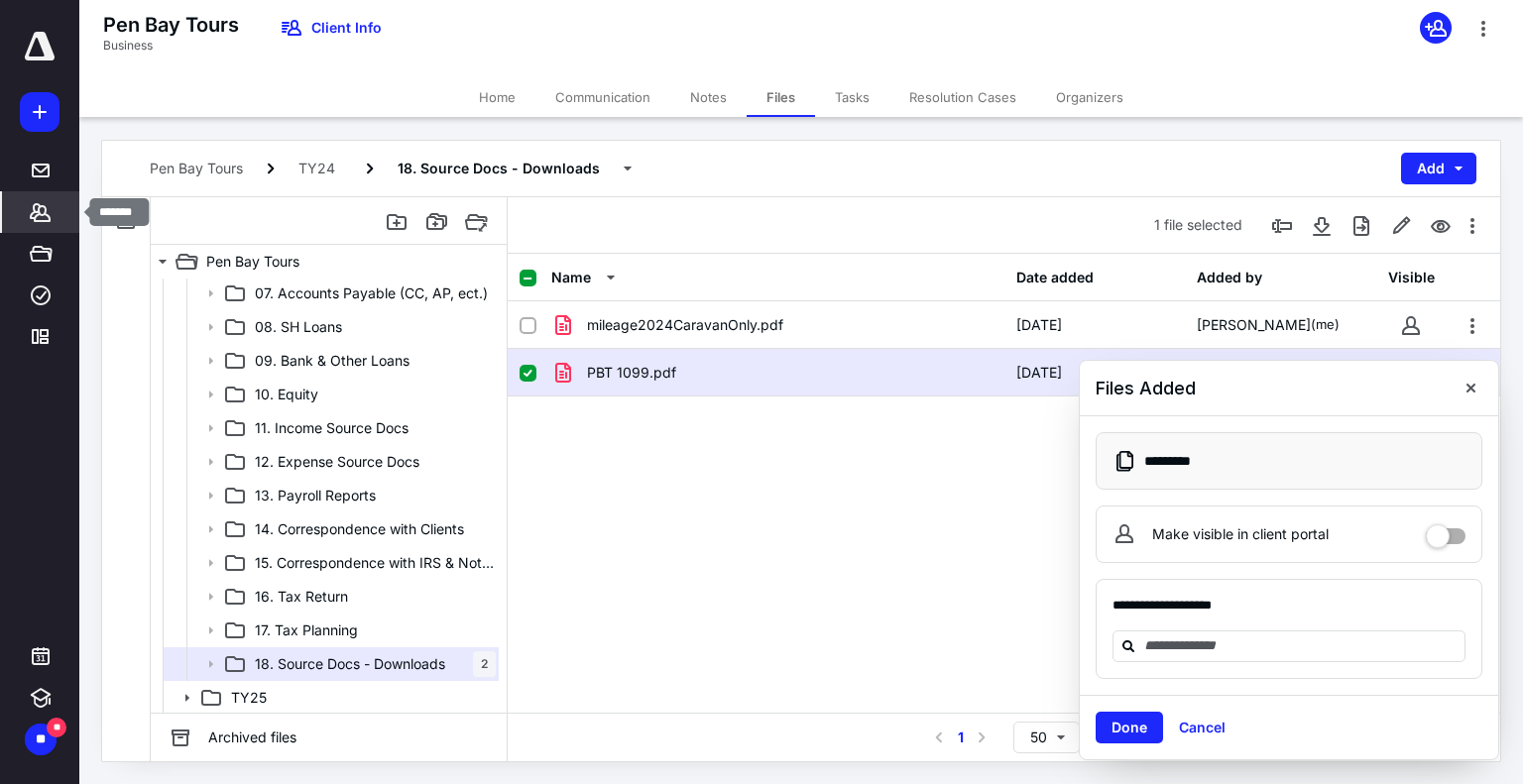 click 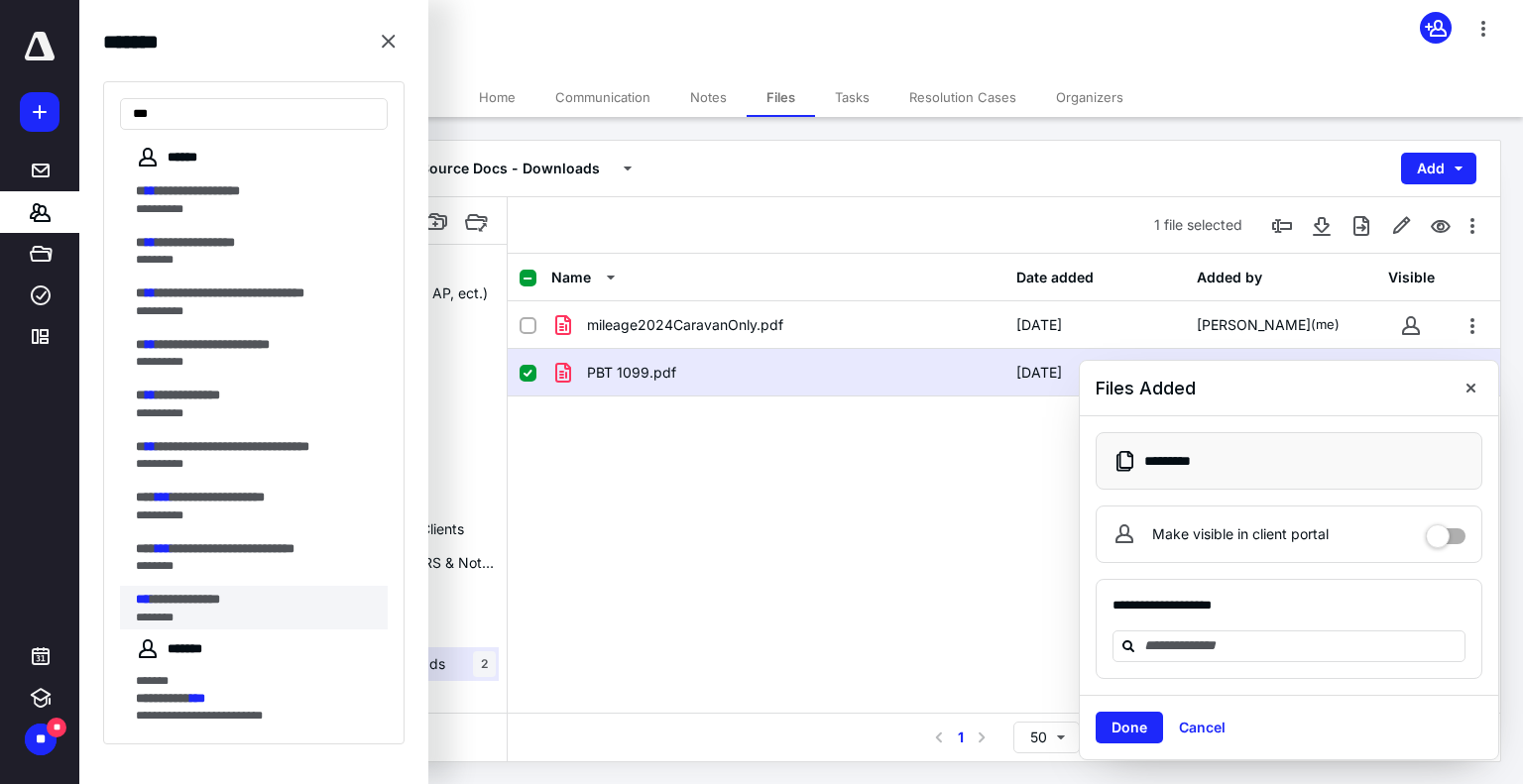 type on "***" 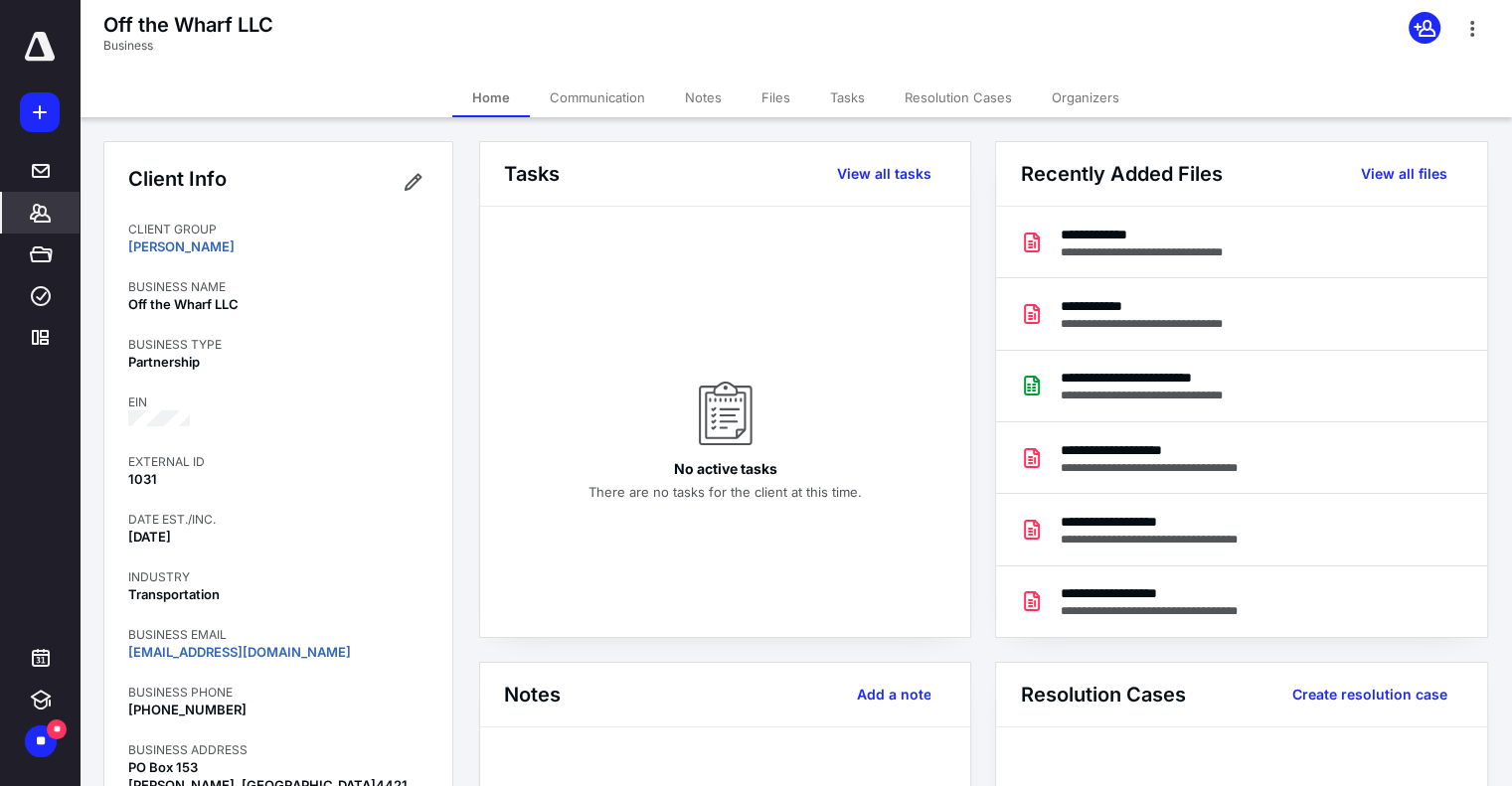 click on "Files" at bounding box center [775, 97] 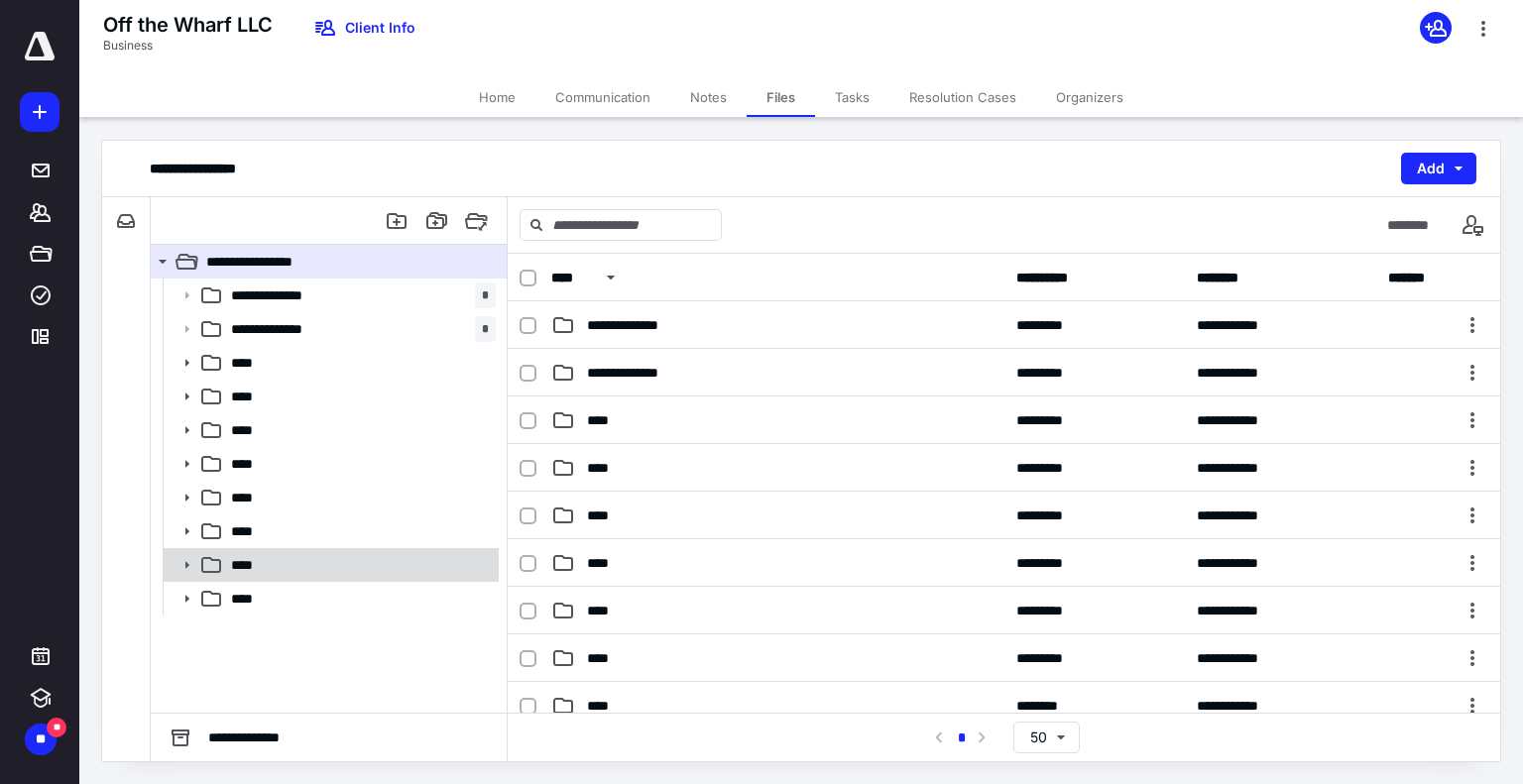 click 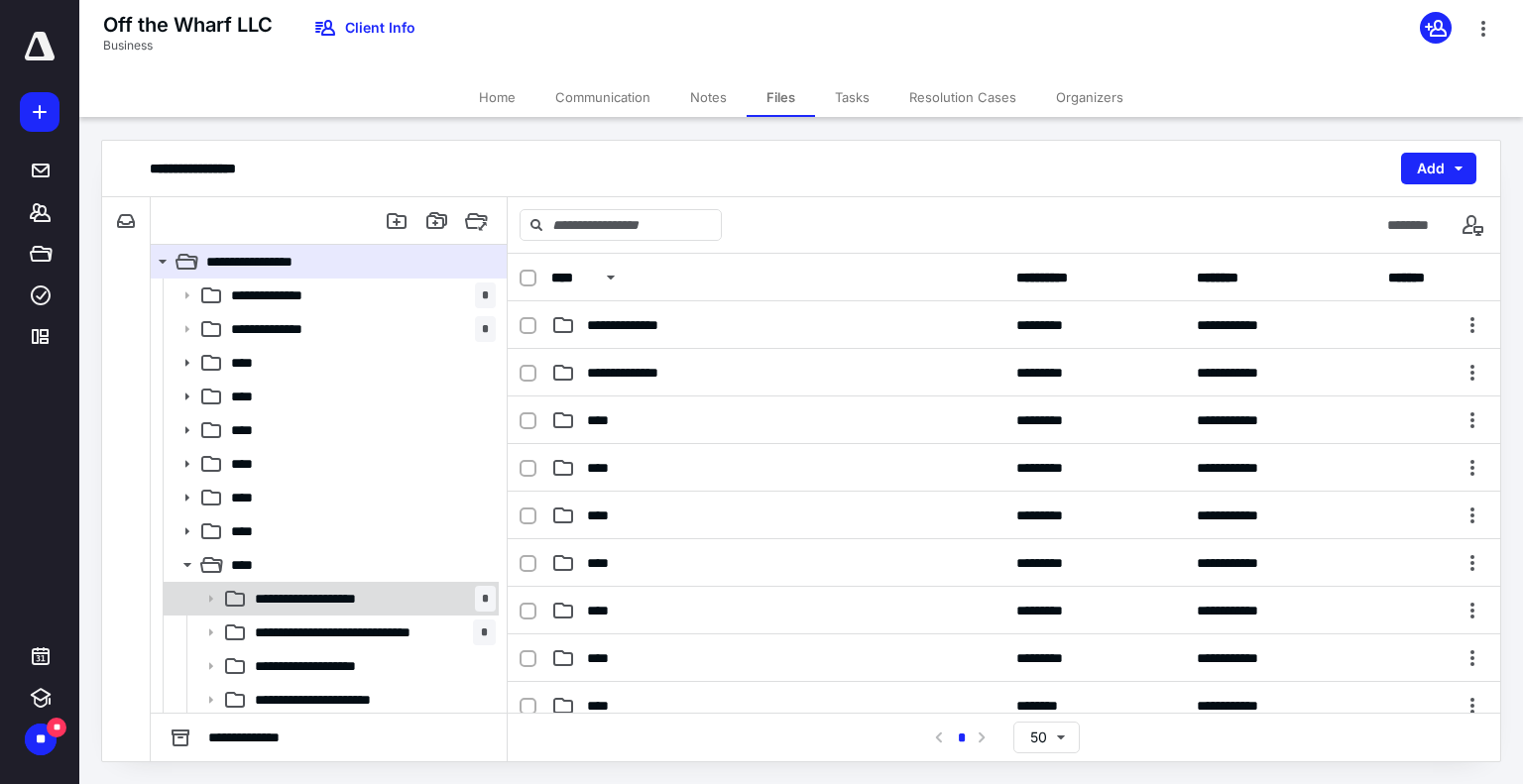 click on "**********" at bounding box center [318, 599] 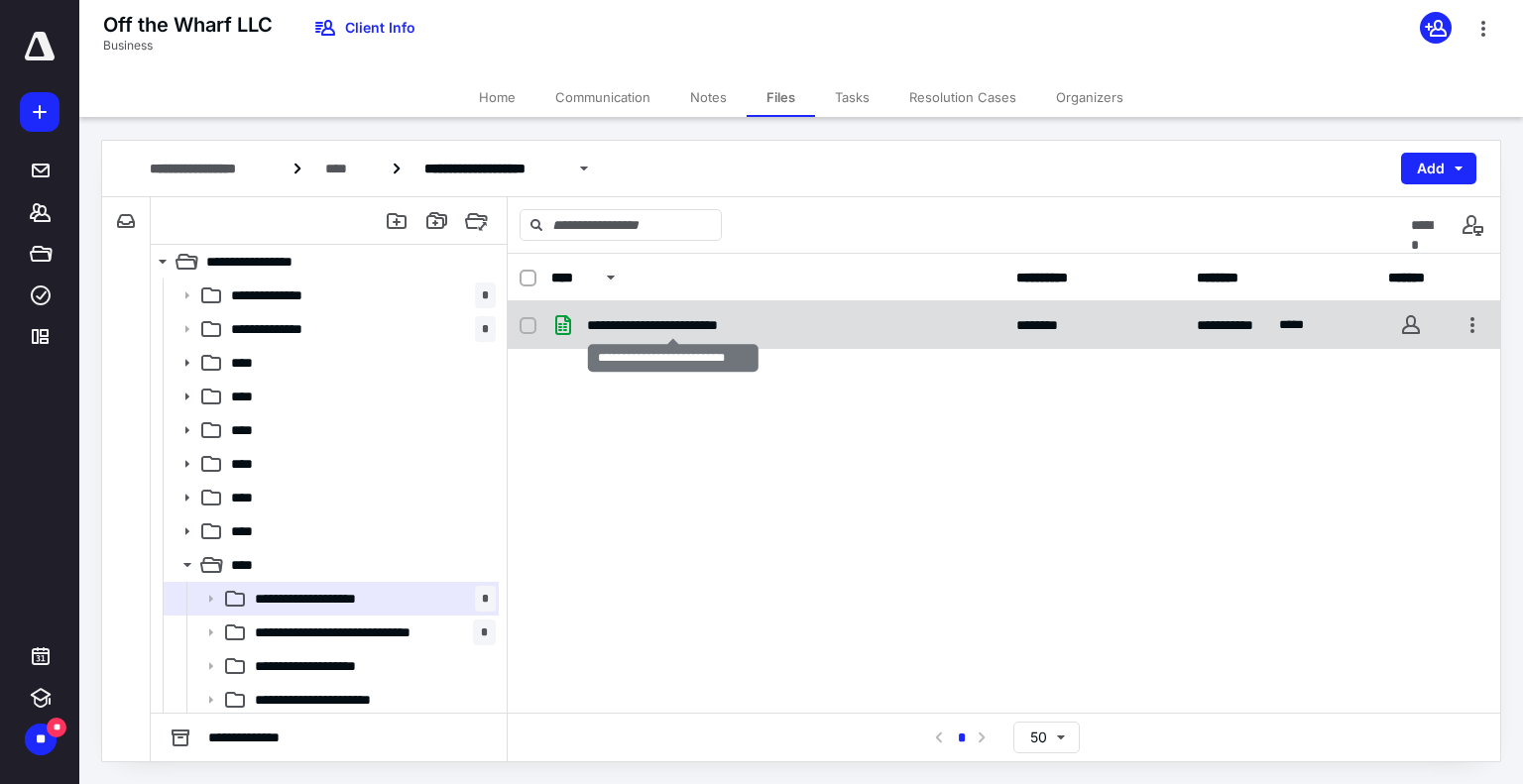 click on "**********" at bounding box center [673, 325] 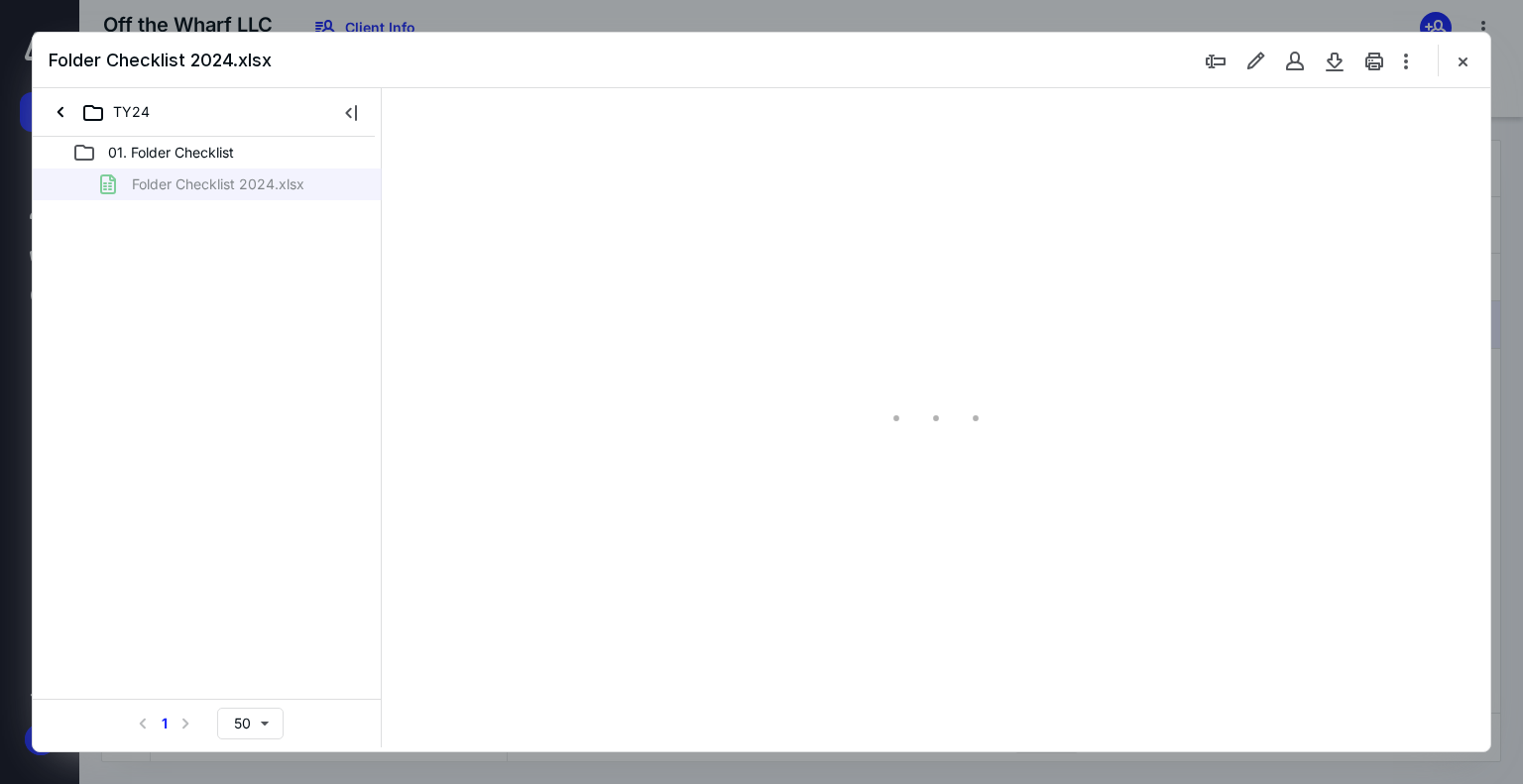 scroll, scrollTop: 0, scrollLeft: 0, axis: both 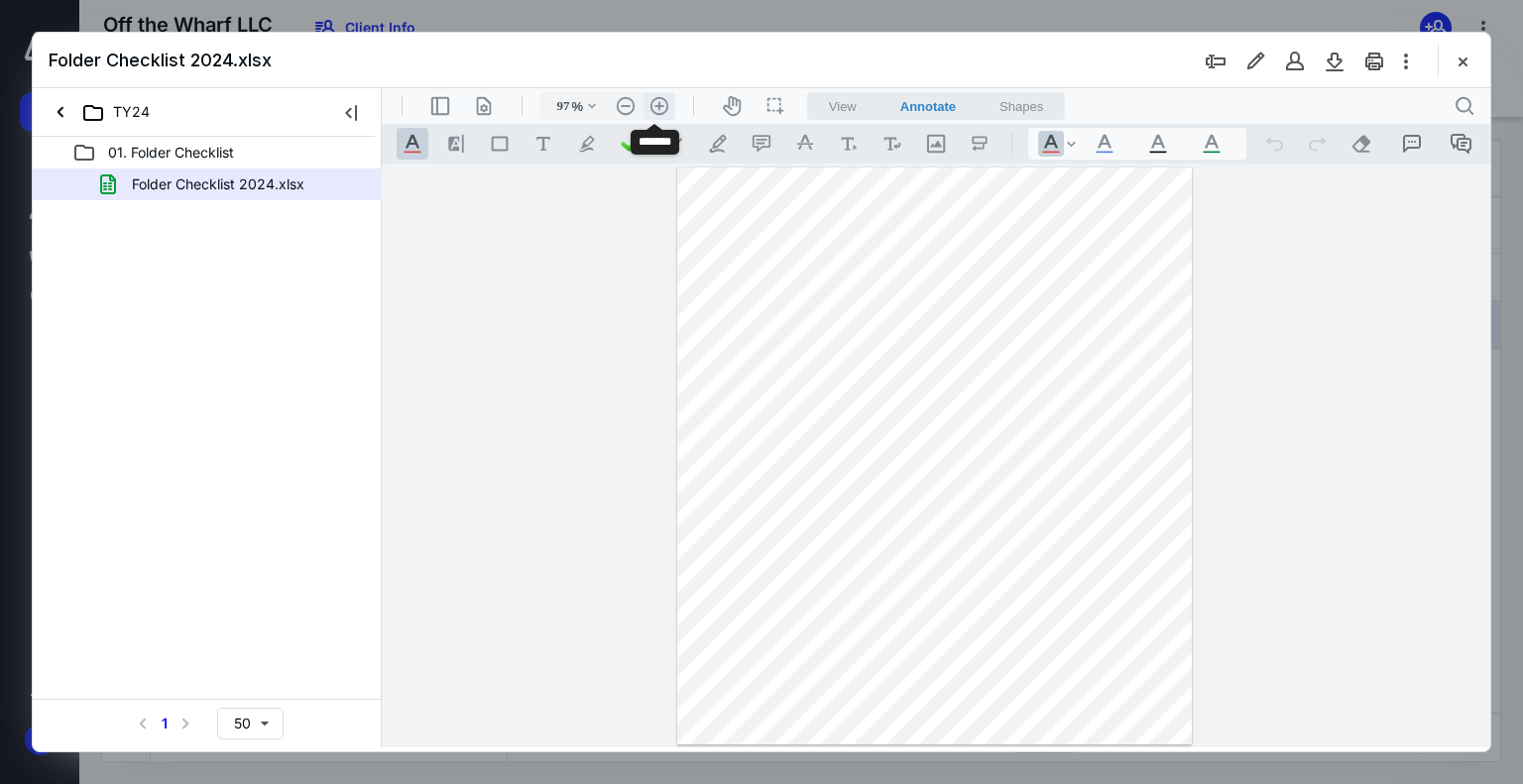 click on ".cls-1{fill:#abb0c4;} icon - header - zoom - in - line" at bounding box center (659, 106) 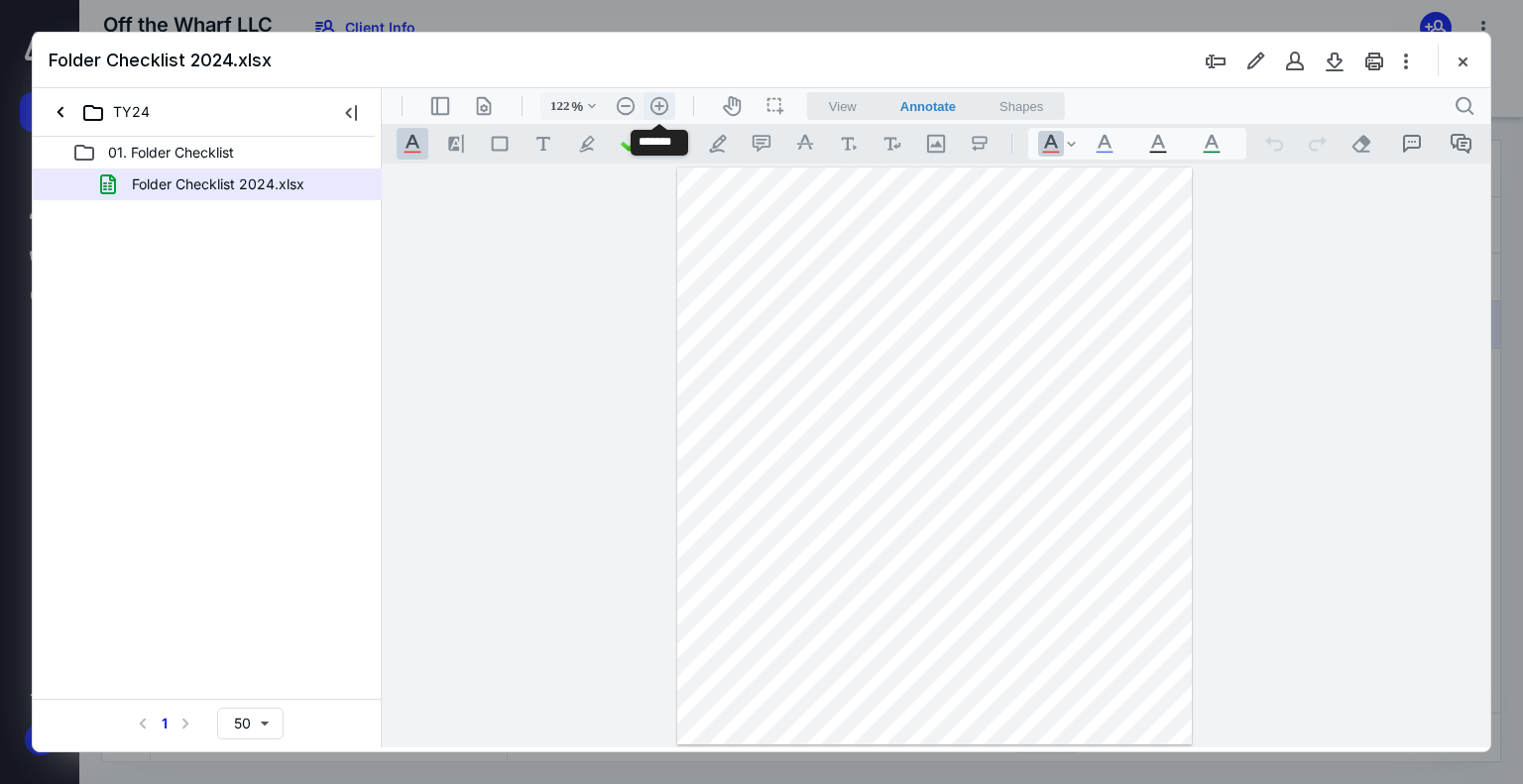 click on ".cls-1{fill:#abb0c4;} icon - header - zoom - in - line" at bounding box center (659, 106) 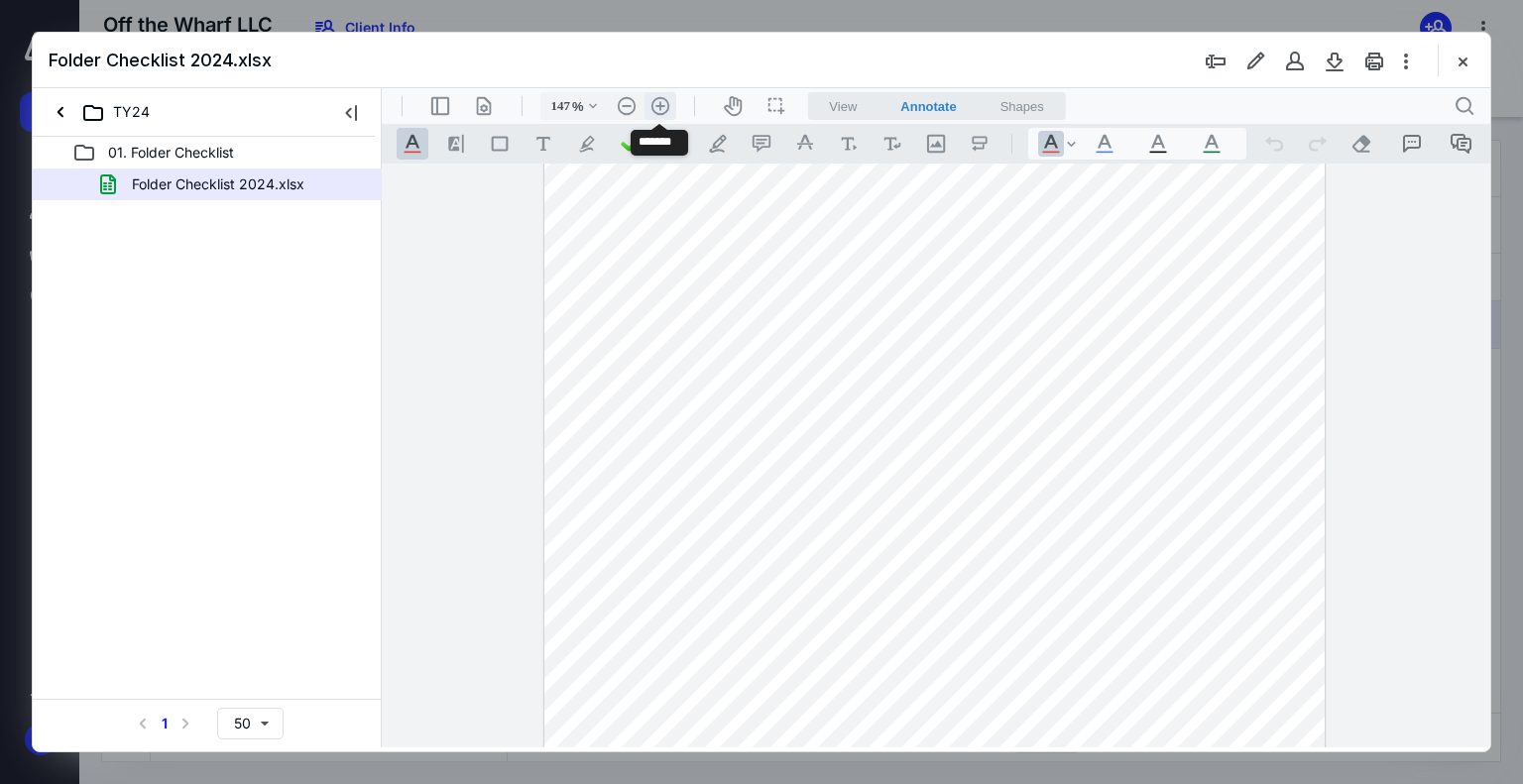 click on ".cls-1{fill:#abb0c4;} icon - header - zoom - in - line" at bounding box center [660, 106] 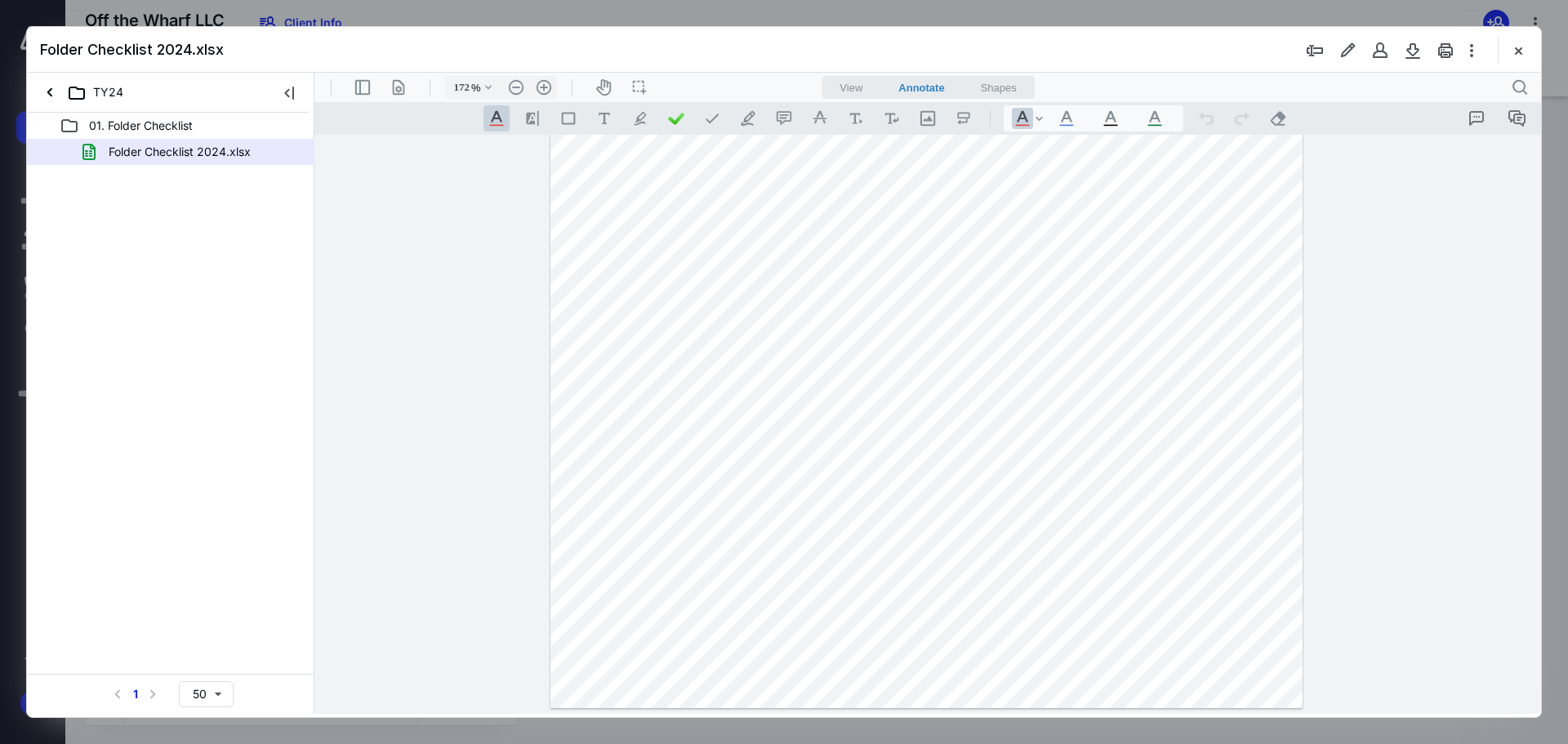 scroll, scrollTop: 275, scrollLeft: 0, axis: vertical 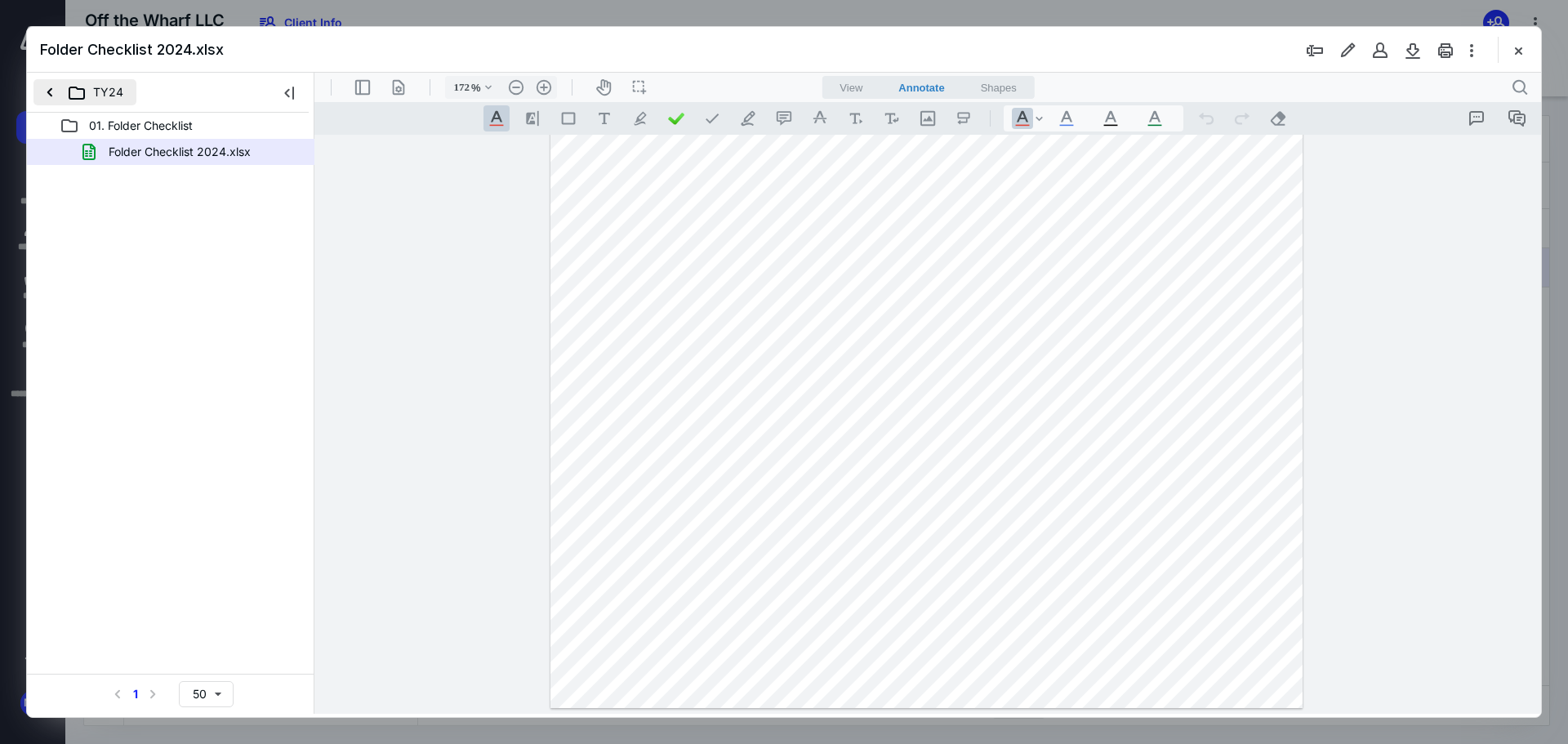click on "TY24" at bounding box center [85, 92] 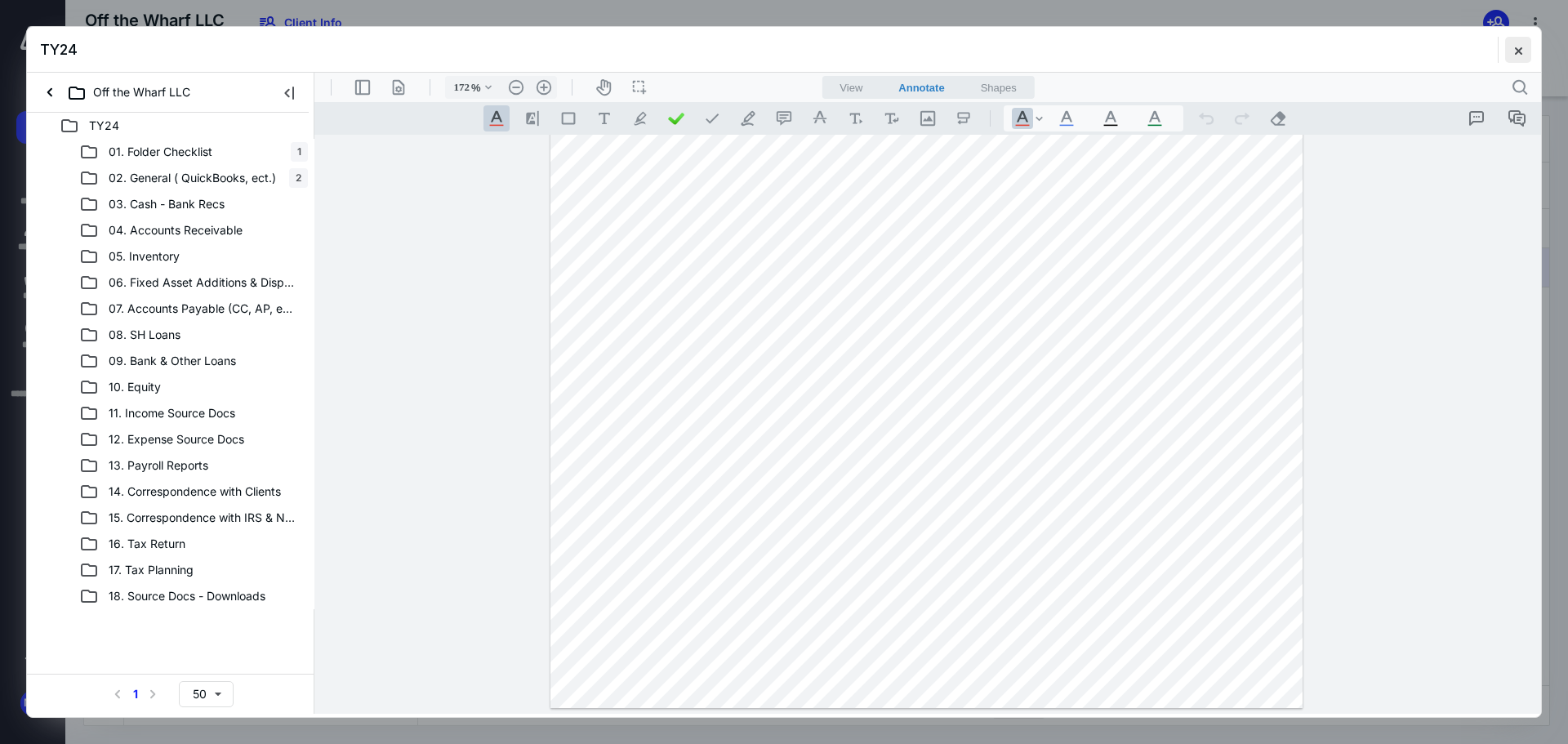 click at bounding box center (1518, 50) 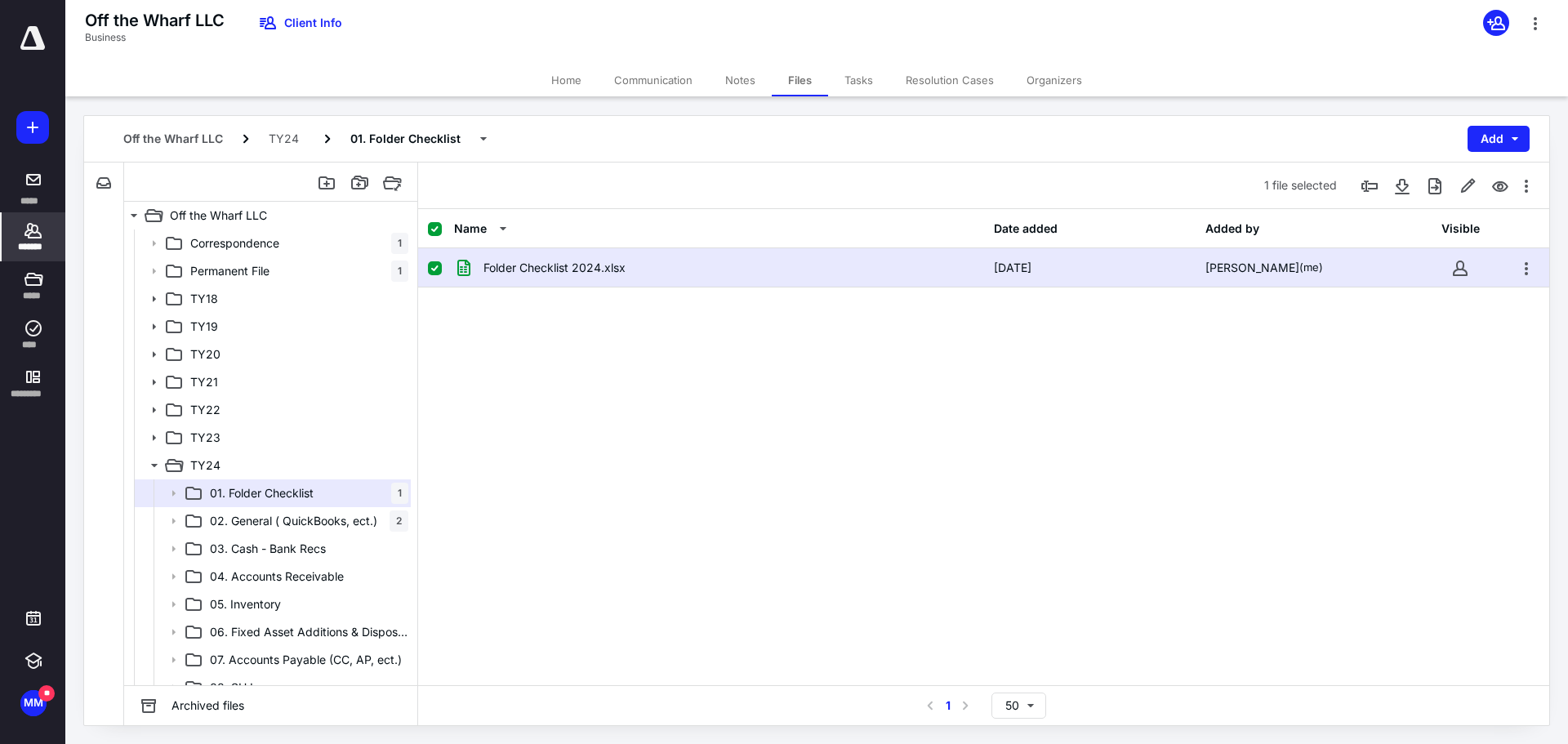 click 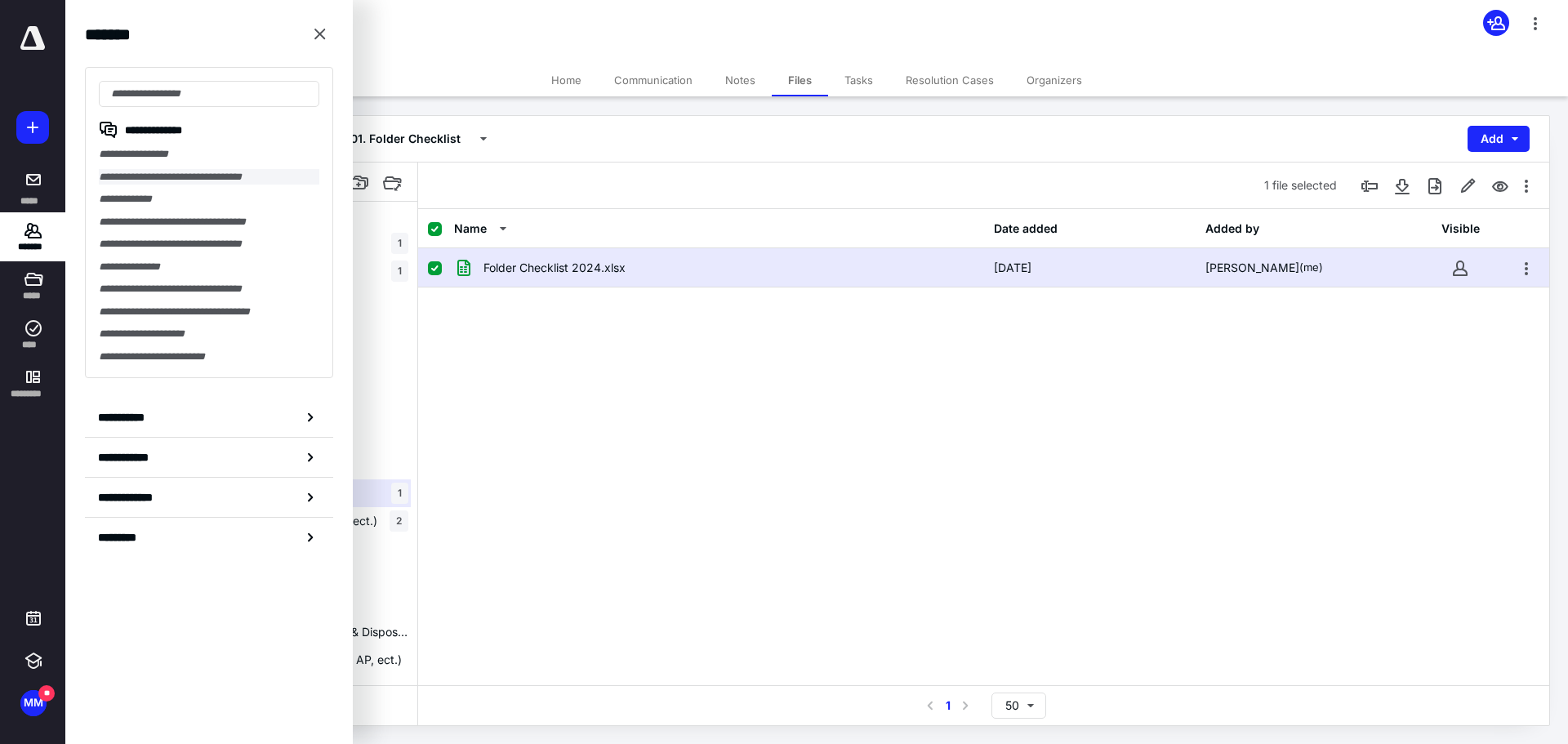 click on "**********" at bounding box center (209, 177) 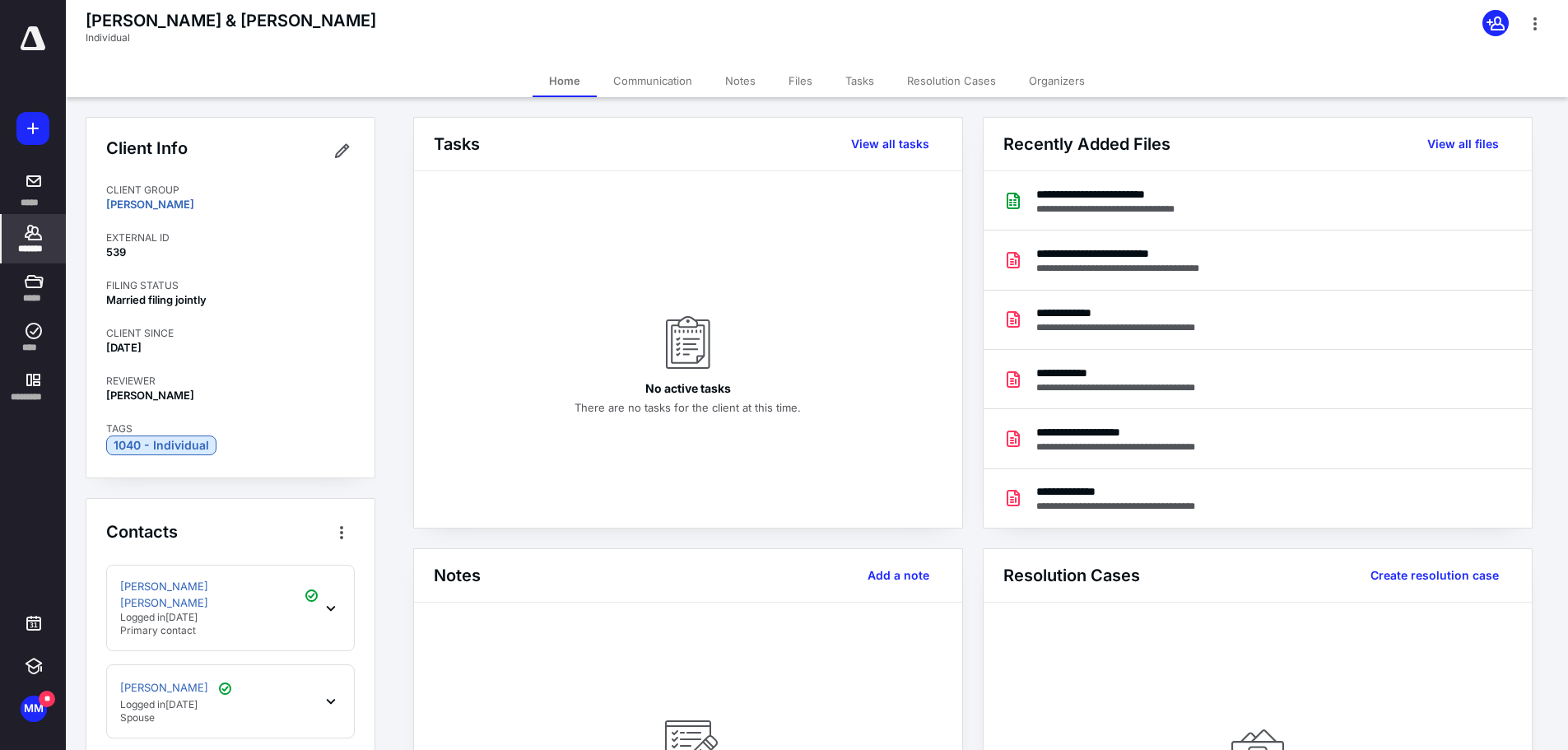 click on "Files" at bounding box center (800, 81) 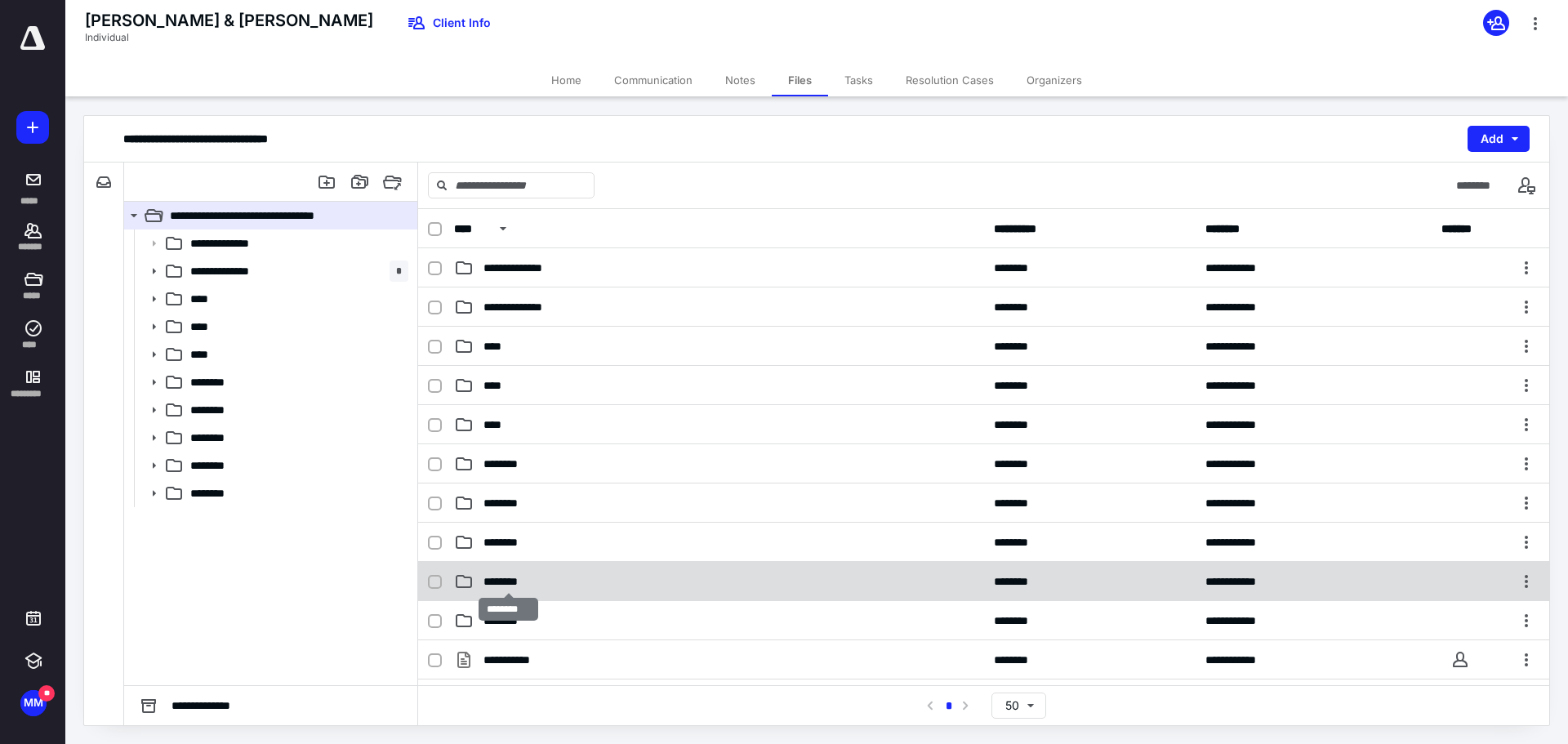 click on "********" at bounding box center (508, 581) 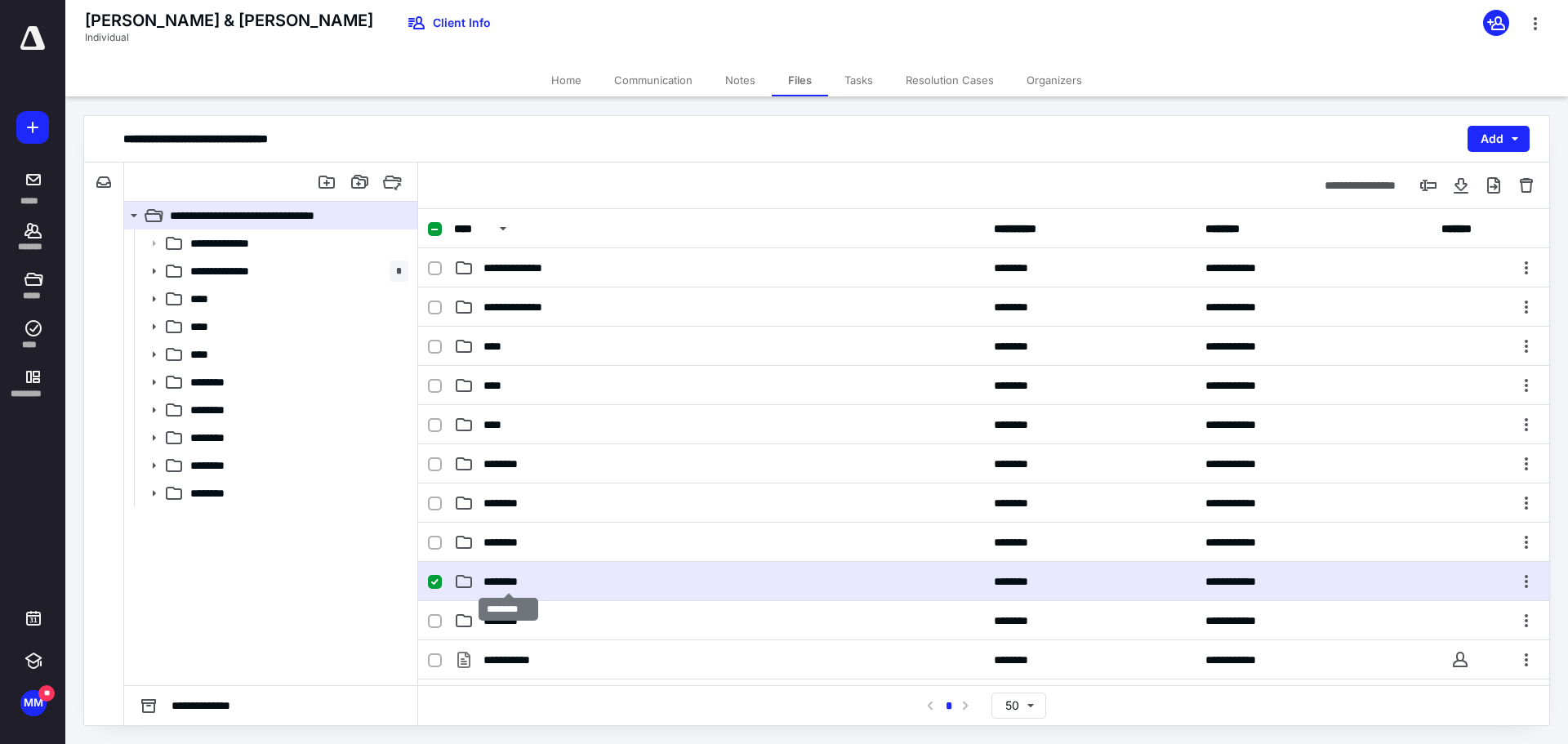 click on "********" at bounding box center (508, 581) 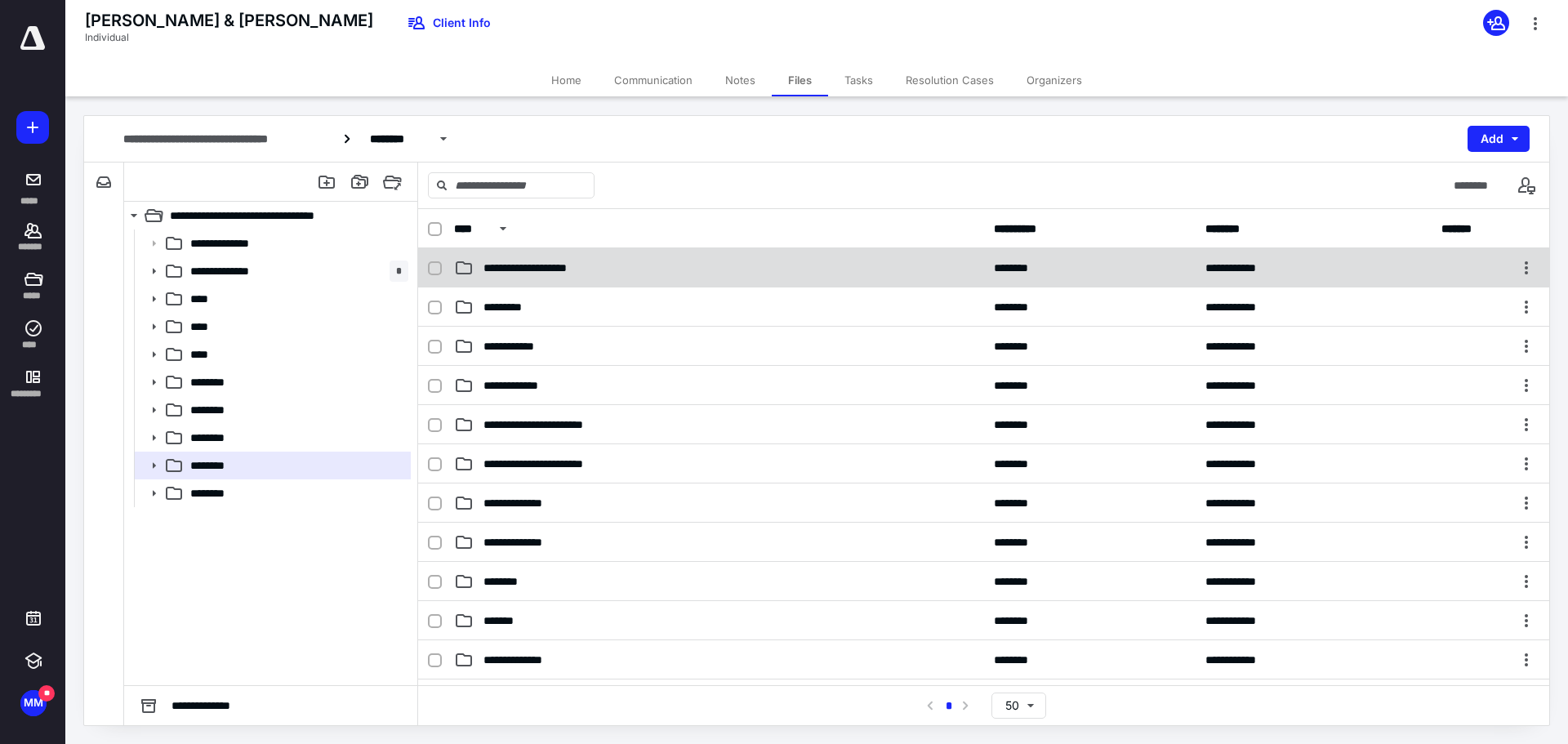 click on "**********" at bounding box center [536, 268] 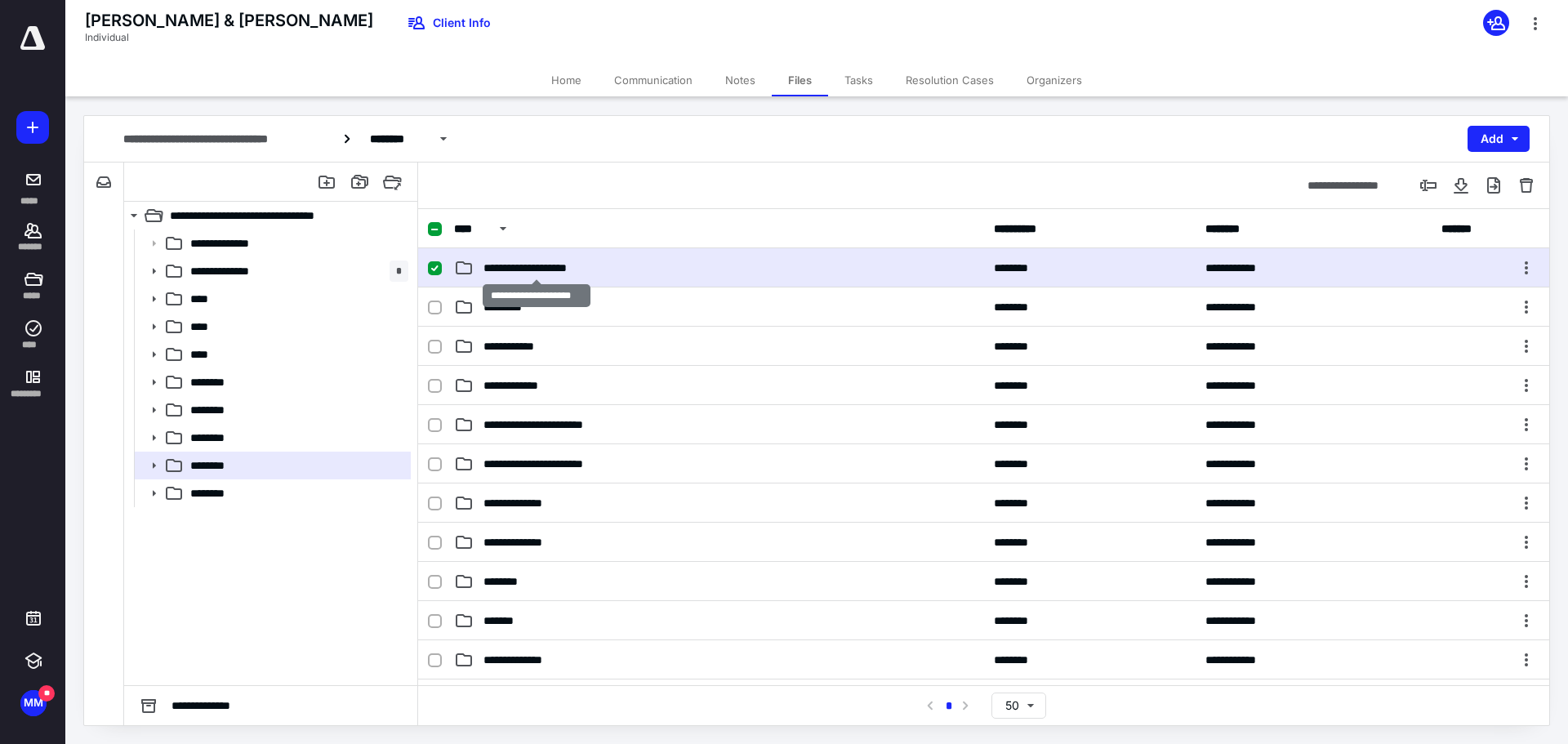 click on "**********" at bounding box center (536, 268) 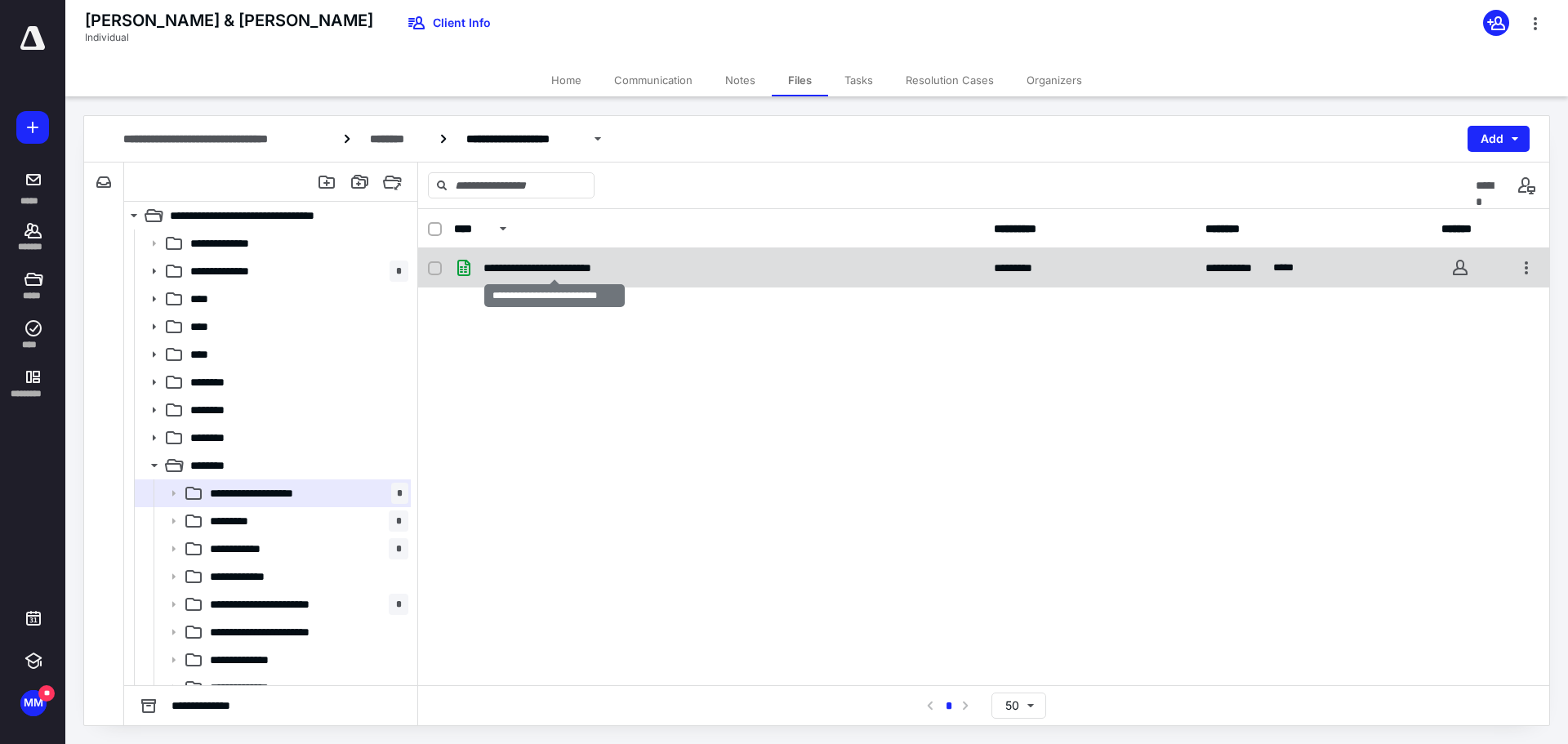 click on "**********" at bounding box center (555, 268) 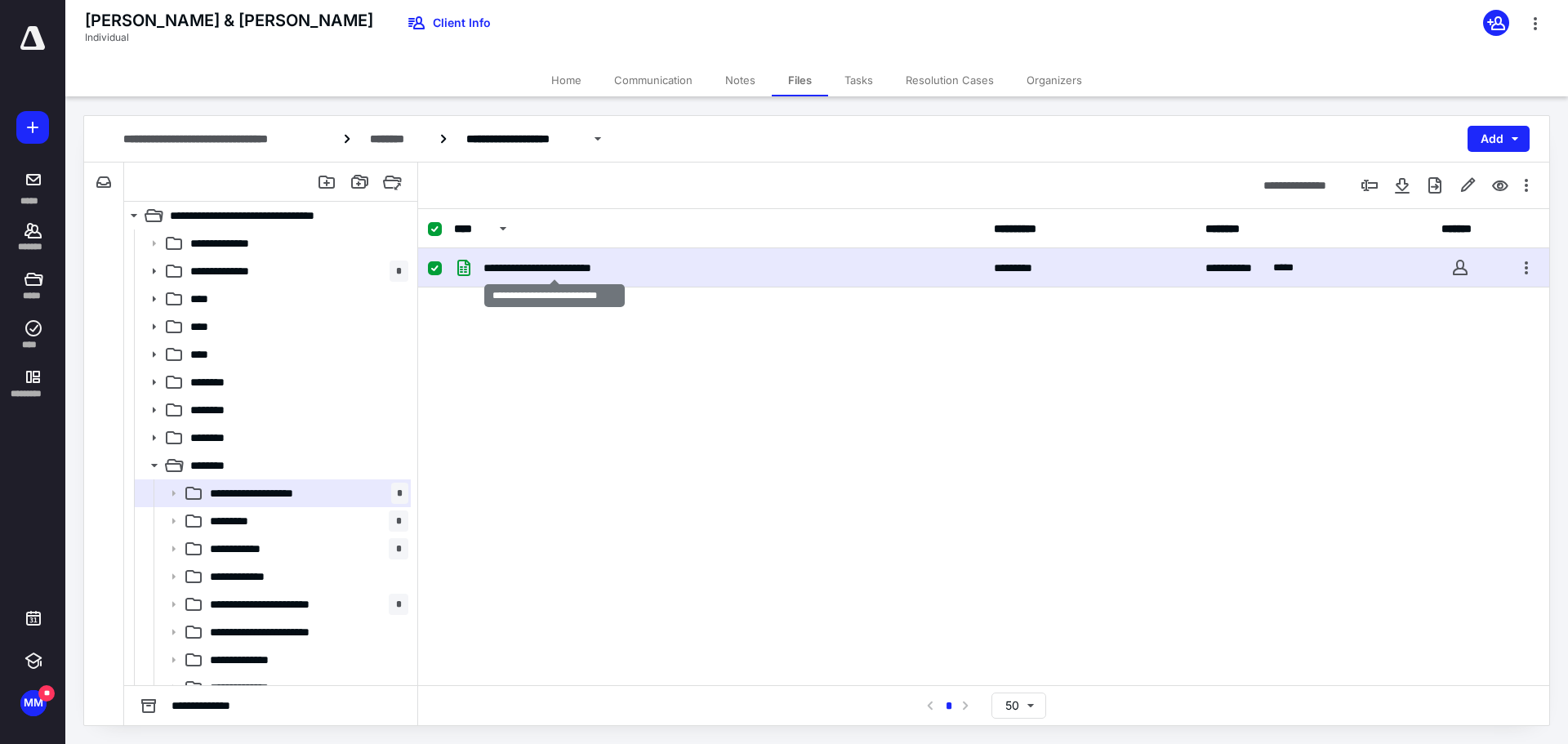 click on "**********" at bounding box center (555, 268) 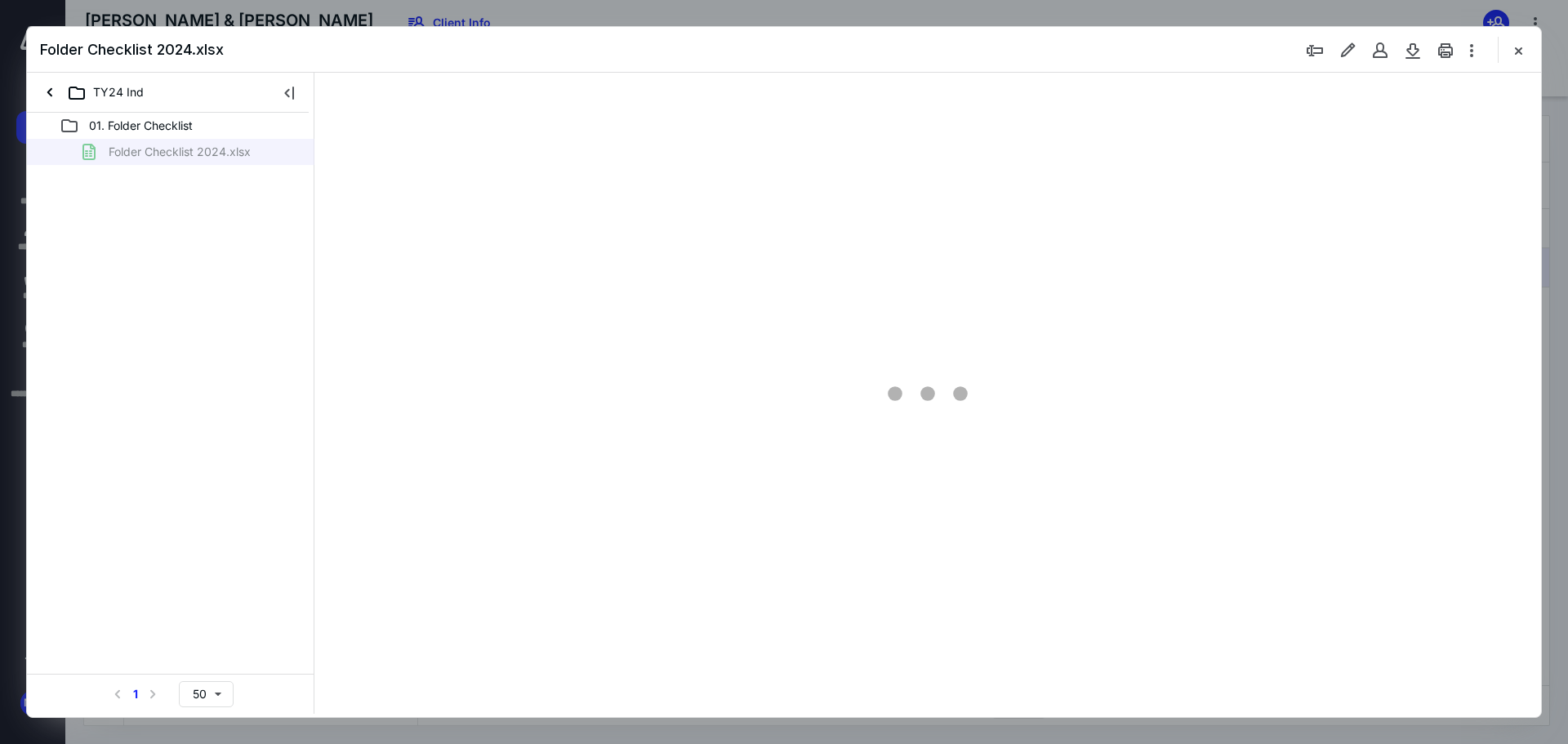 scroll, scrollTop: 0, scrollLeft: 0, axis: both 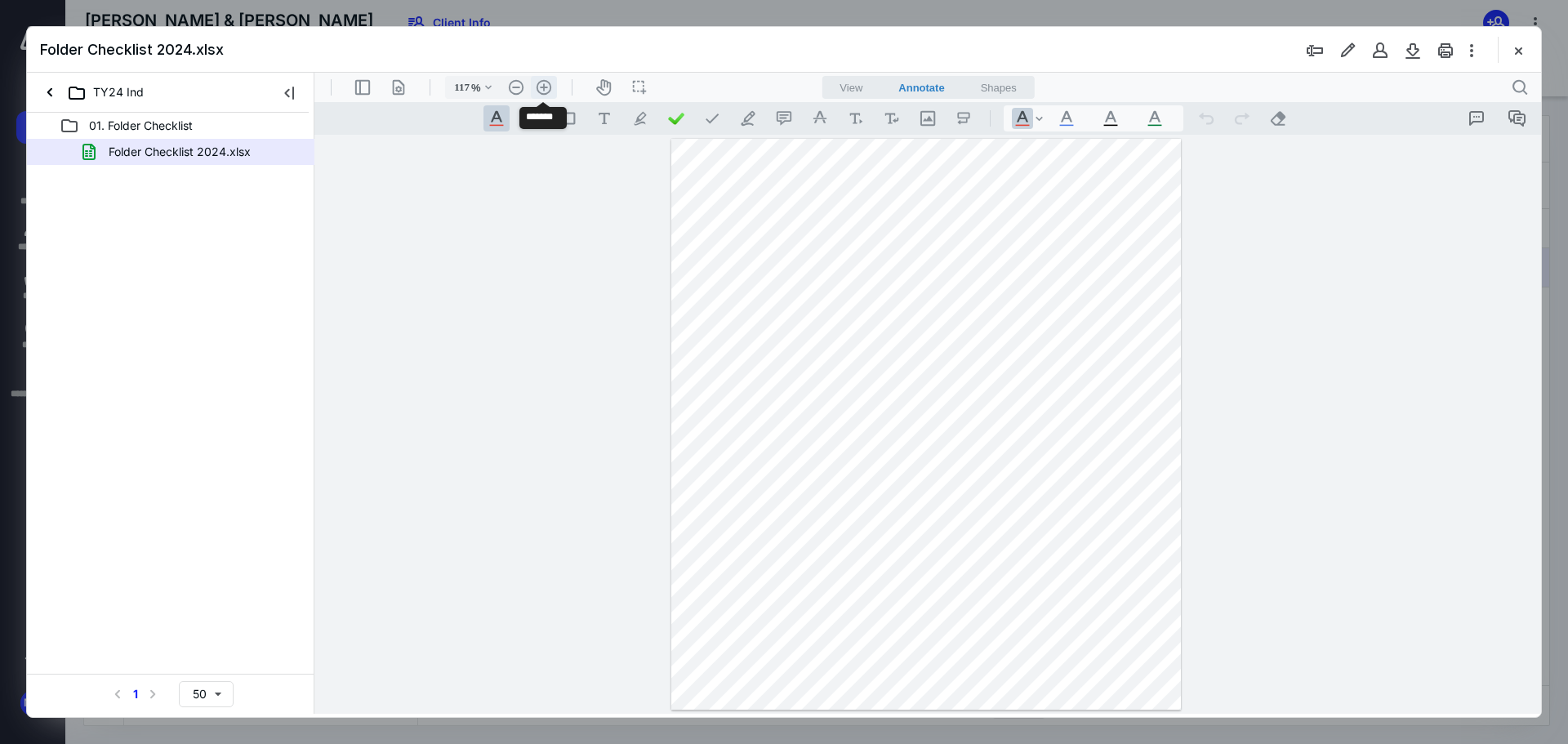 click on ".cls-1{fill:#abb0c4;} icon - header - zoom - in - line" at bounding box center [544, 87] 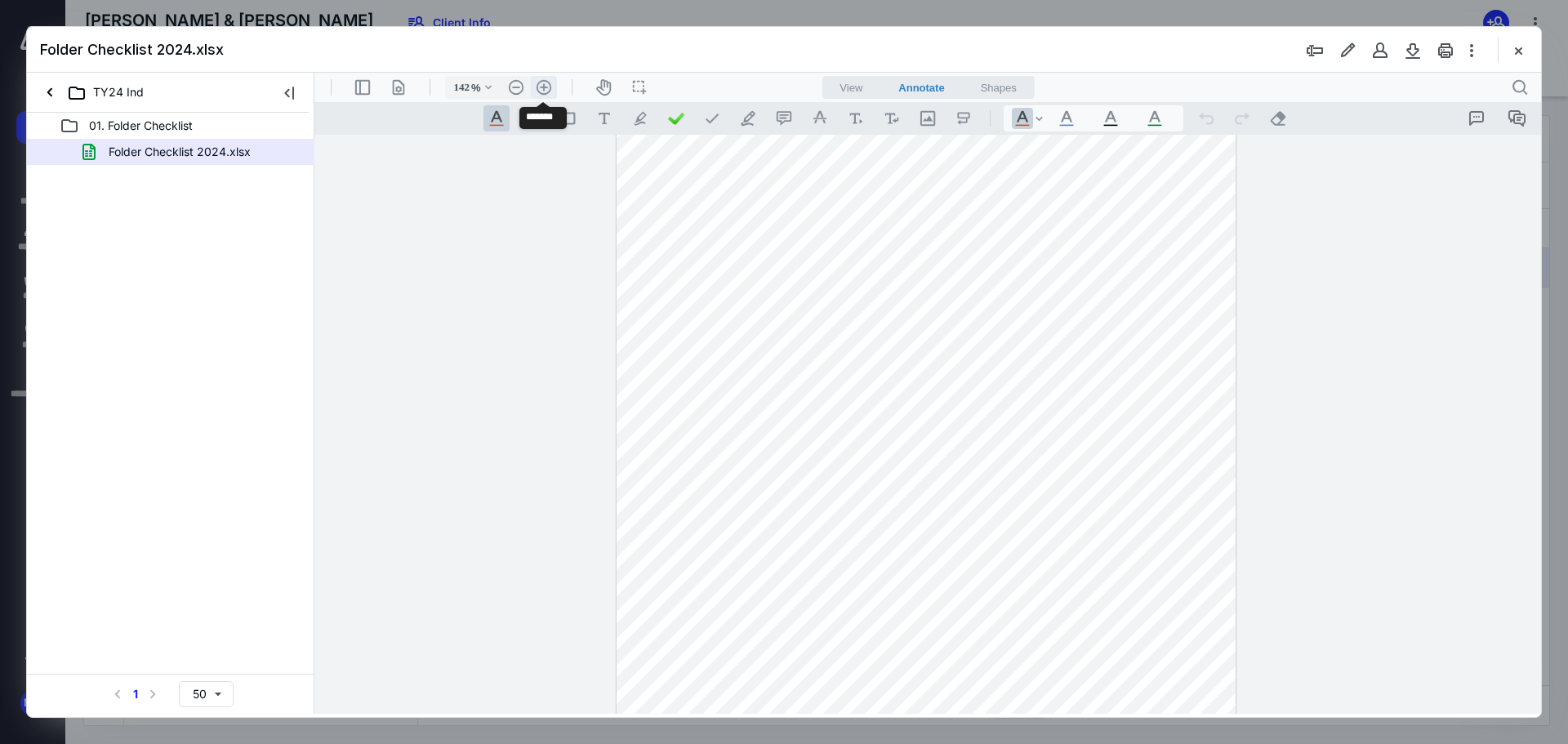 click on ".cls-1{fill:#abb0c4;} icon - header - zoom - in - line" at bounding box center [544, 87] 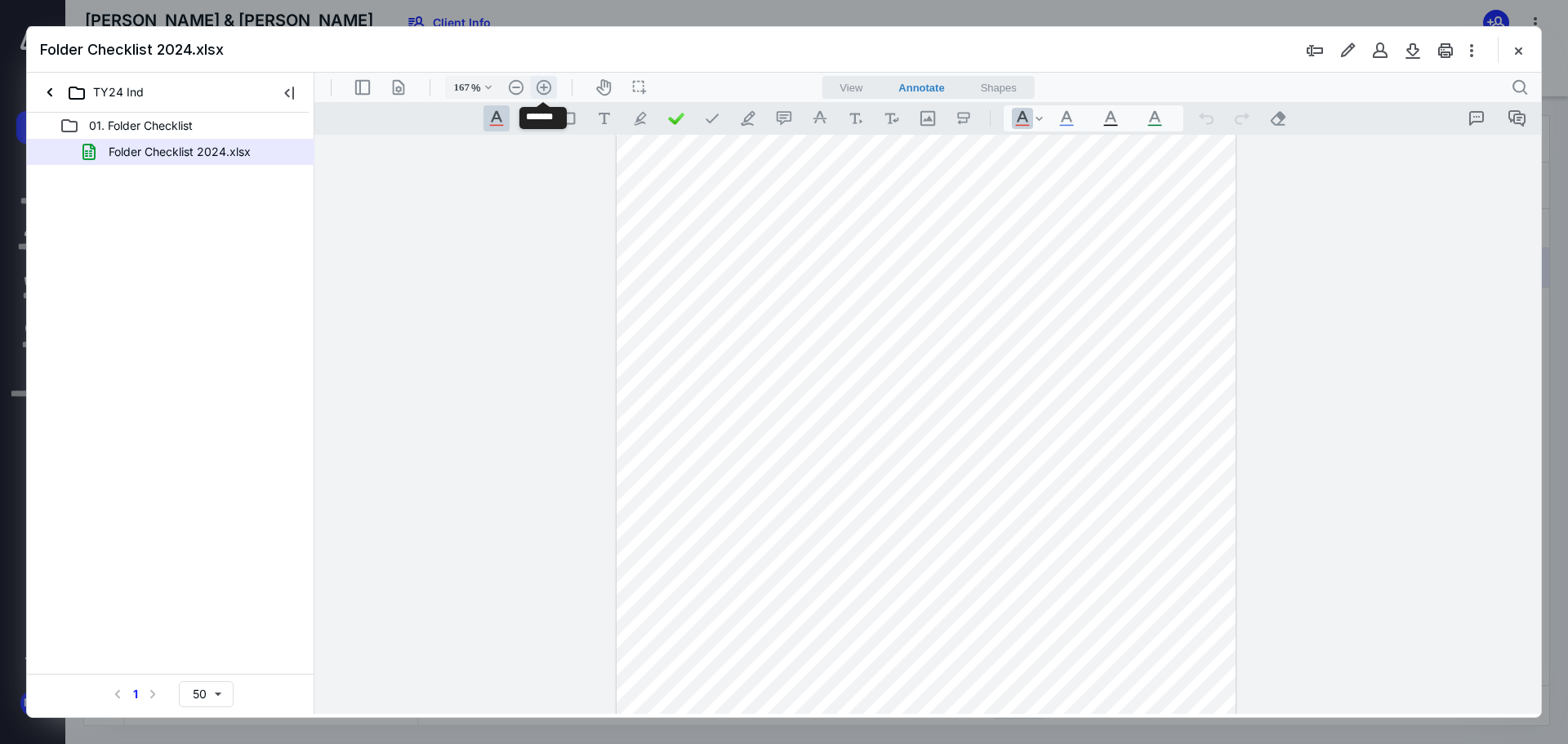 click on ".cls-1{fill:#abb0c4;} icon - header - zoom - in - line" at bounding box center [544, 87] 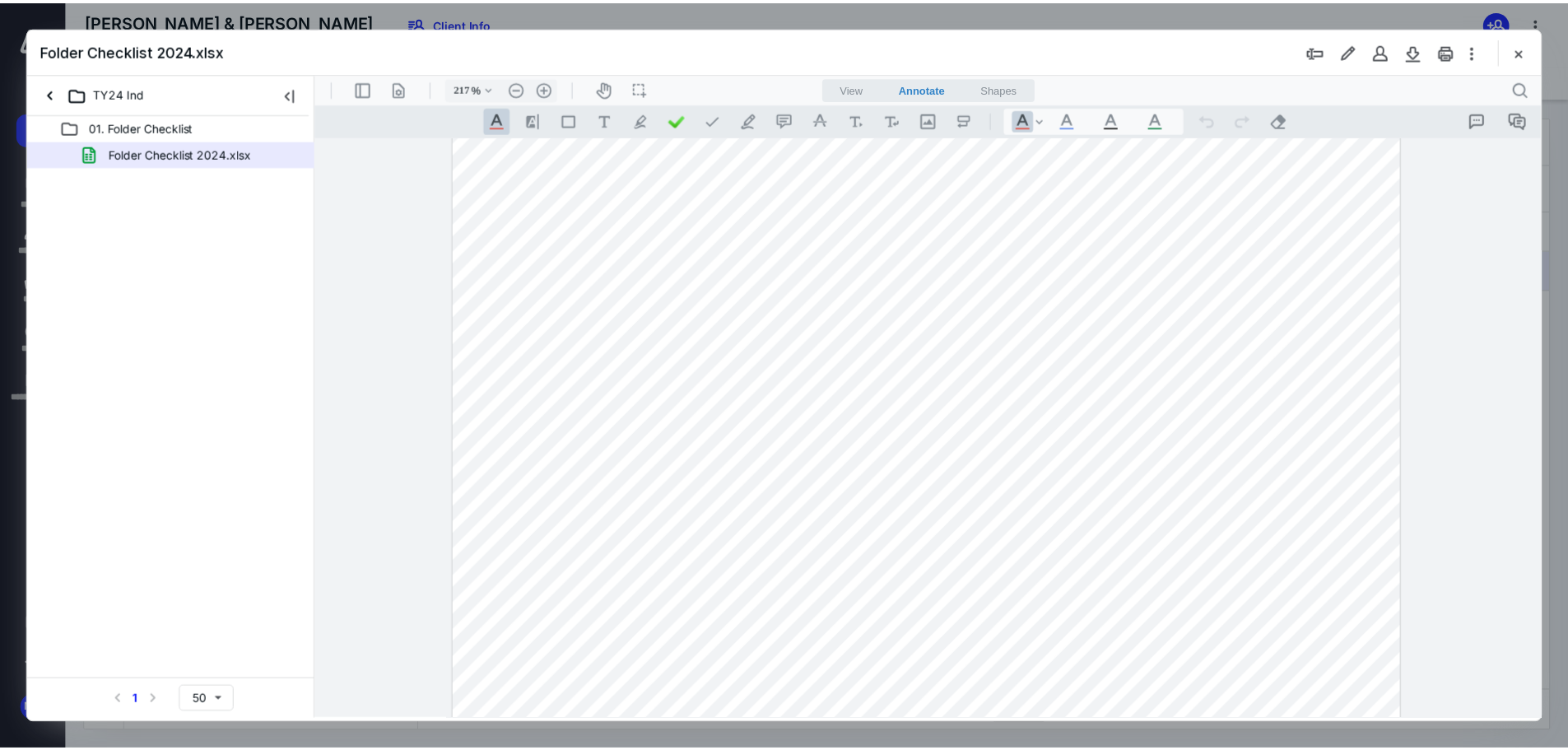 scroll, scrollTop: 471, scrollLeft: 0, axis: vertical 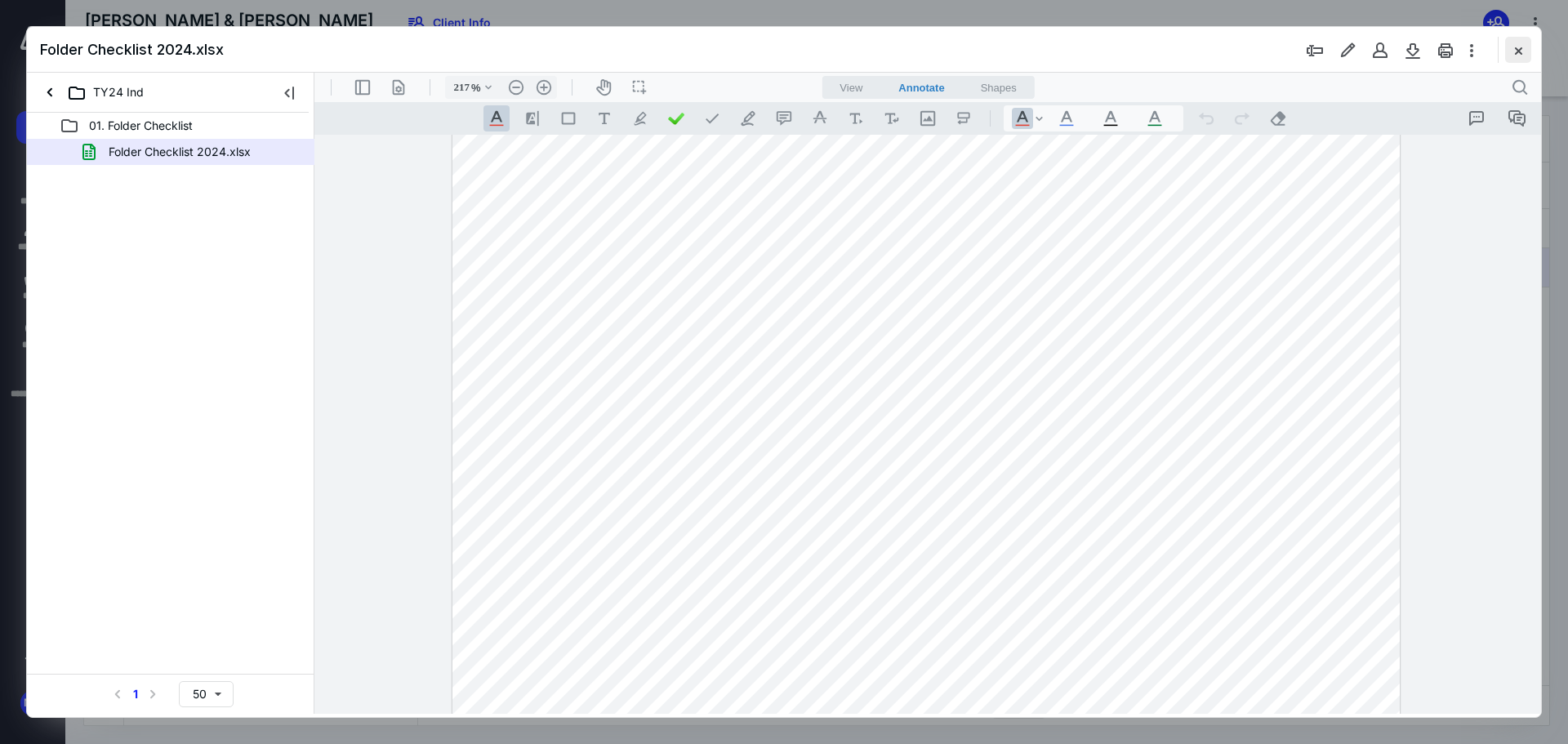 click at bounding box center (1518, 50) 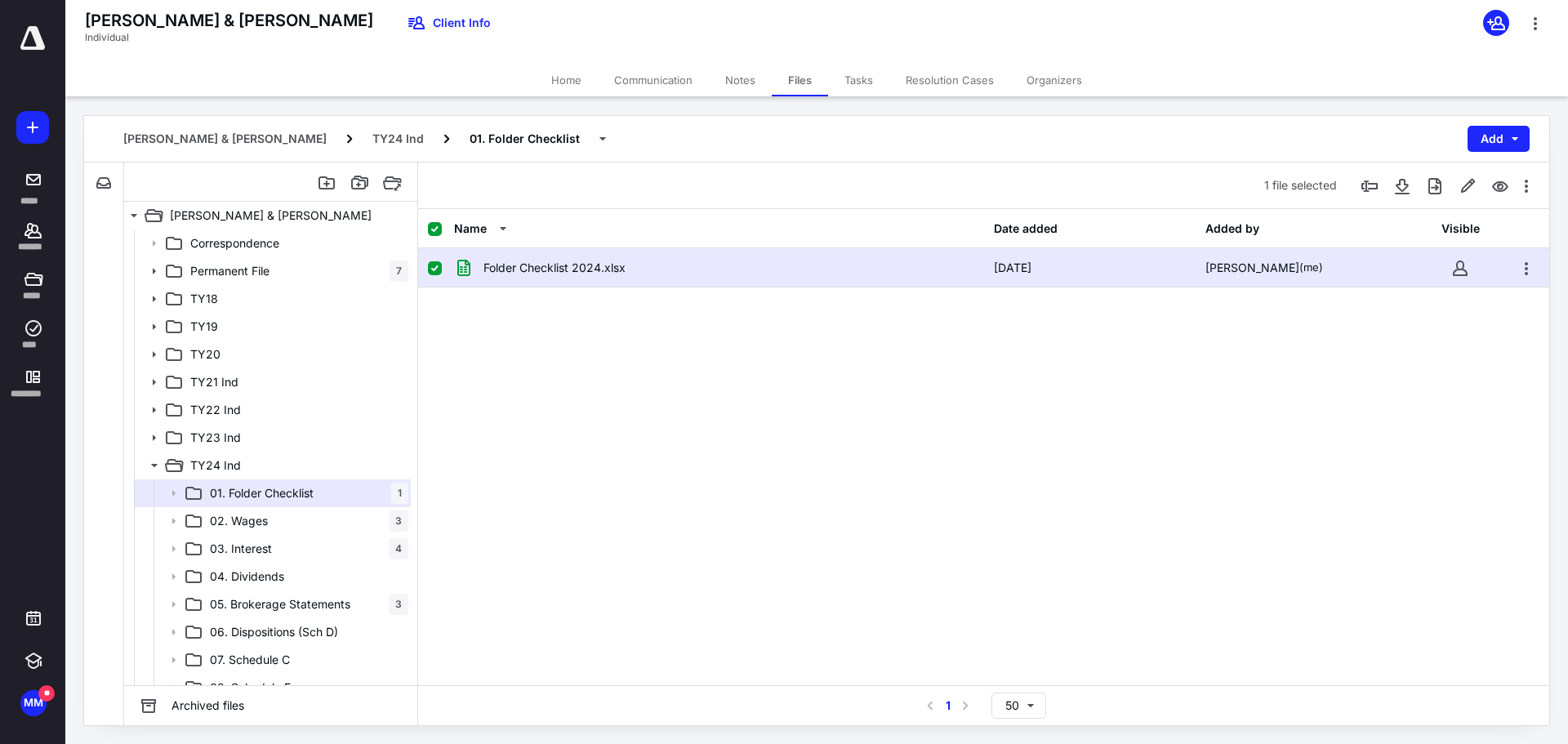 click on "Home" at bounding box center (566, 80) 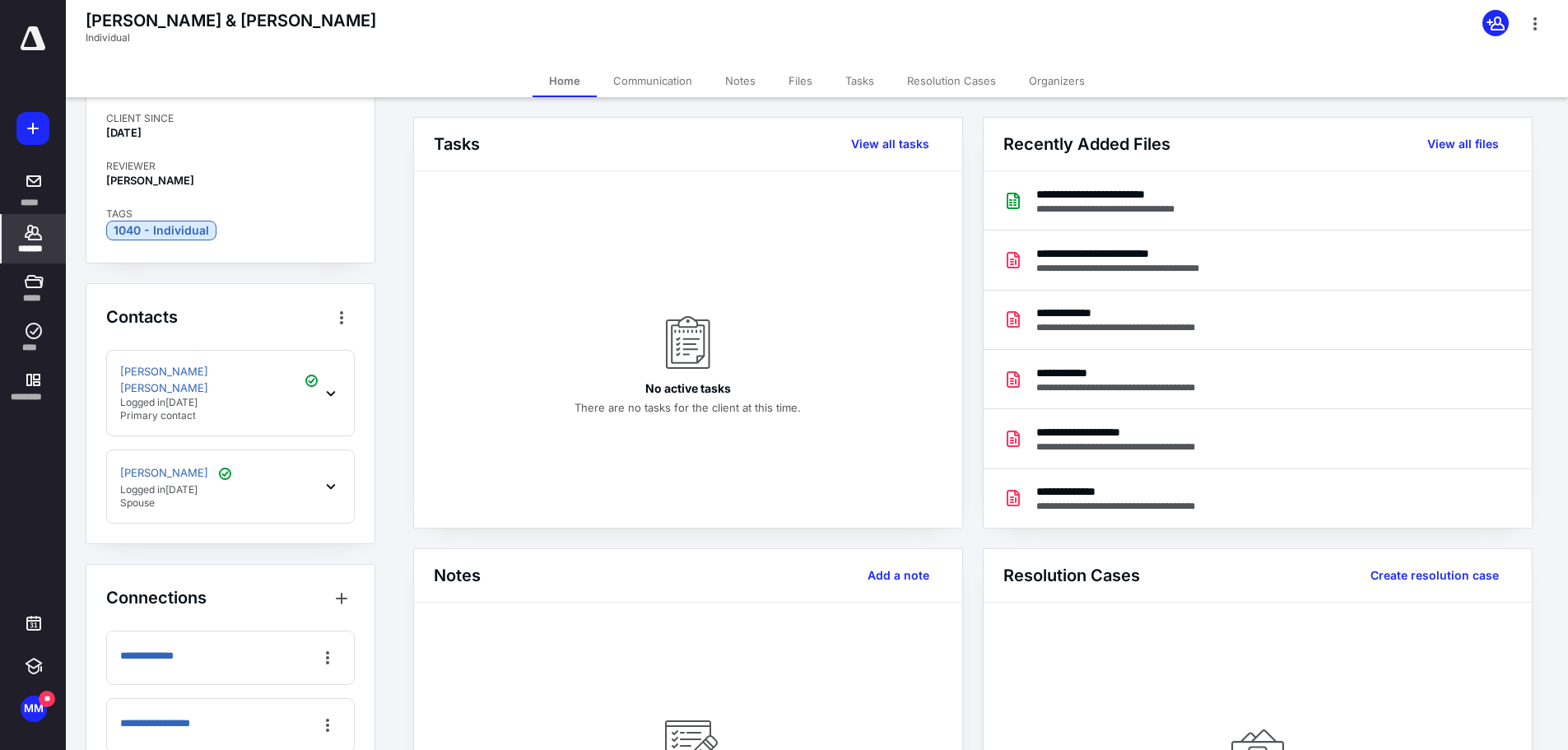 scroll, scrollTop: 245, scrollLeft: 0, axis: vertical 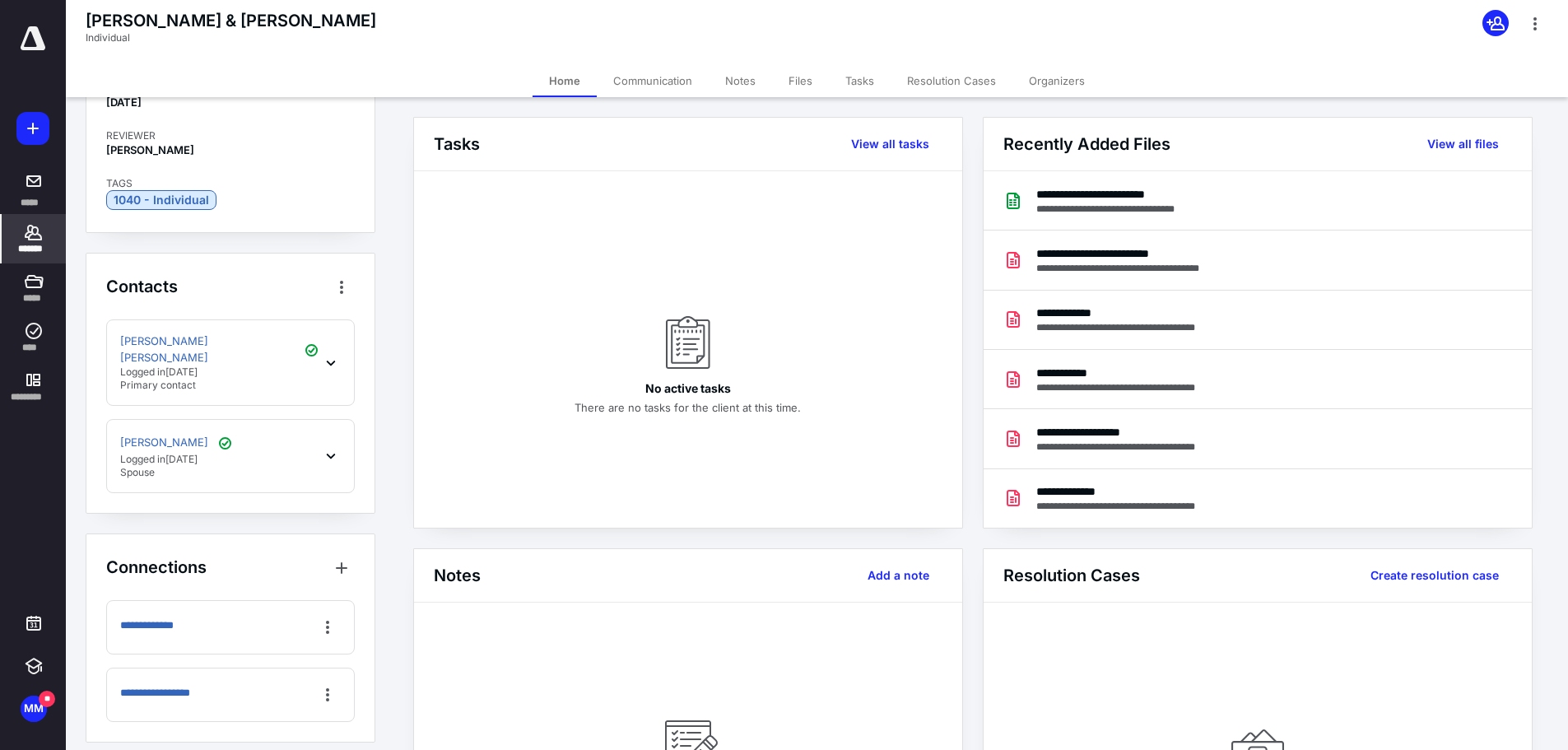 click 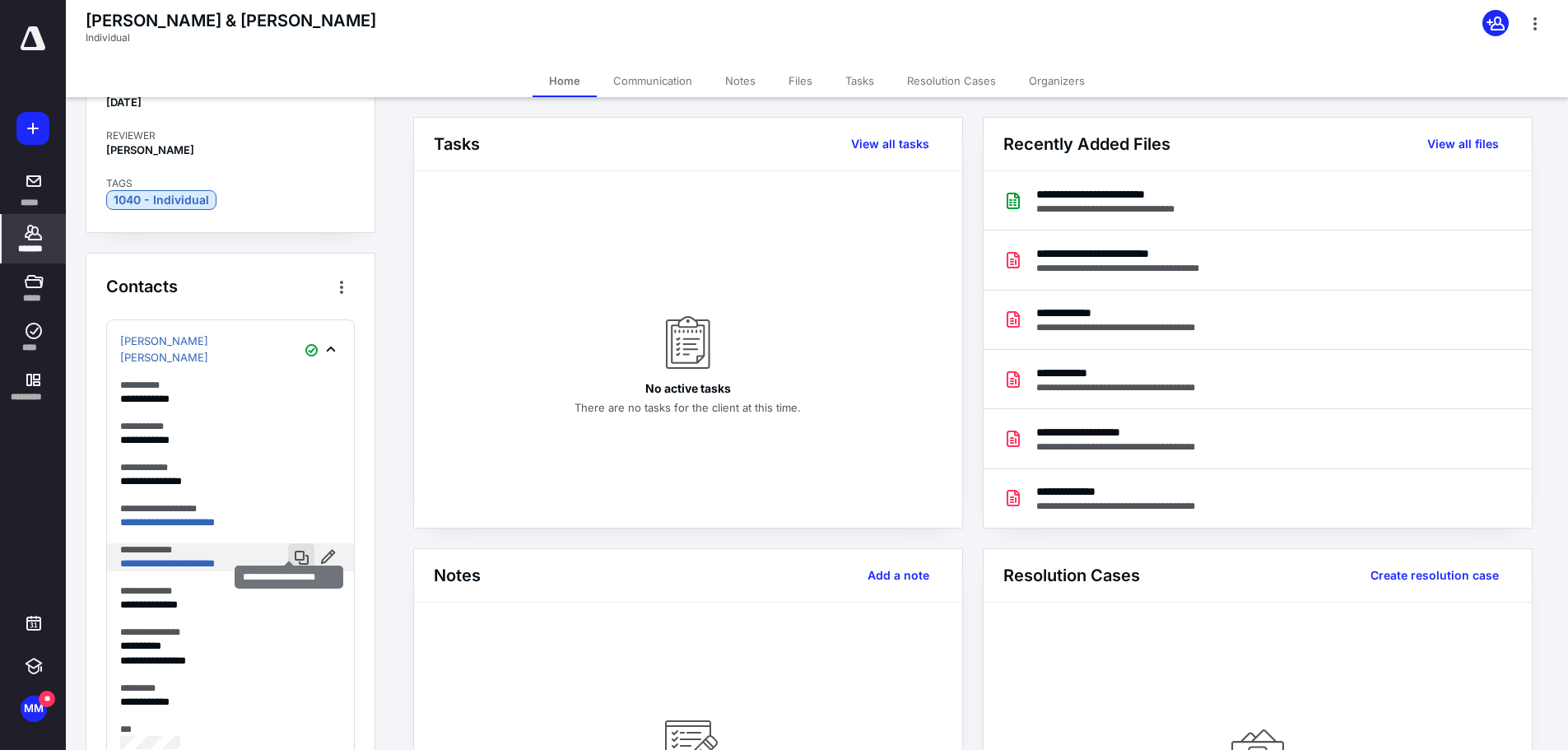 click at bounding box center [301, 557] 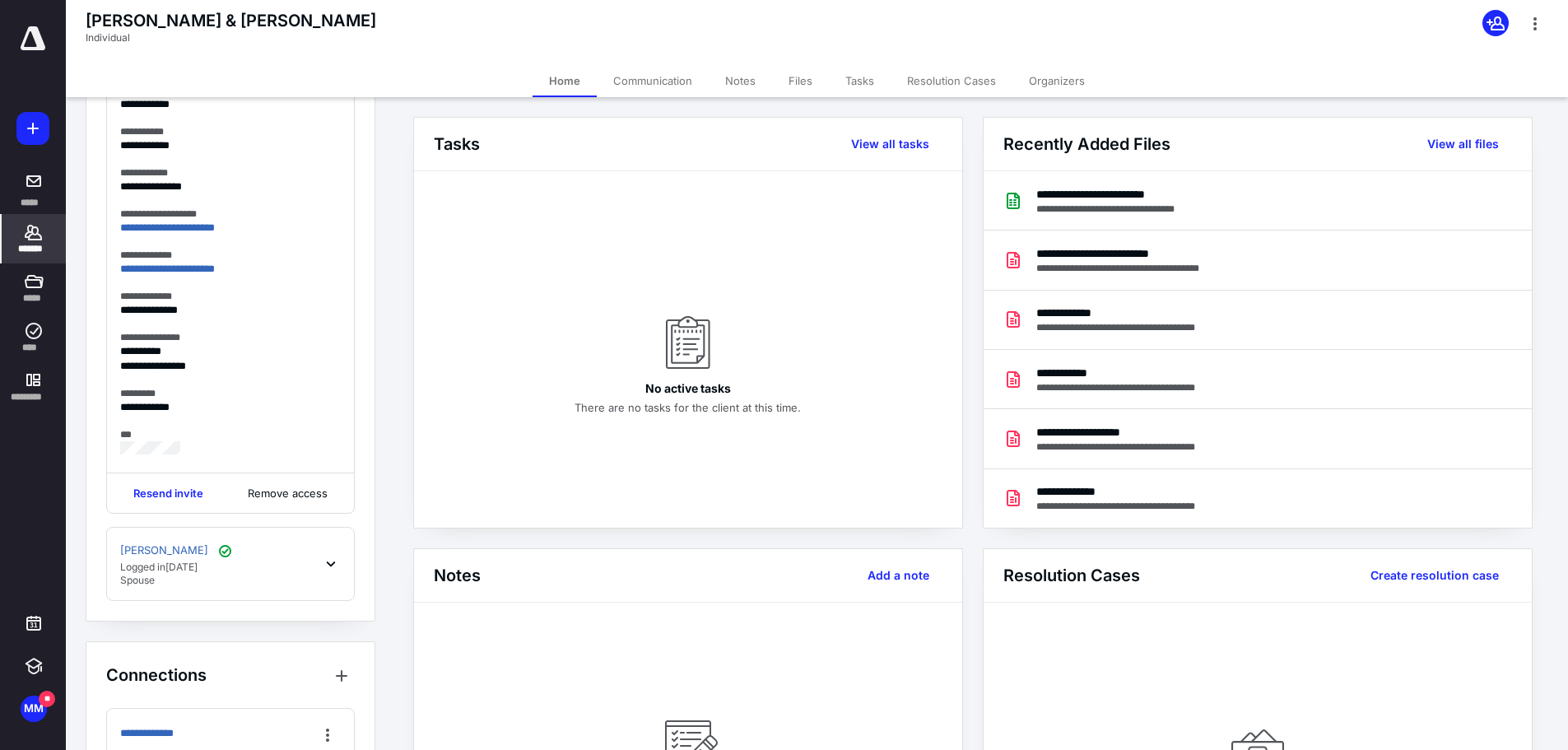 scroll, scrollTop: 575, scrollLeft: 0, axis: vertical 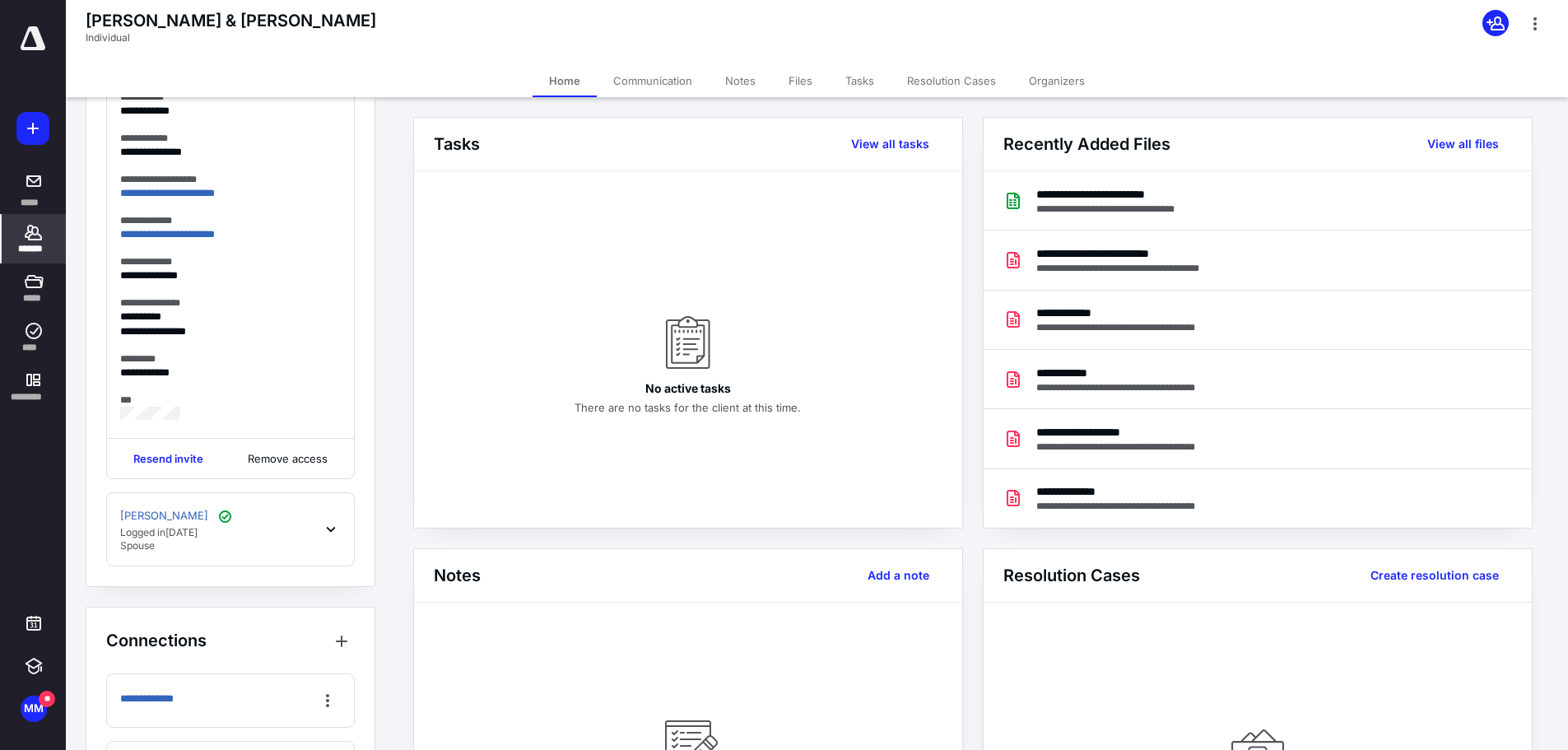 click 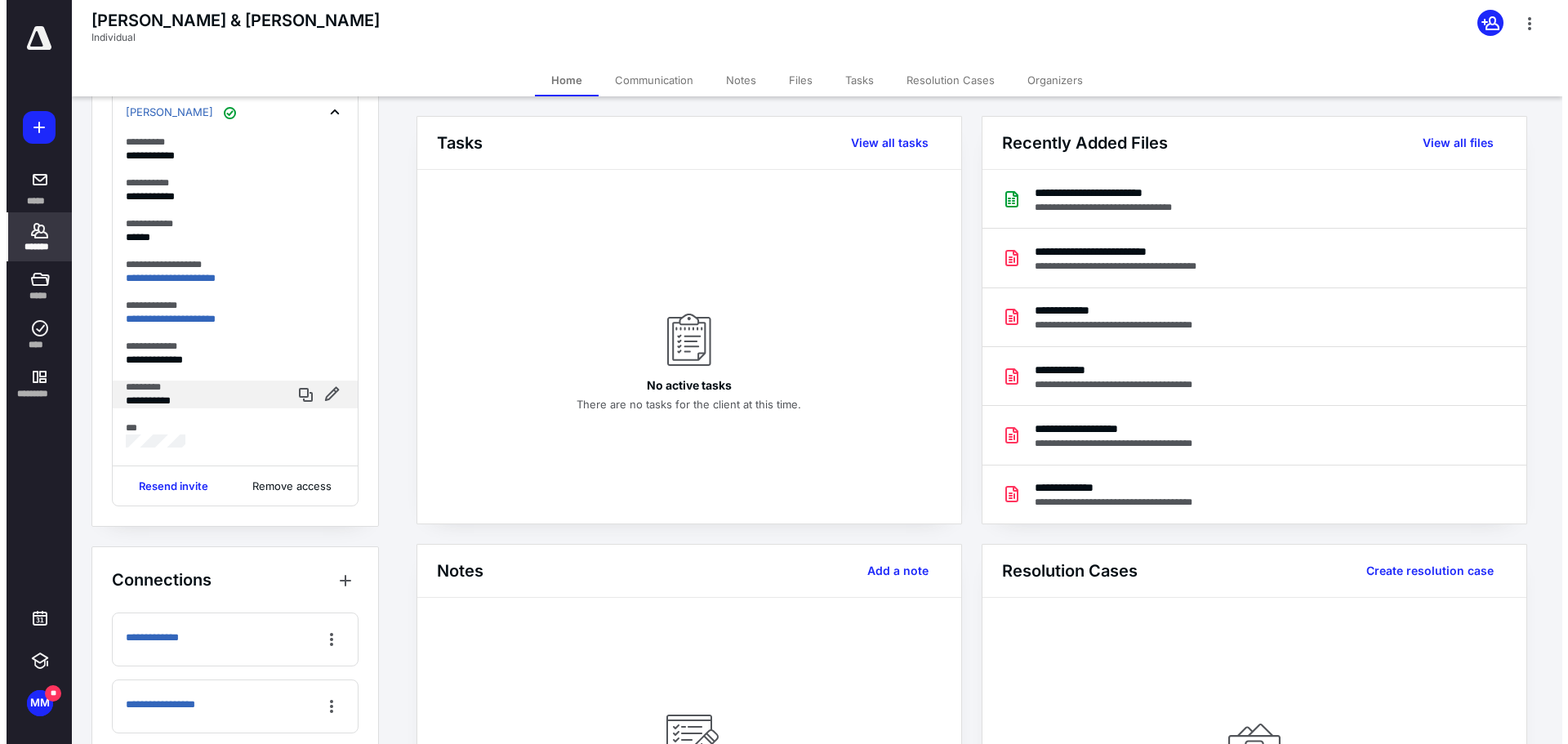 scroll, scrollTop: 488, scrollLeft: 0, axis: vertical 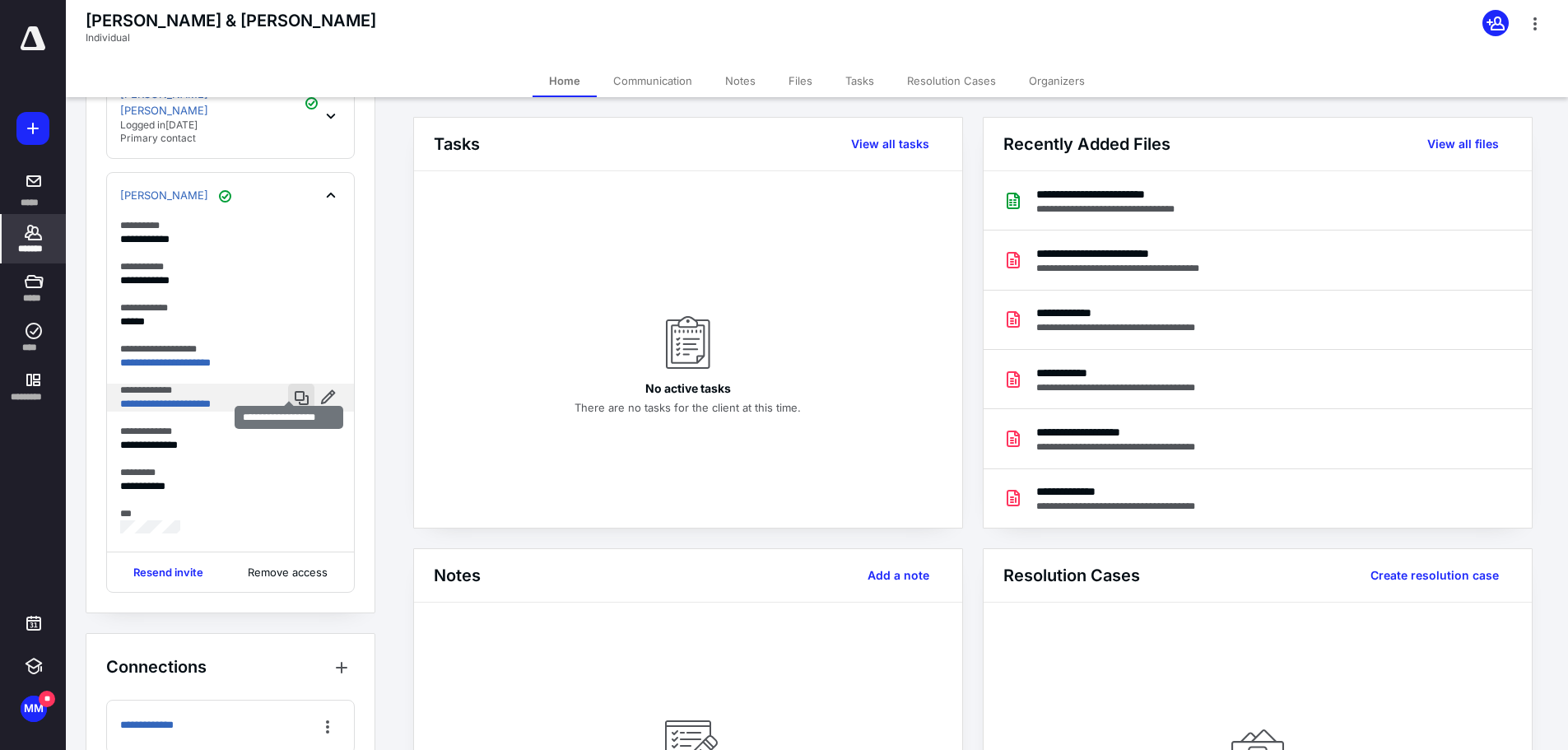click at bounding box center (301, 397) 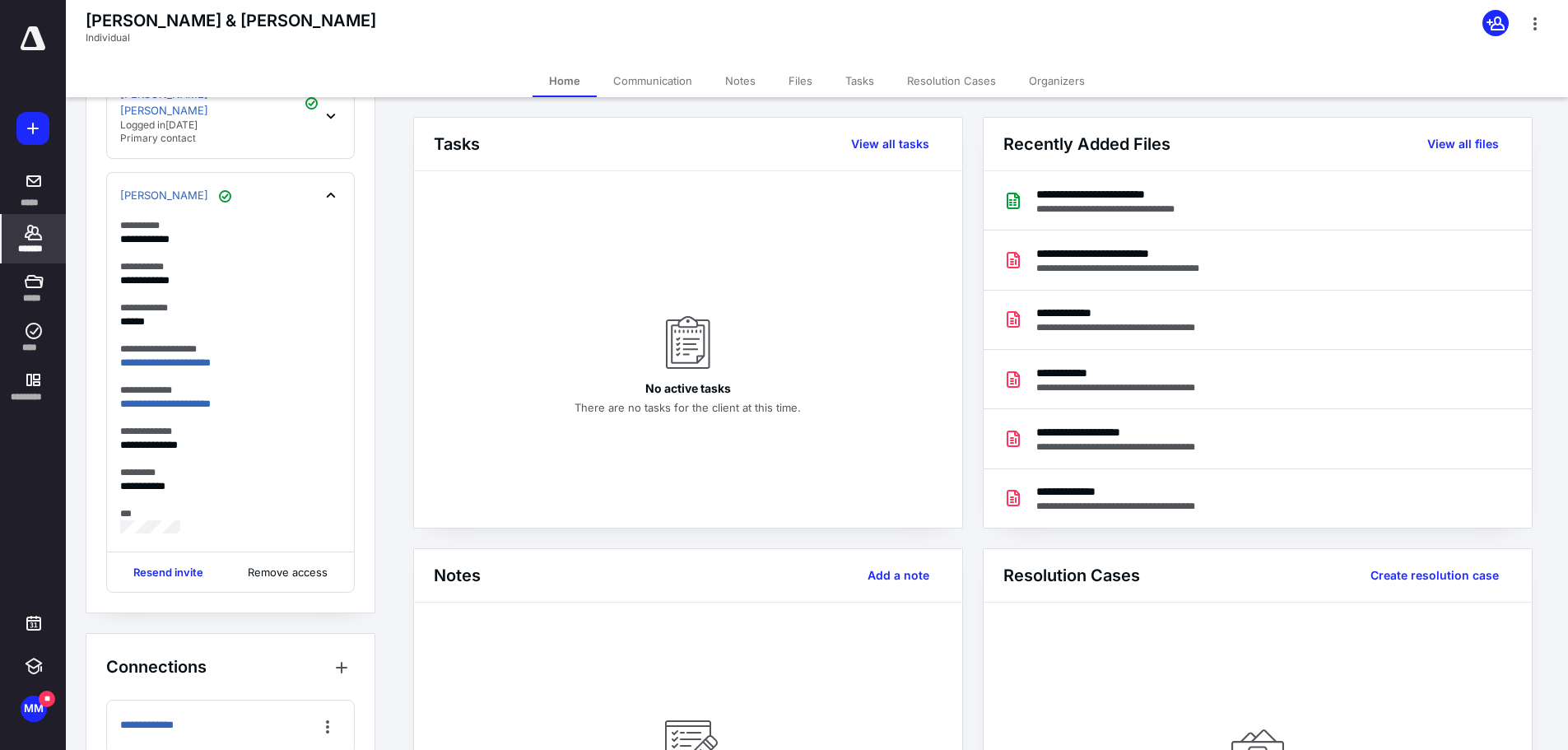 click on "Communication" at bounding box center [653, 81] 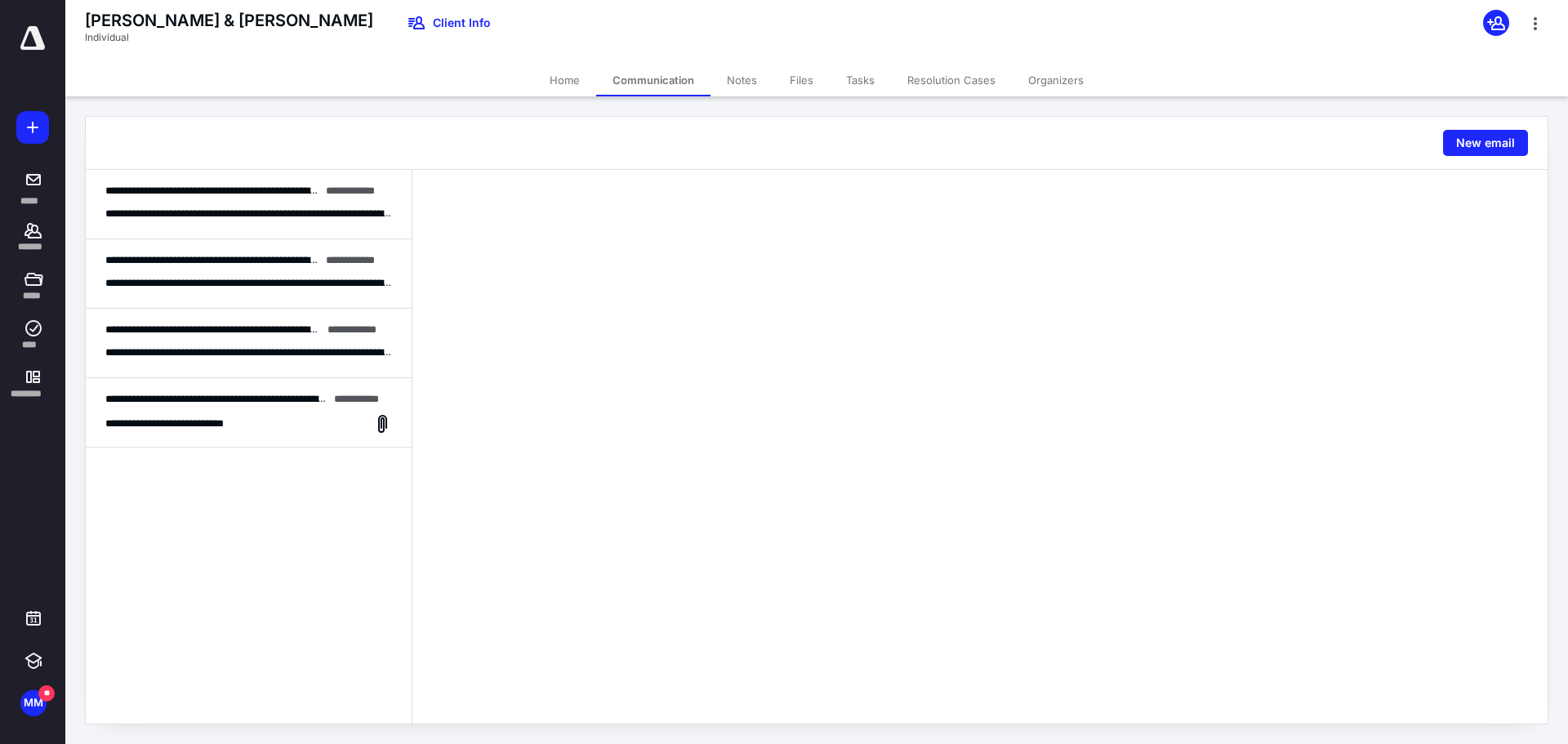 click on "Notes" at bounding box center (742, 80) 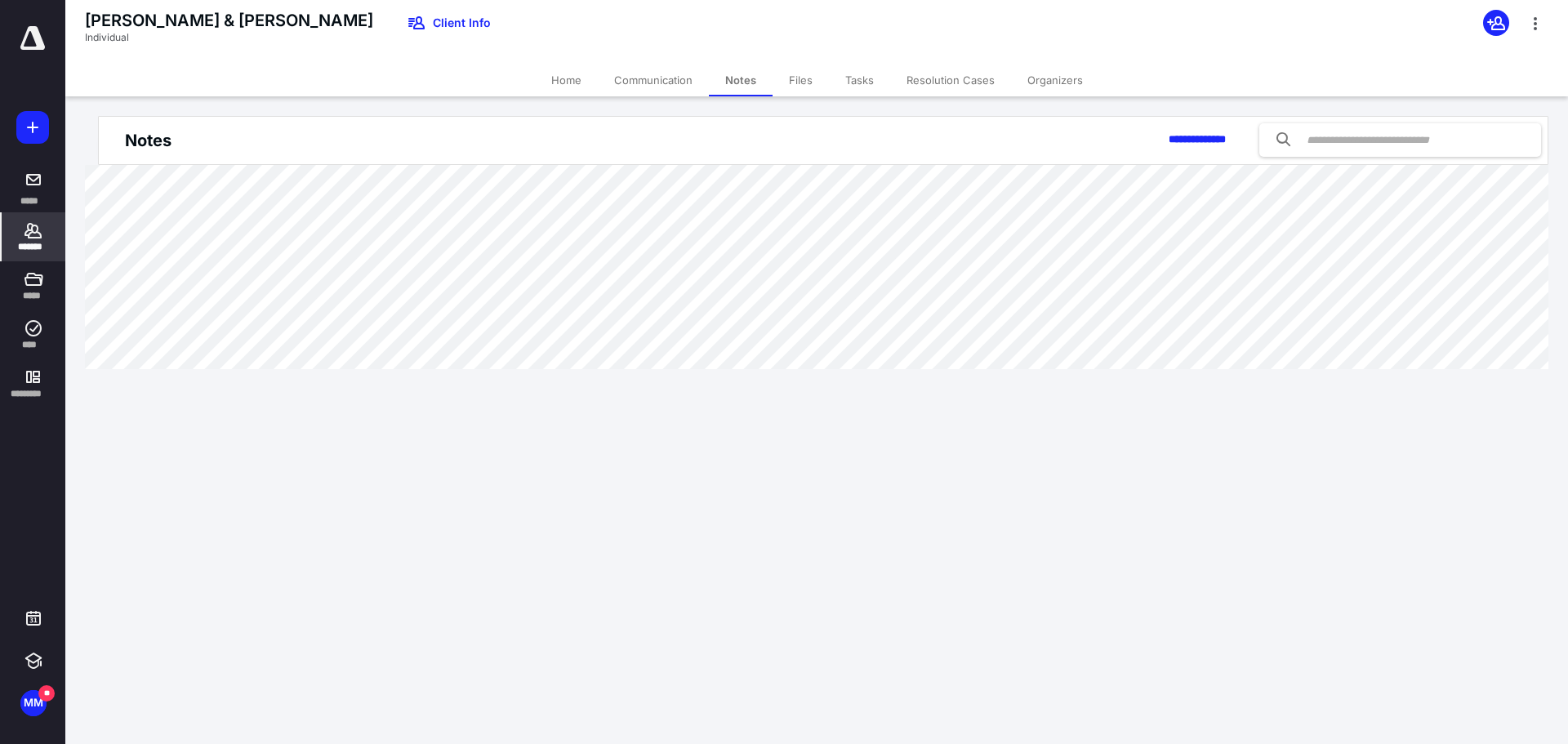 click on "Communication" at bounding box center (653, 80) 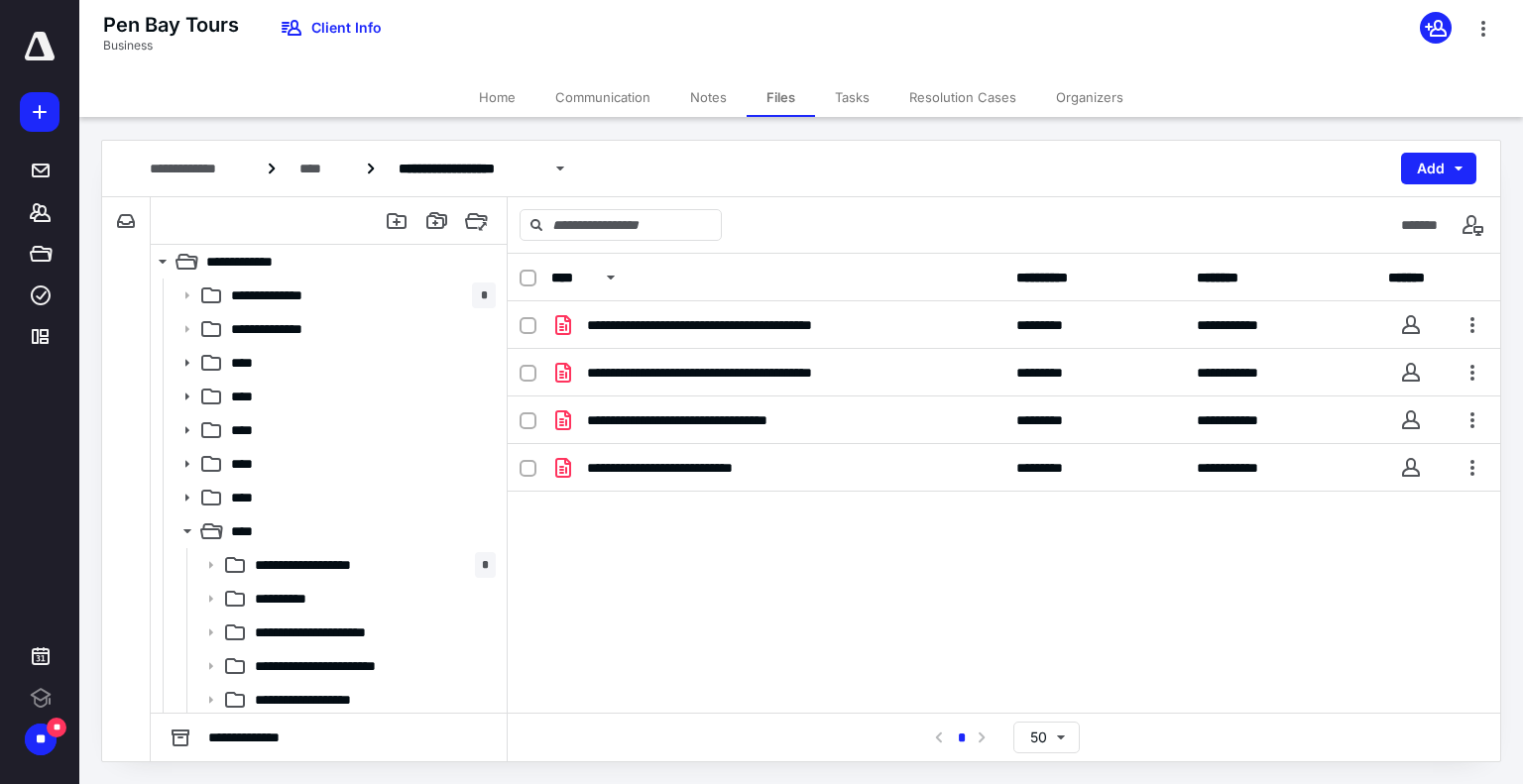 scroll, scrollTop: 0, scrollLeft: 0, axis: both 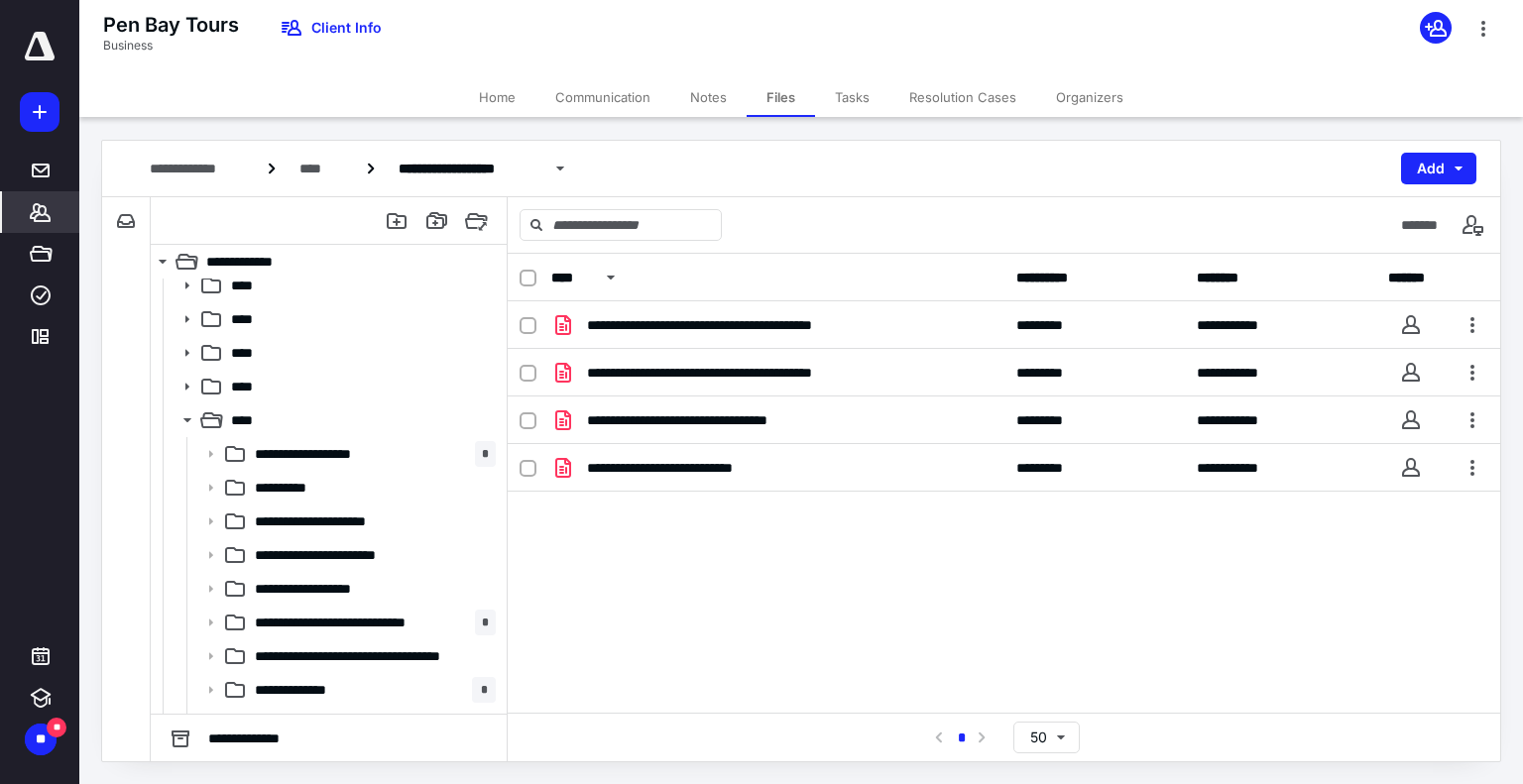 click 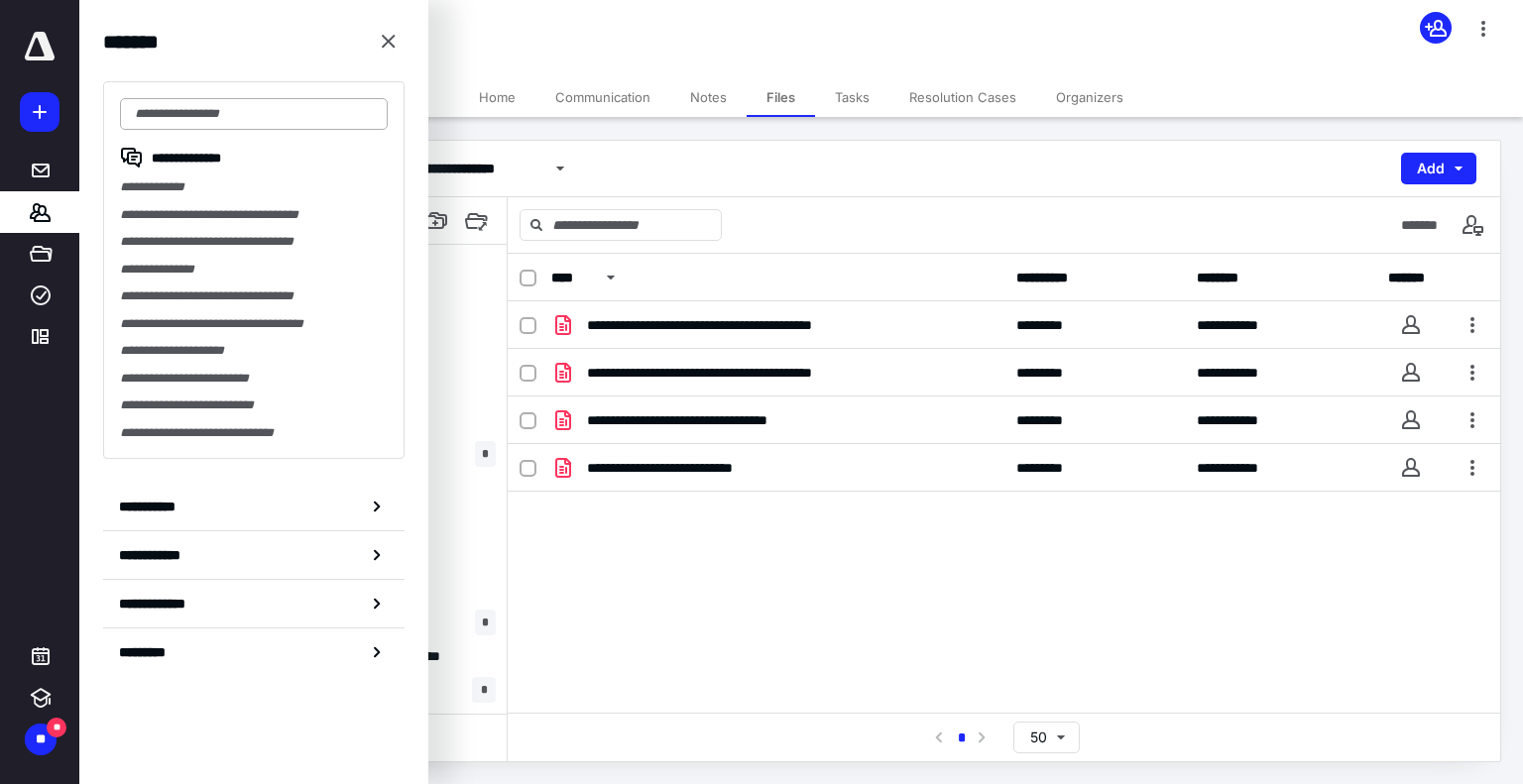 click at bounding box center [254, 114] 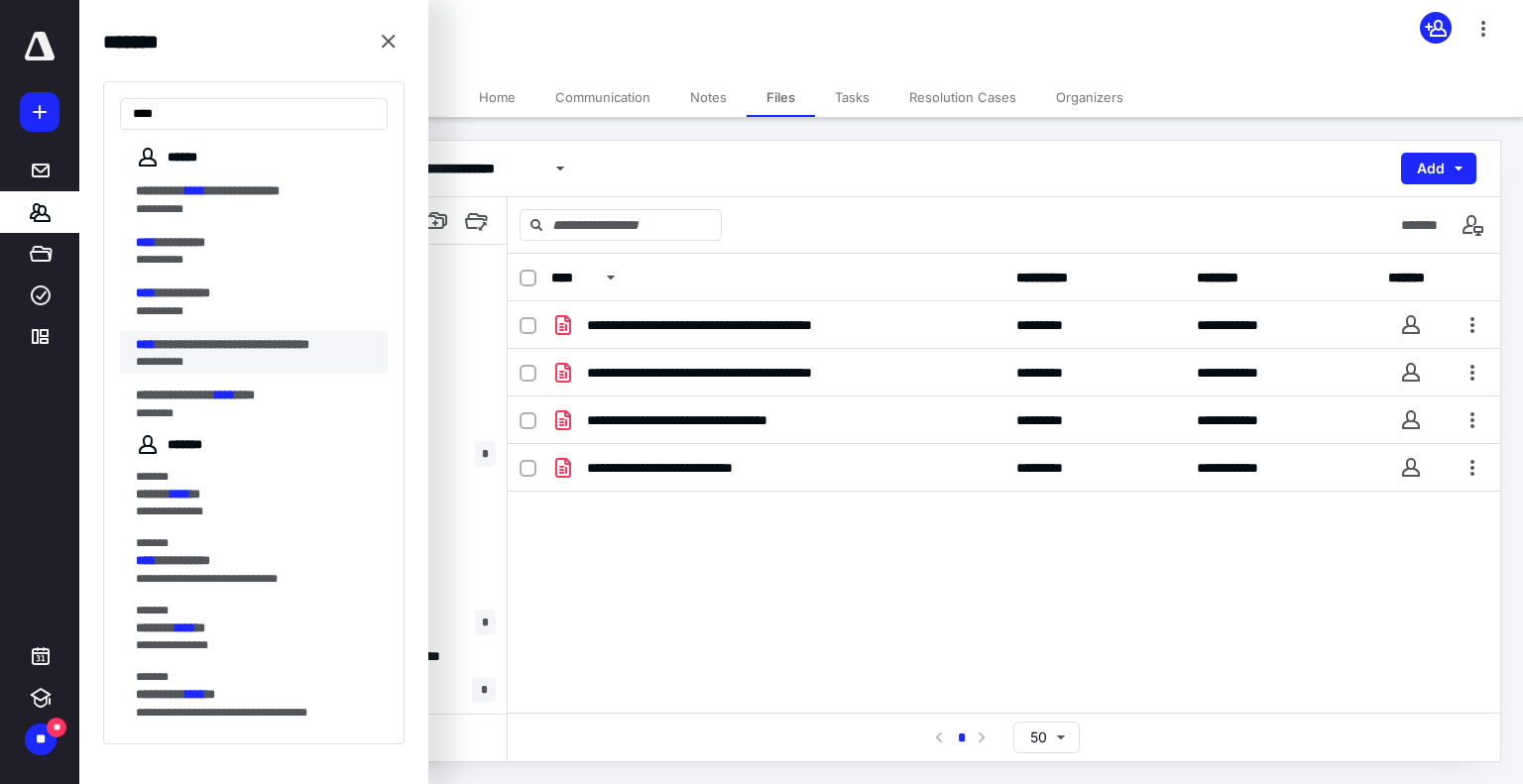 type on "****" 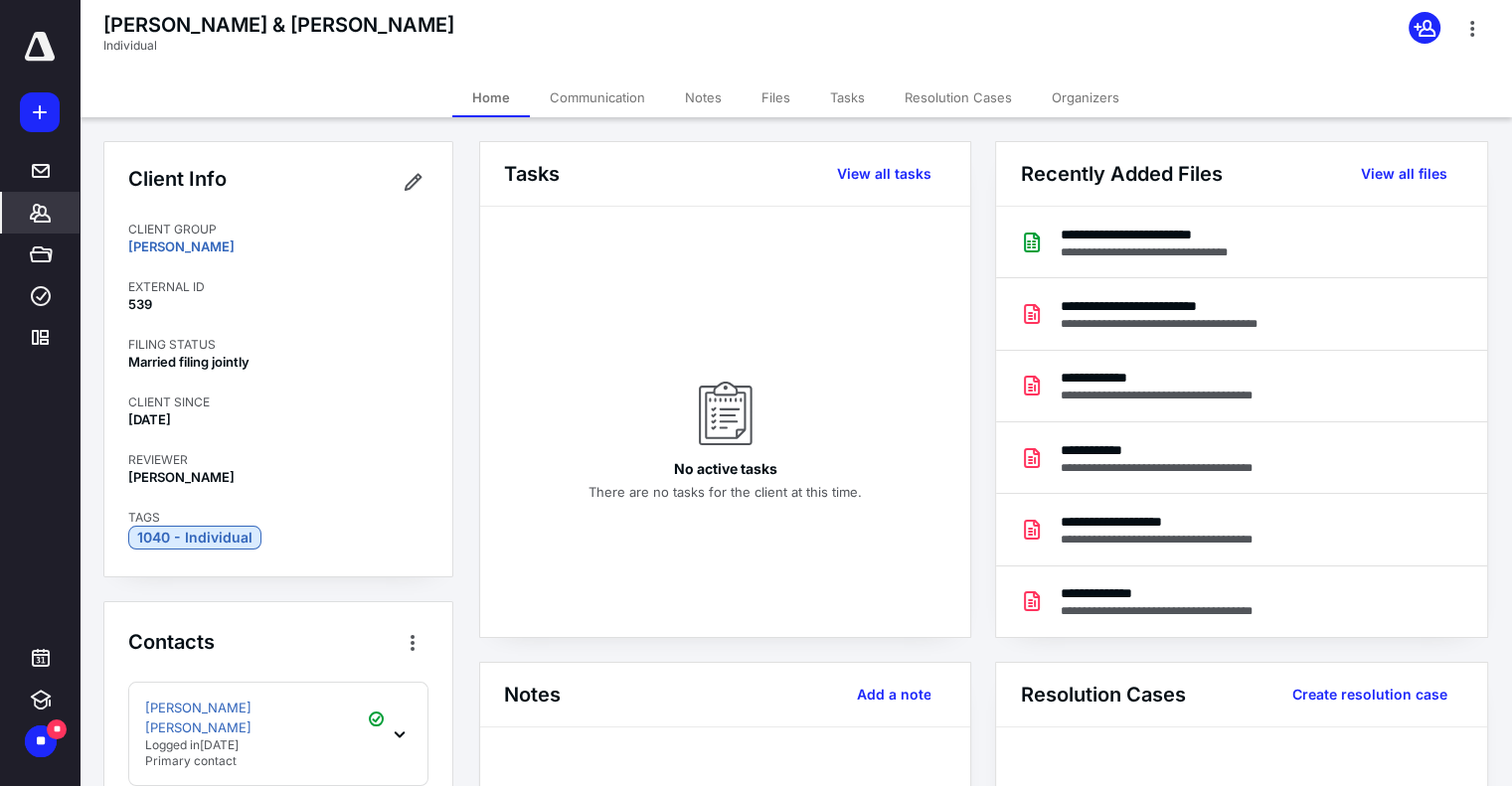 click on "Files" at bounding box center [775, 97] 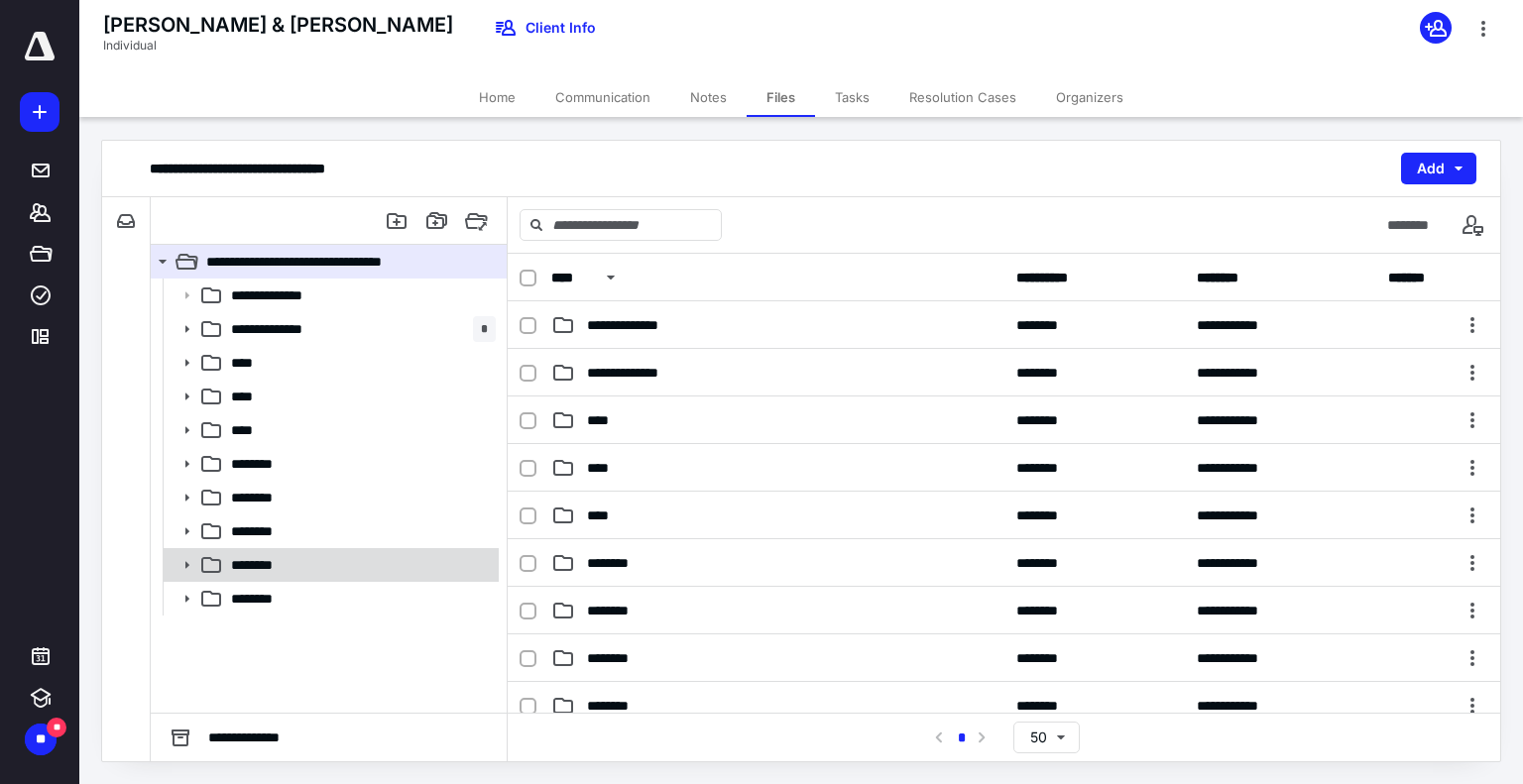 click 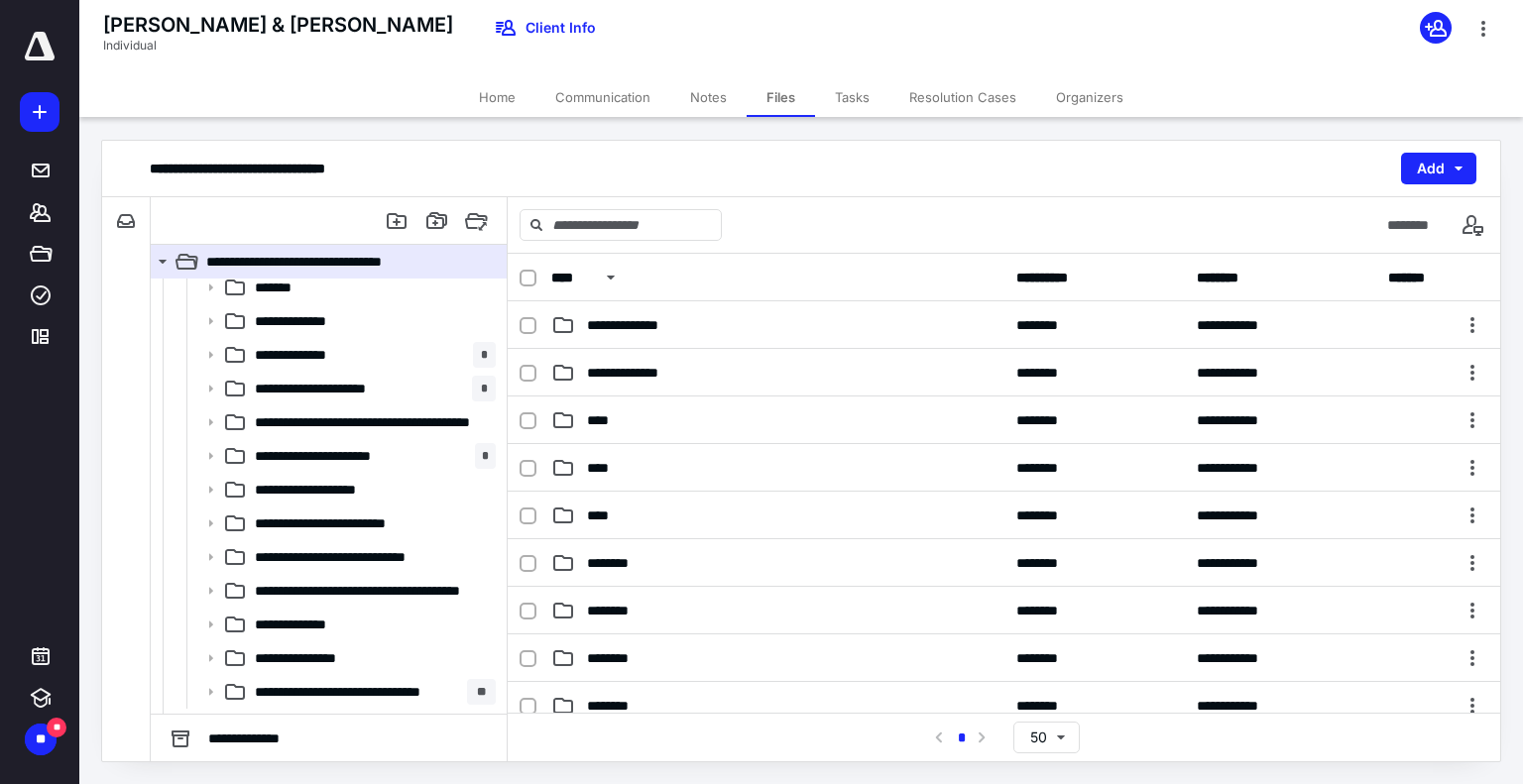scroll, scrollTop: 642, scrollLeft: 0, axis: vertical 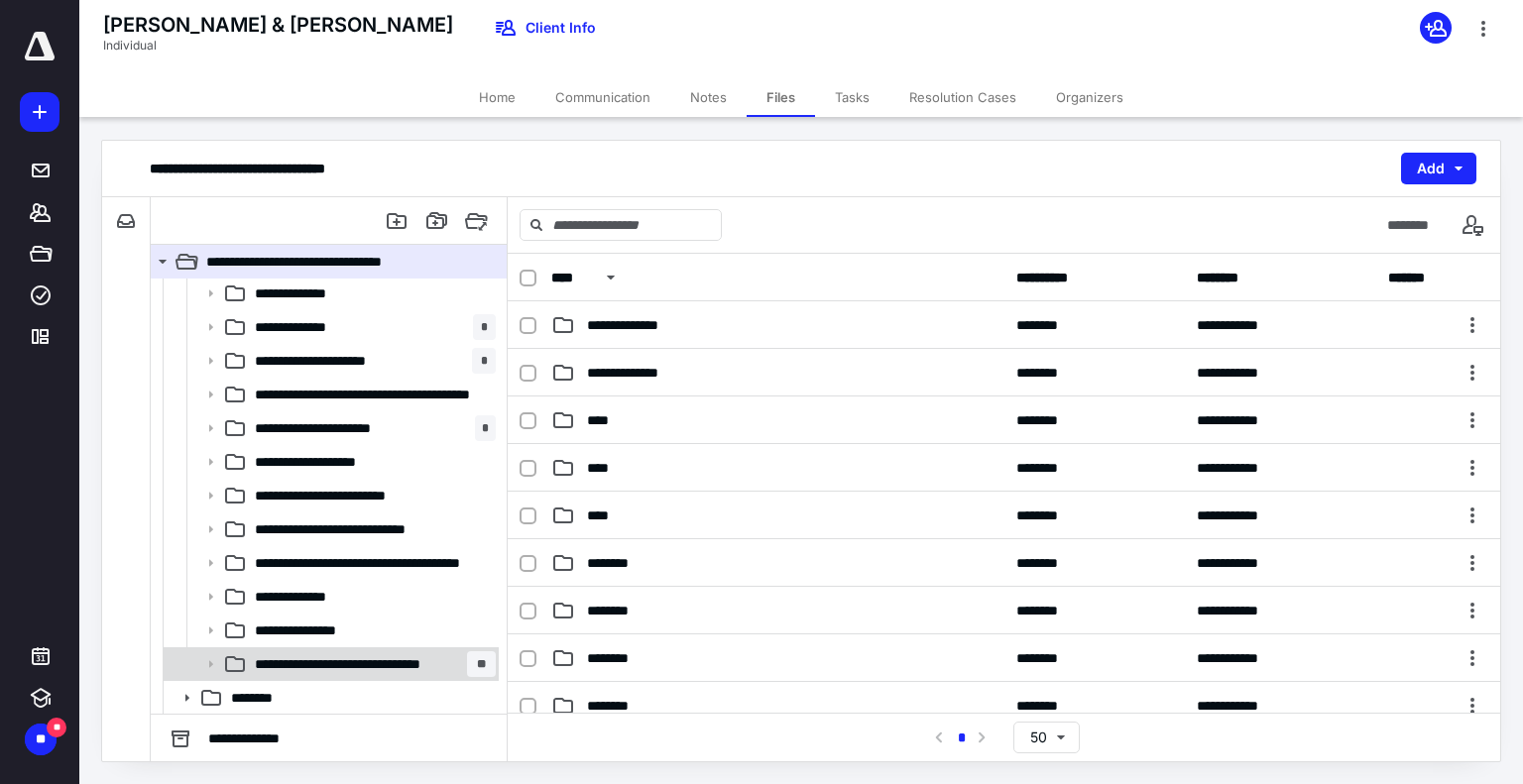 click on "**********" at bounding box center [355, 664] 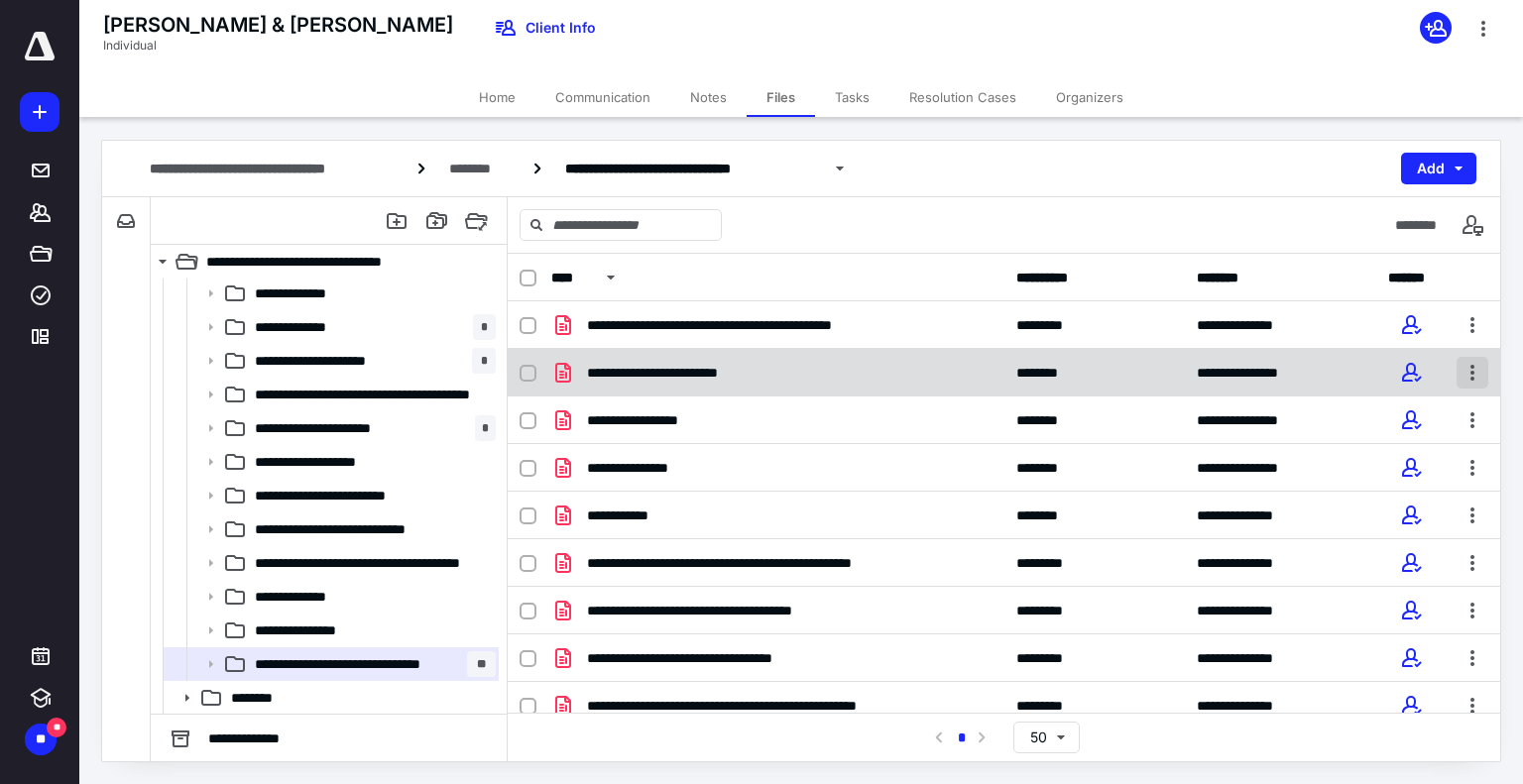 click at bounding box center (1472, 373) 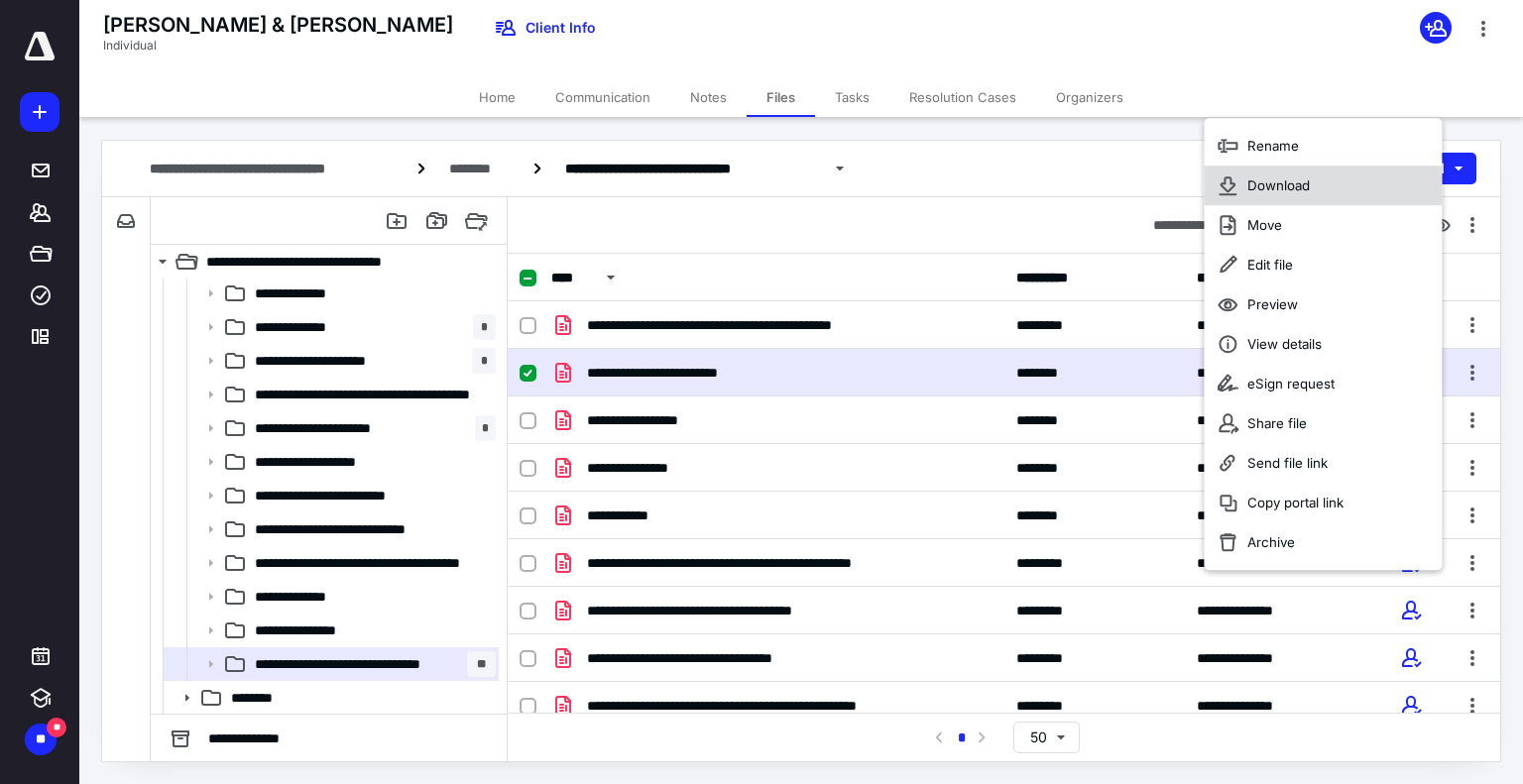 click on "Download" at bounding box center (1278, 185) 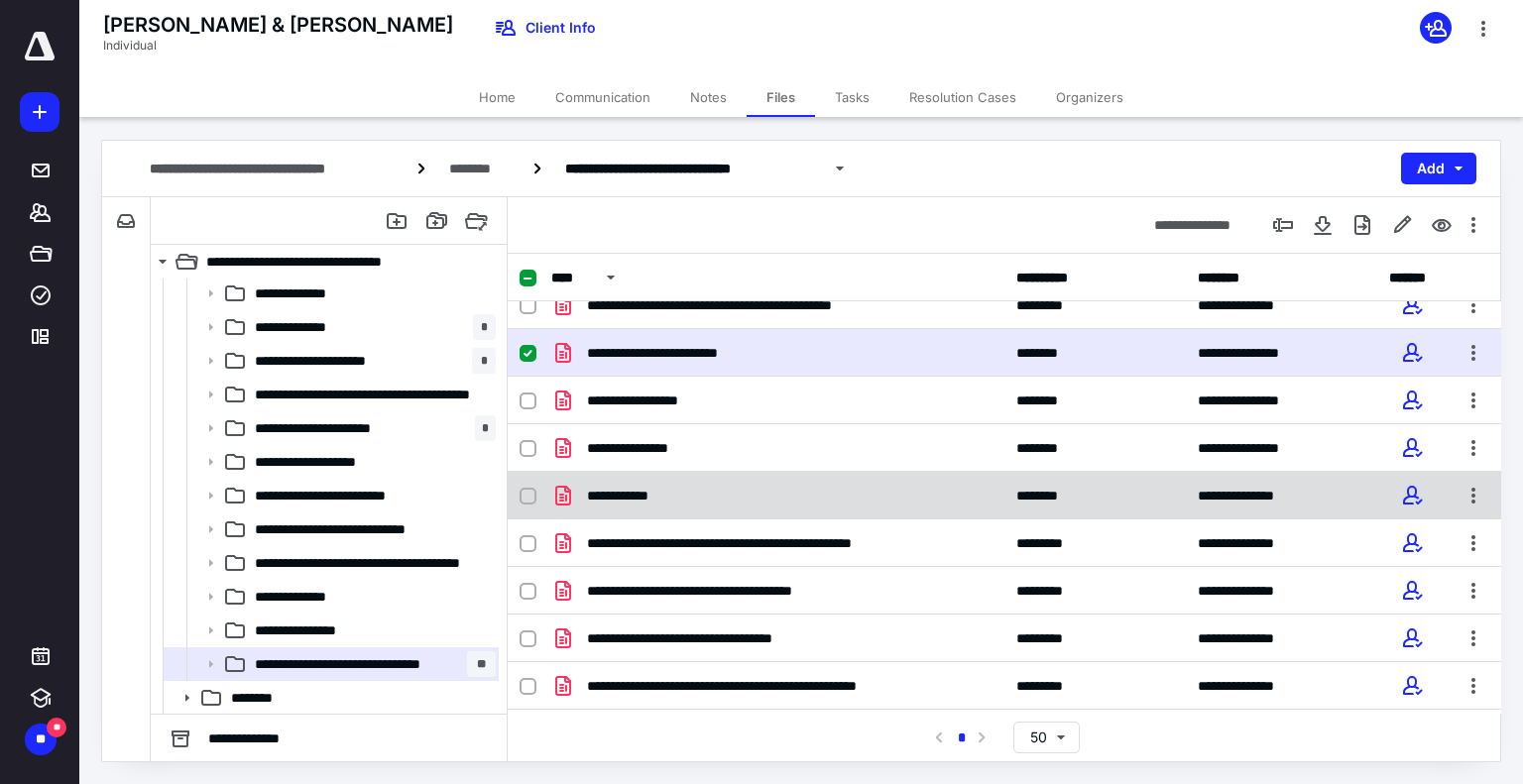 scroll, scrollTop: 0, scrollLeft: 0, axis: both 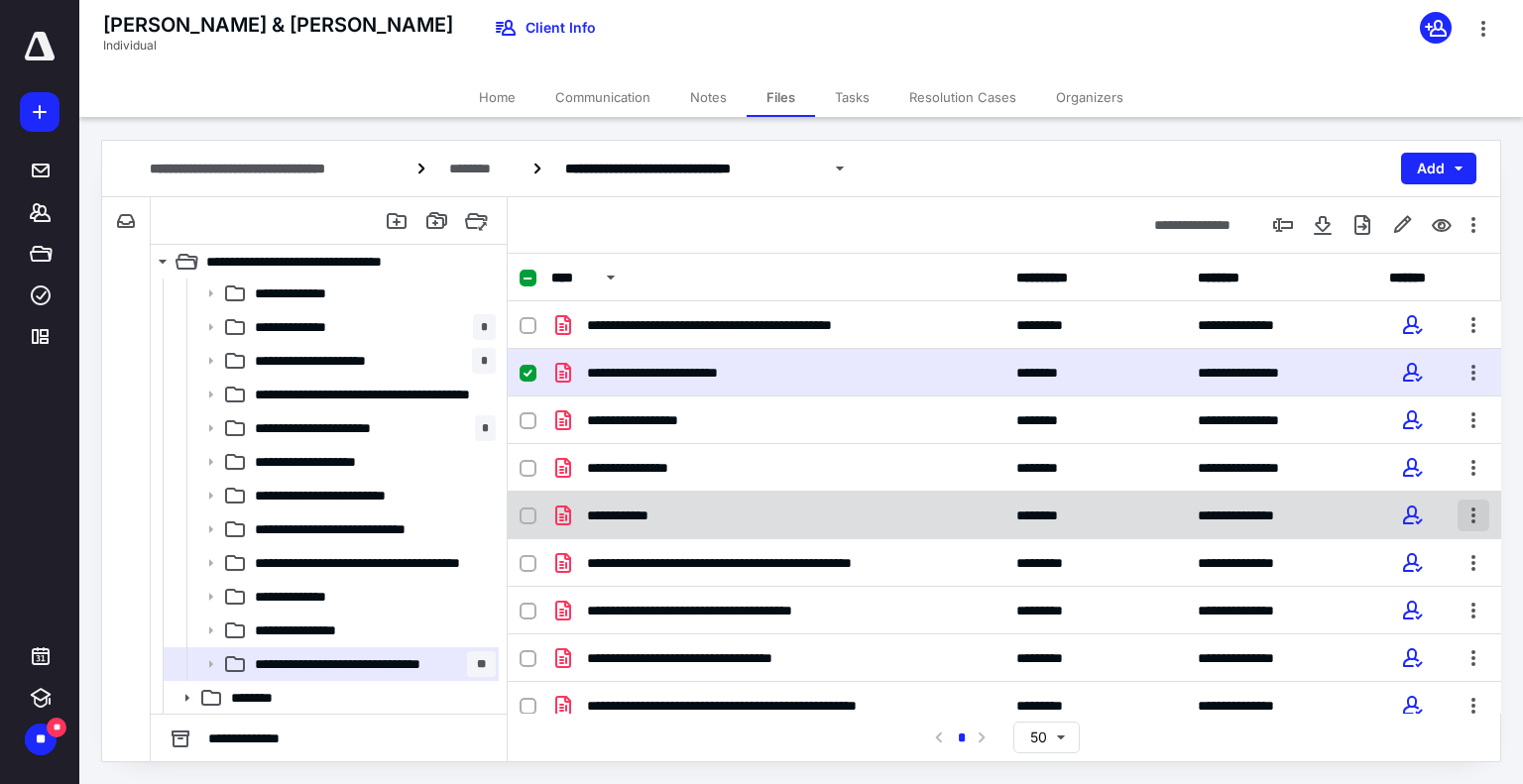 click at bounding box center [1473, 515] 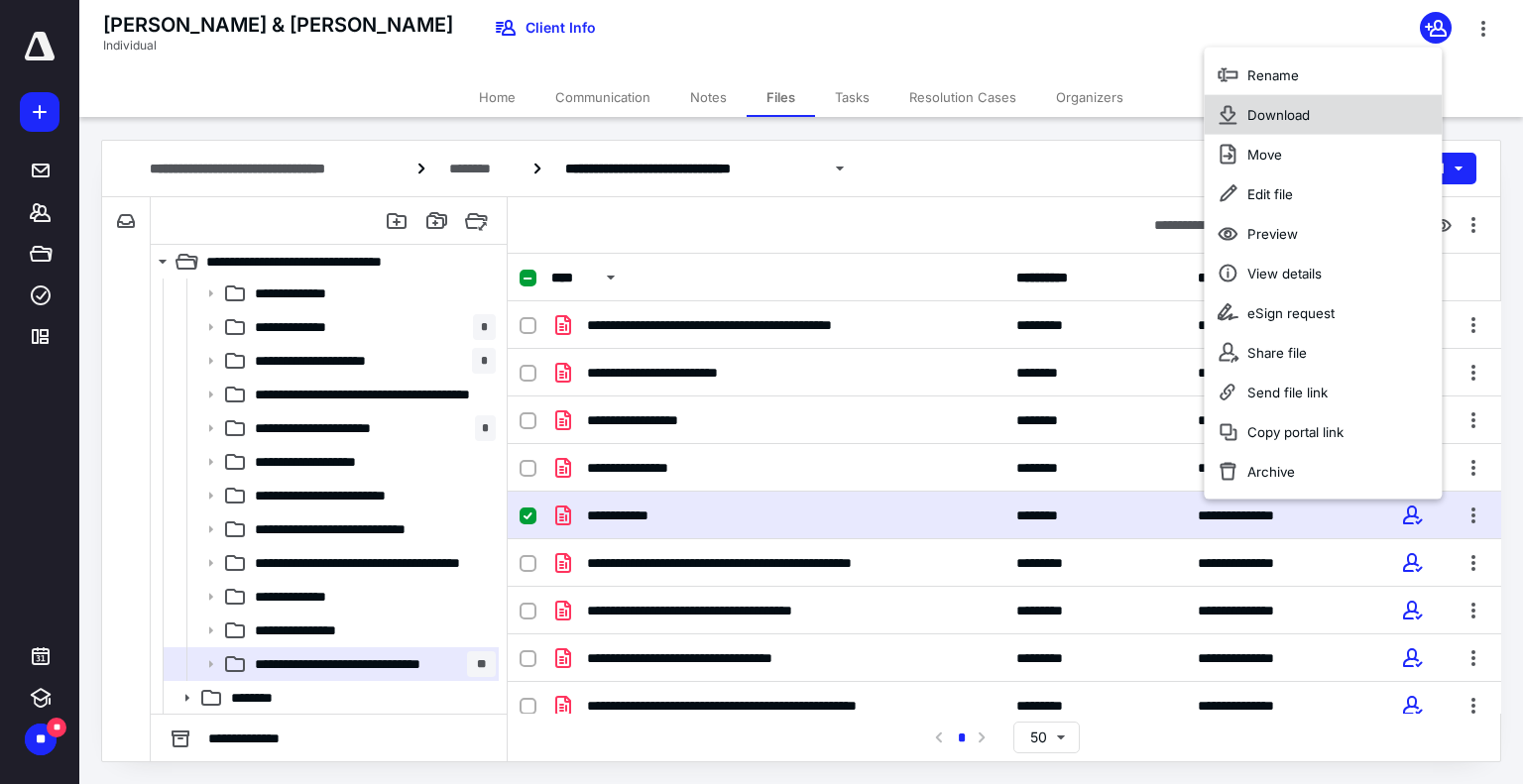 click on "Download" at bounding box center (1323, 115) 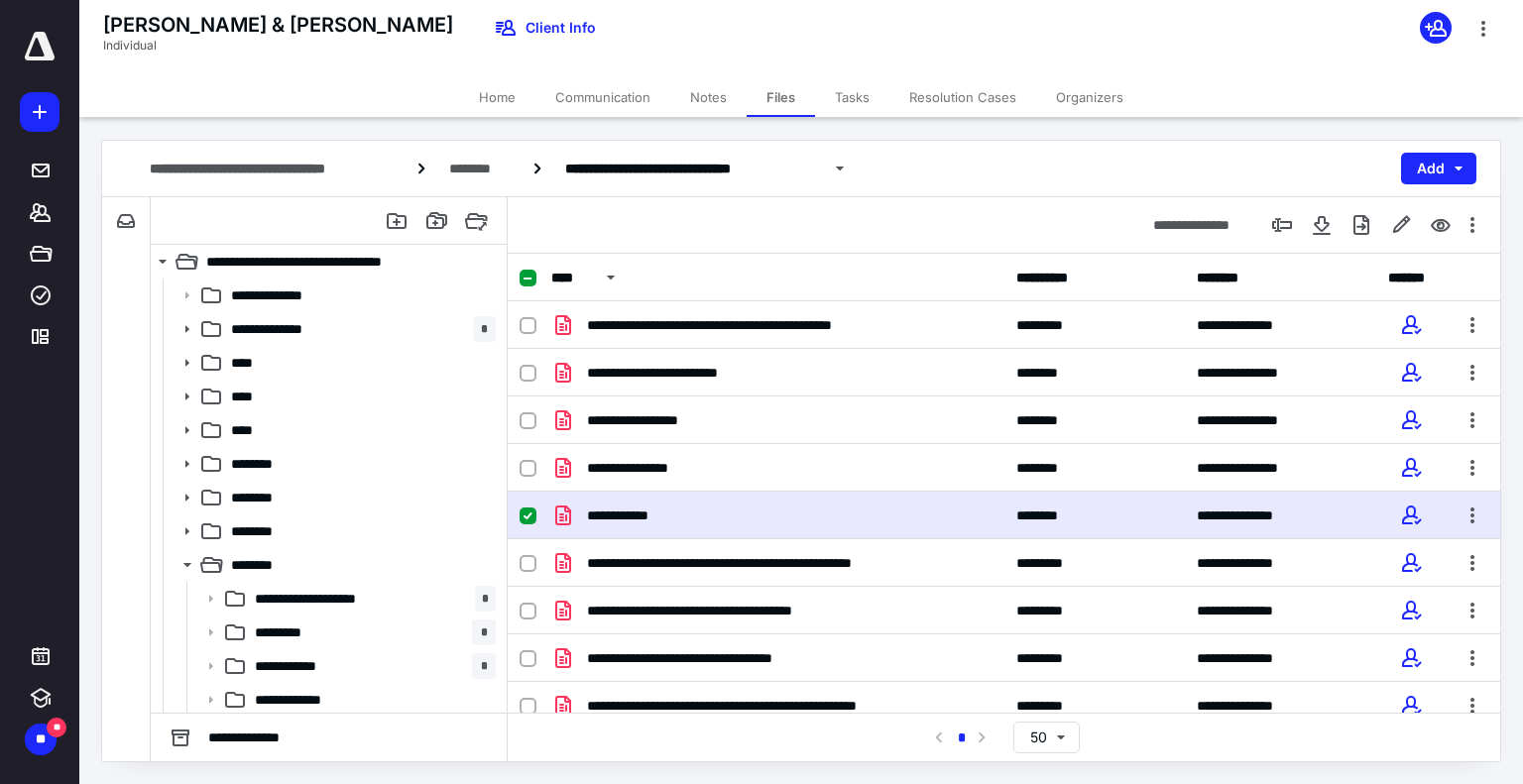 scroll, scrollTop: 0, scrollLeft: 0, axis: both 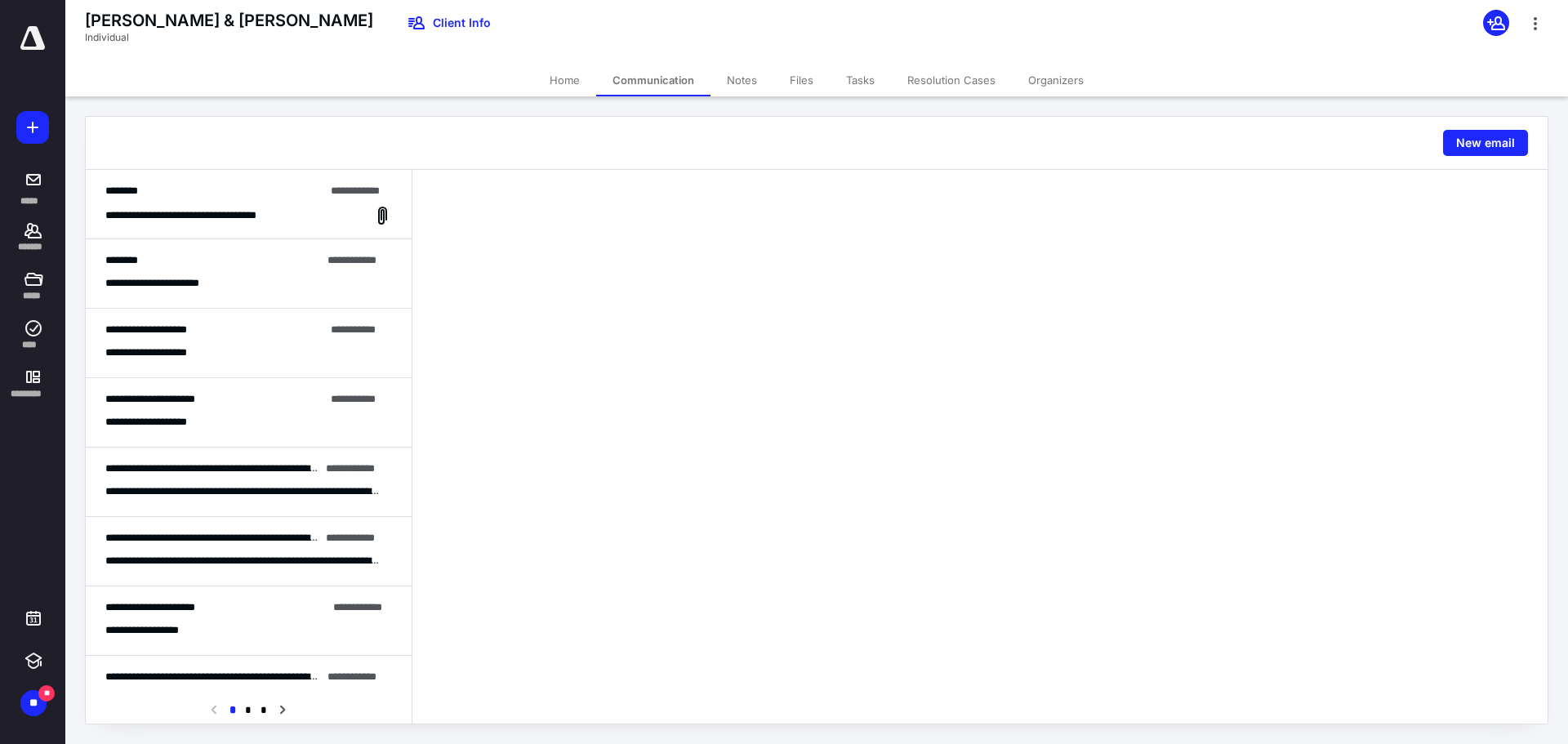 click on "**********" at bounding box center (248, 422) 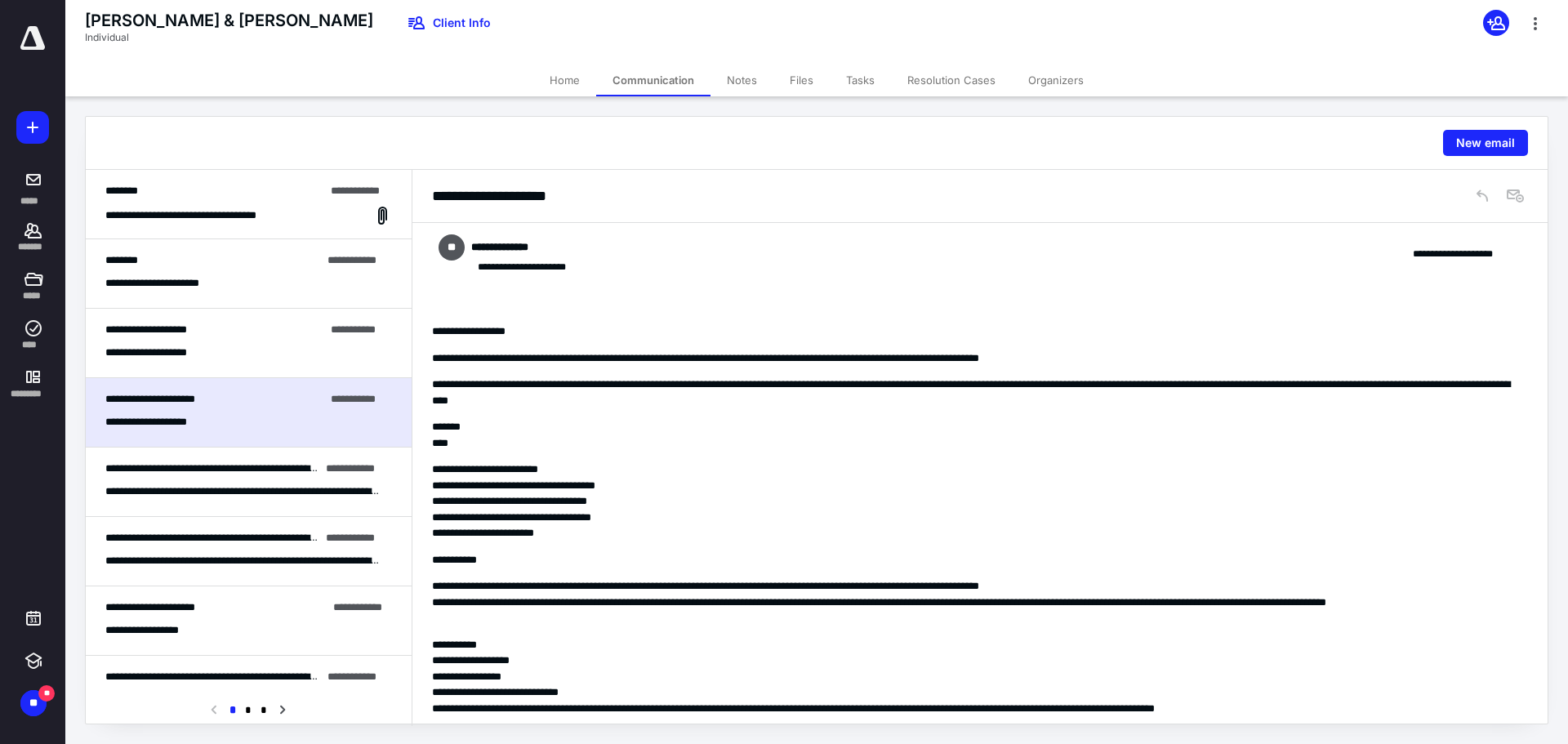 scroll, scrollTop: 0, scrollLeft: 0, axis: both 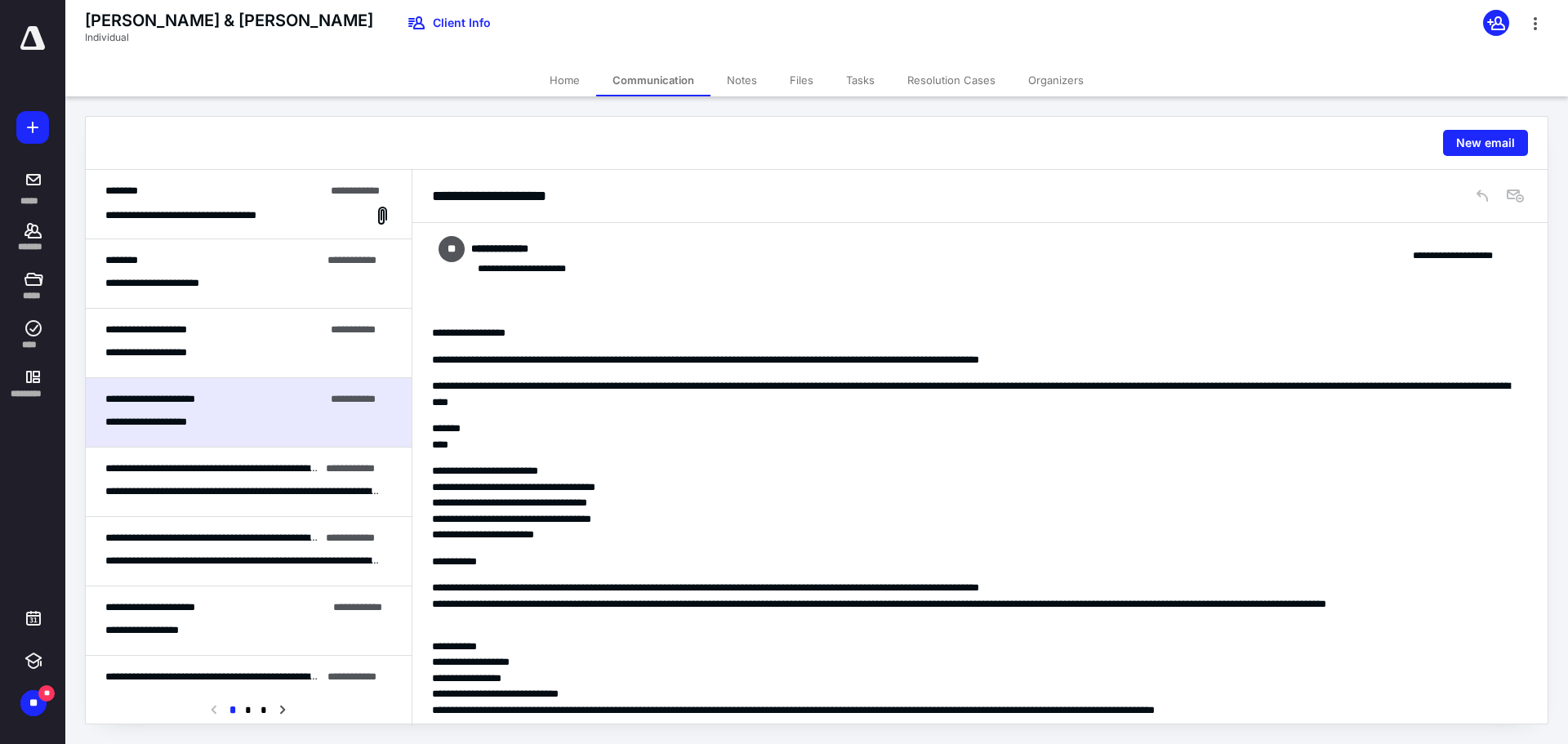 click on "**********" at bounding box center [215, 330] 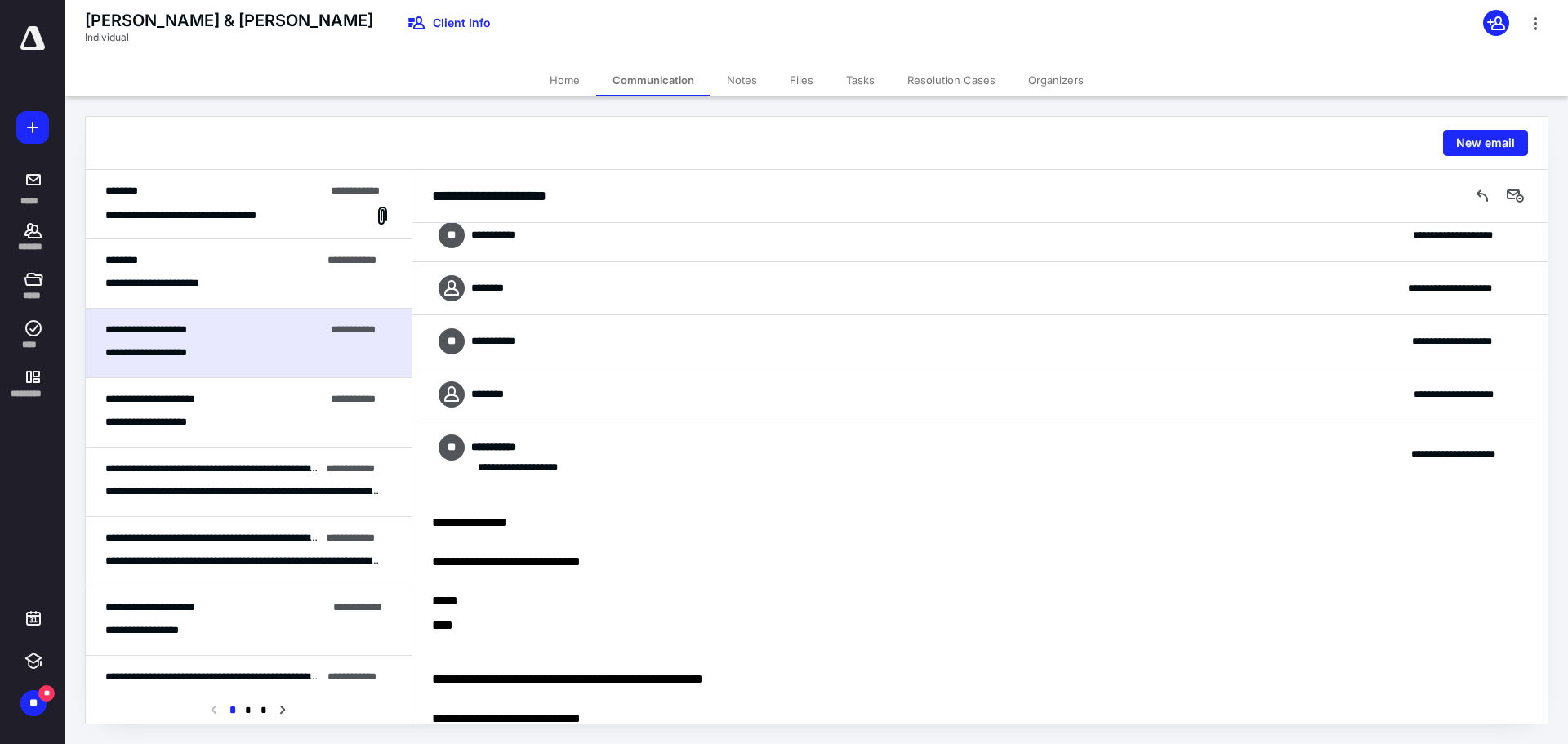 scroll, scrollTop: 0, scrollLeft: 0, axis: both 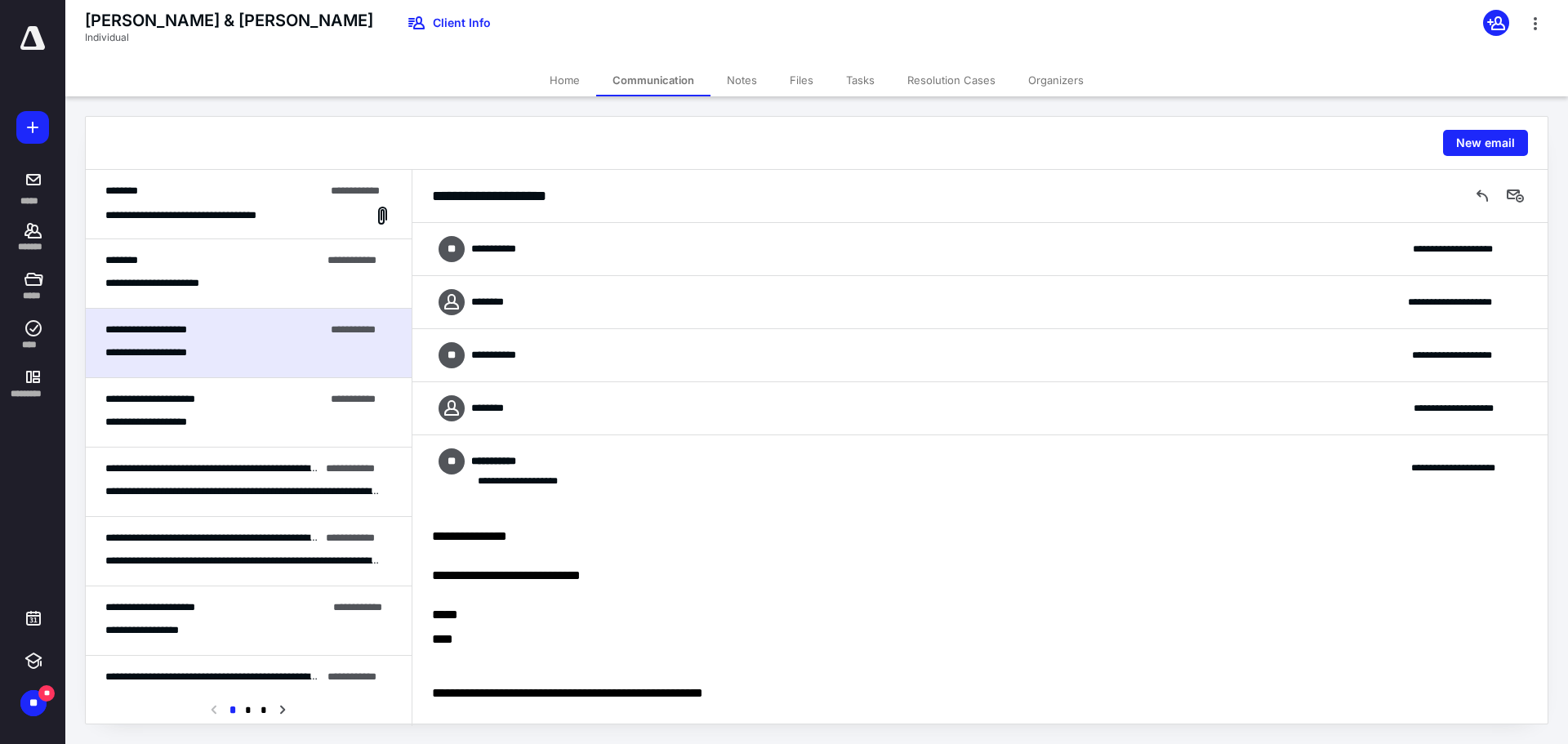 click on "**********" at bounding box center (248, 283) 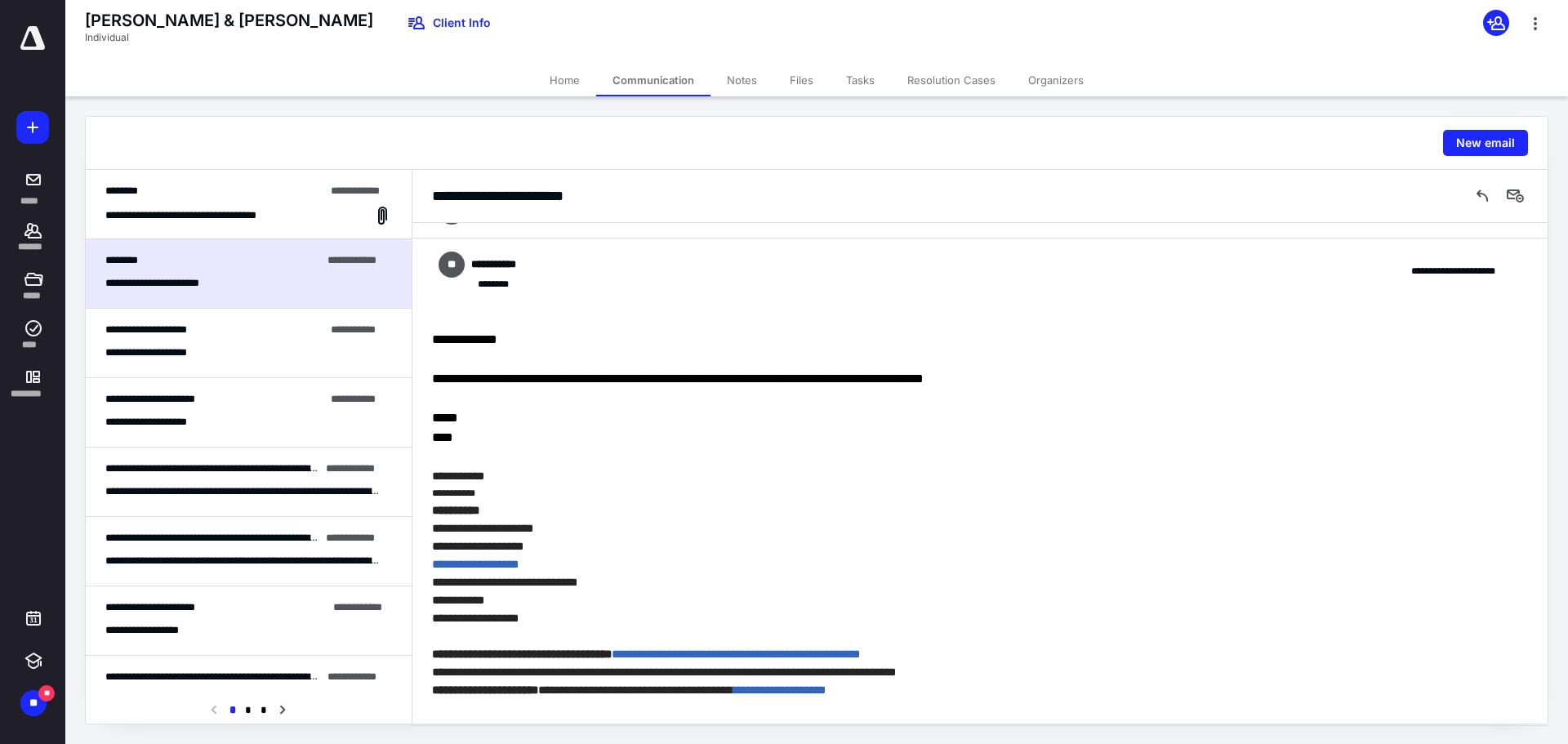scroll, scrollTop: 0, scrollLeft: 0, axis: both 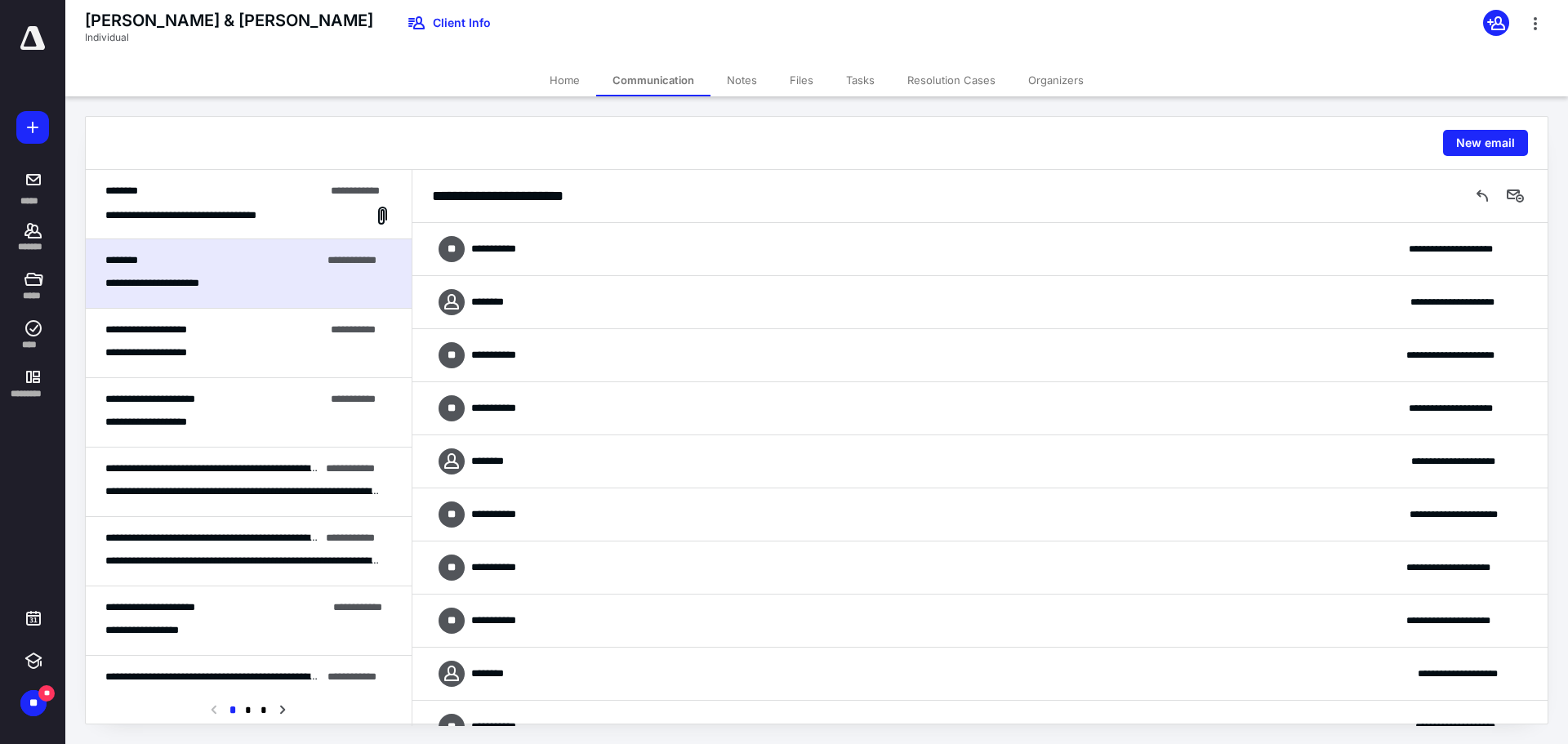 click on "**********" at bounding box center [980, 249] 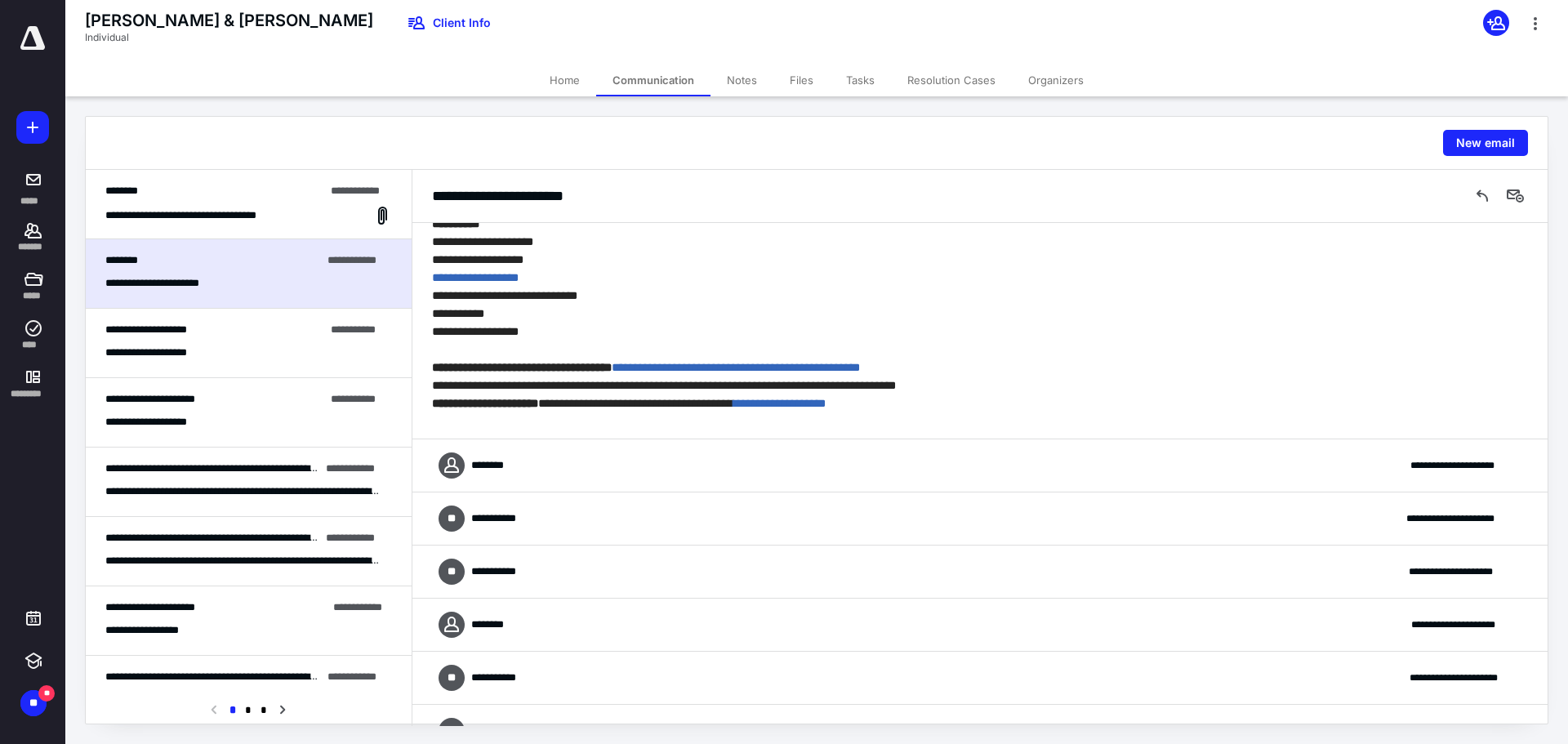 scroll, scrollTop: 653, scrollLeft: 0, axis: vertical 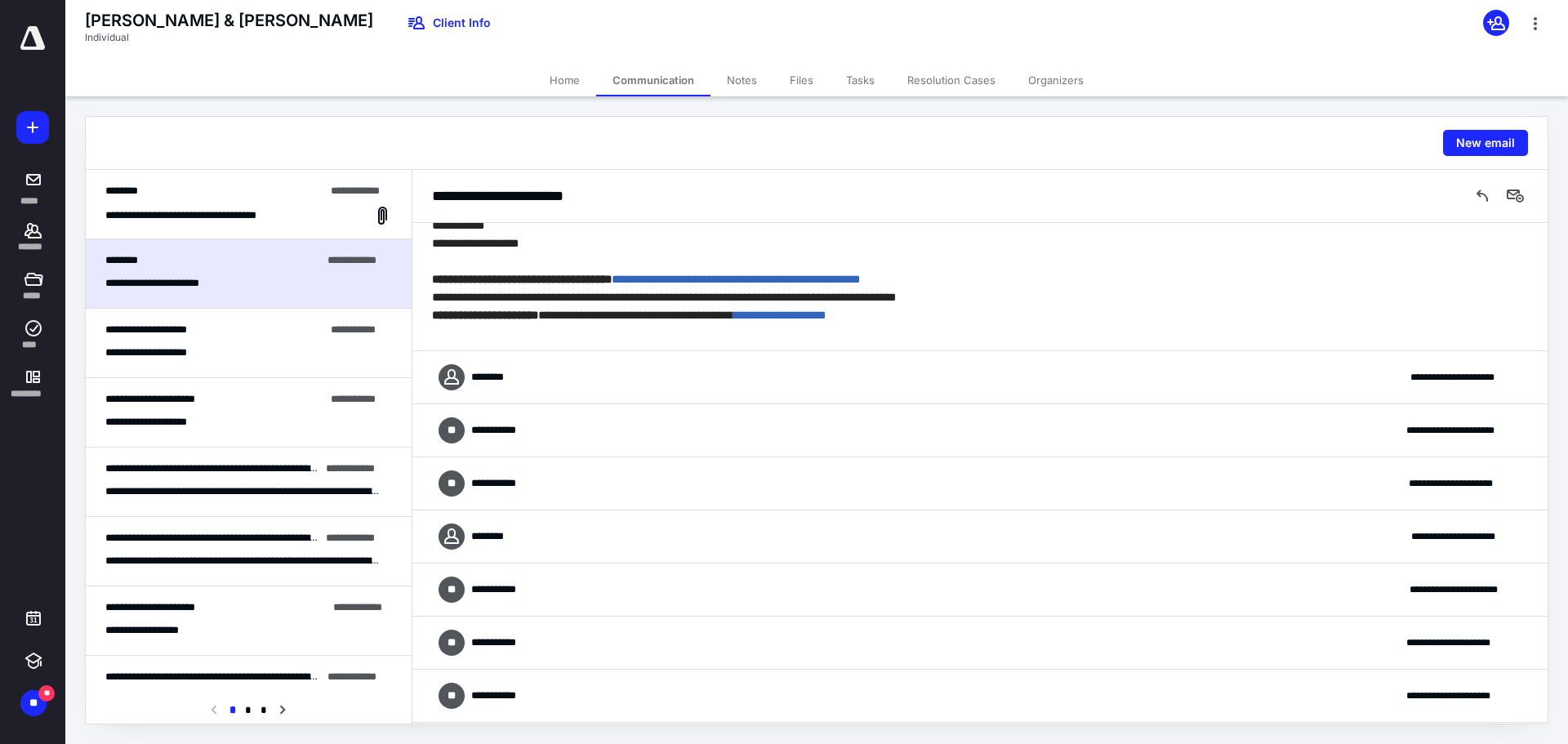 click on "**********" at bounding box center (980, 377) 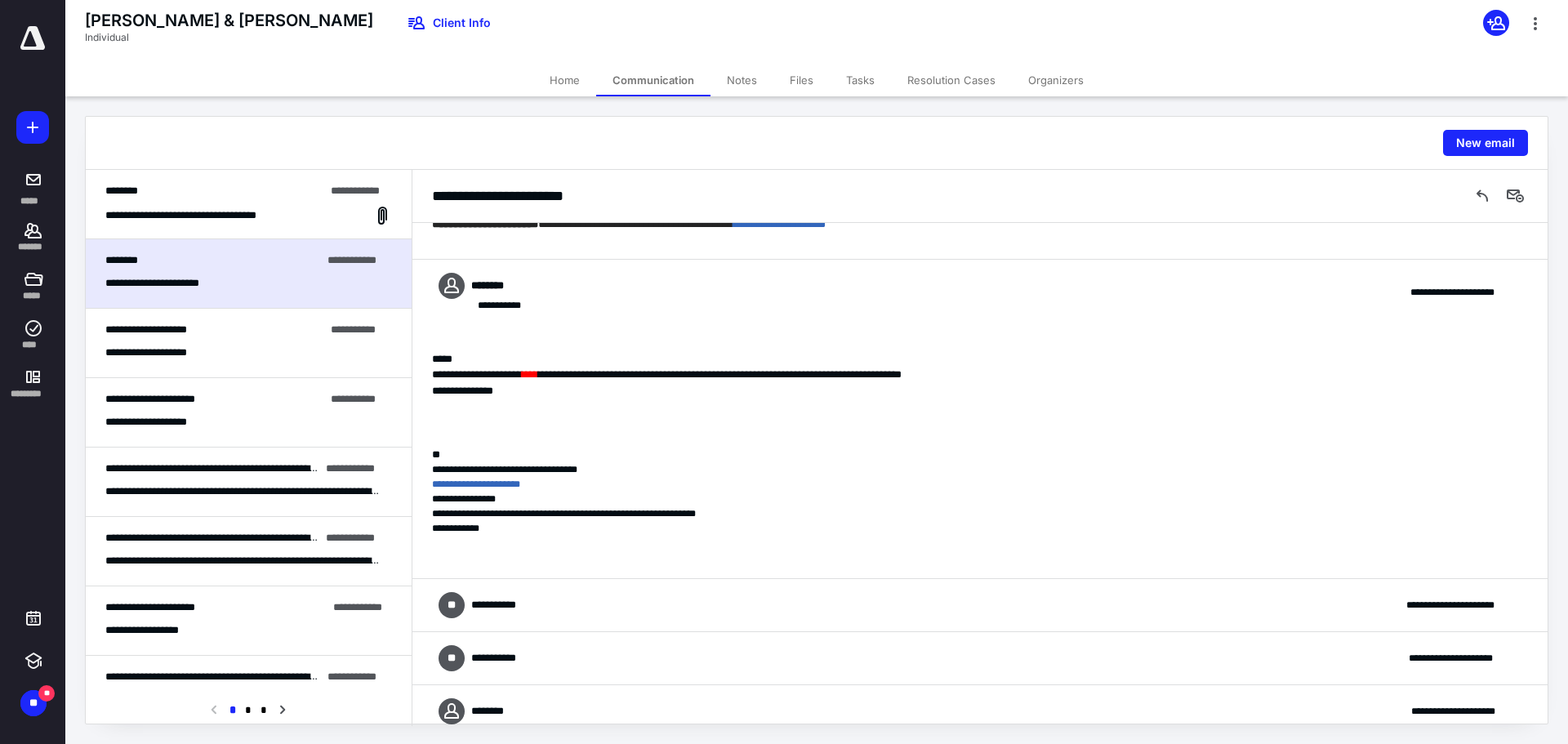 scroll, scrollTop: 735, scrollLeft: 0, axis: vertical 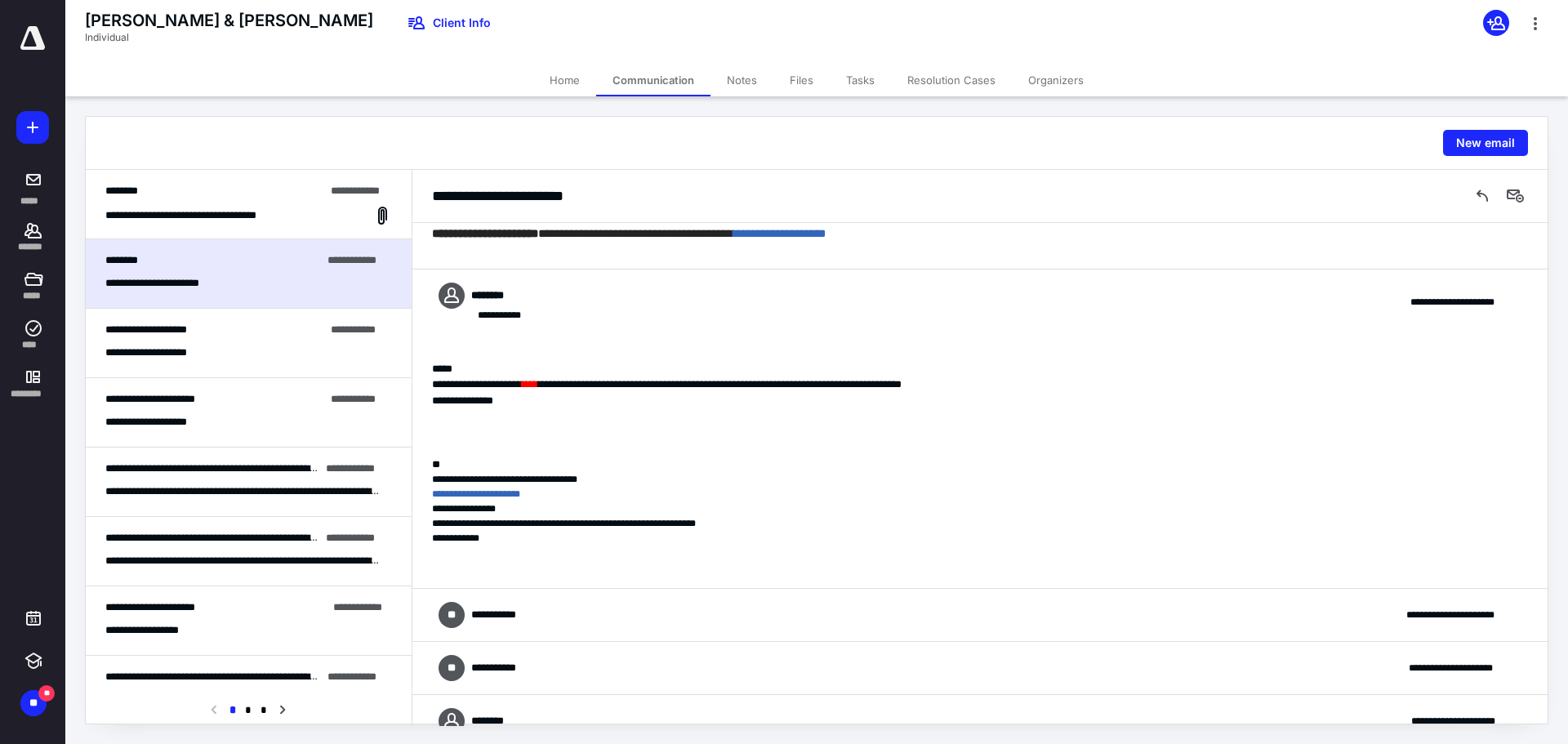 click on "**********" at bounding box center [980, 615] 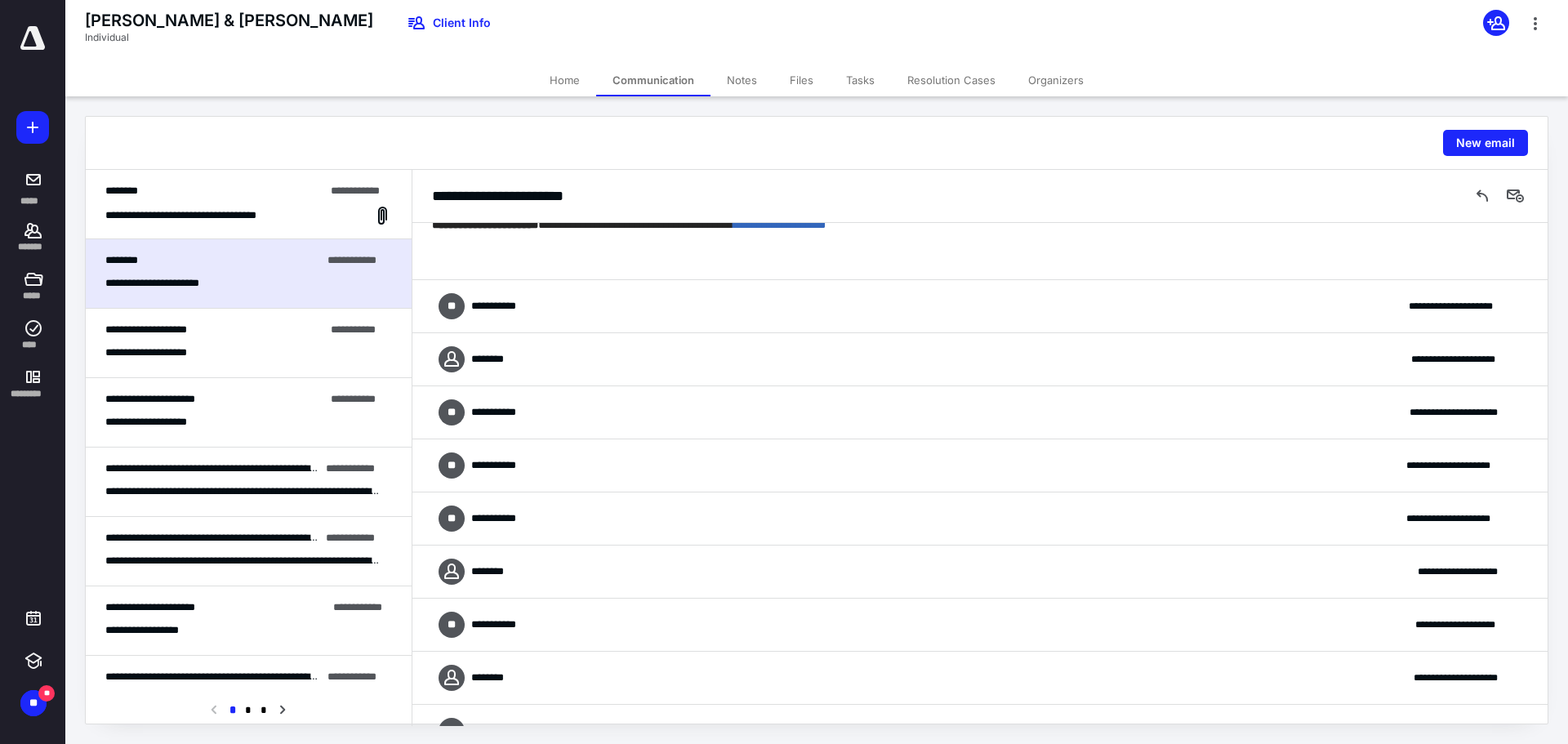 scroll, scrollTop: 1470, scrollLeft: 0, axis: vertical 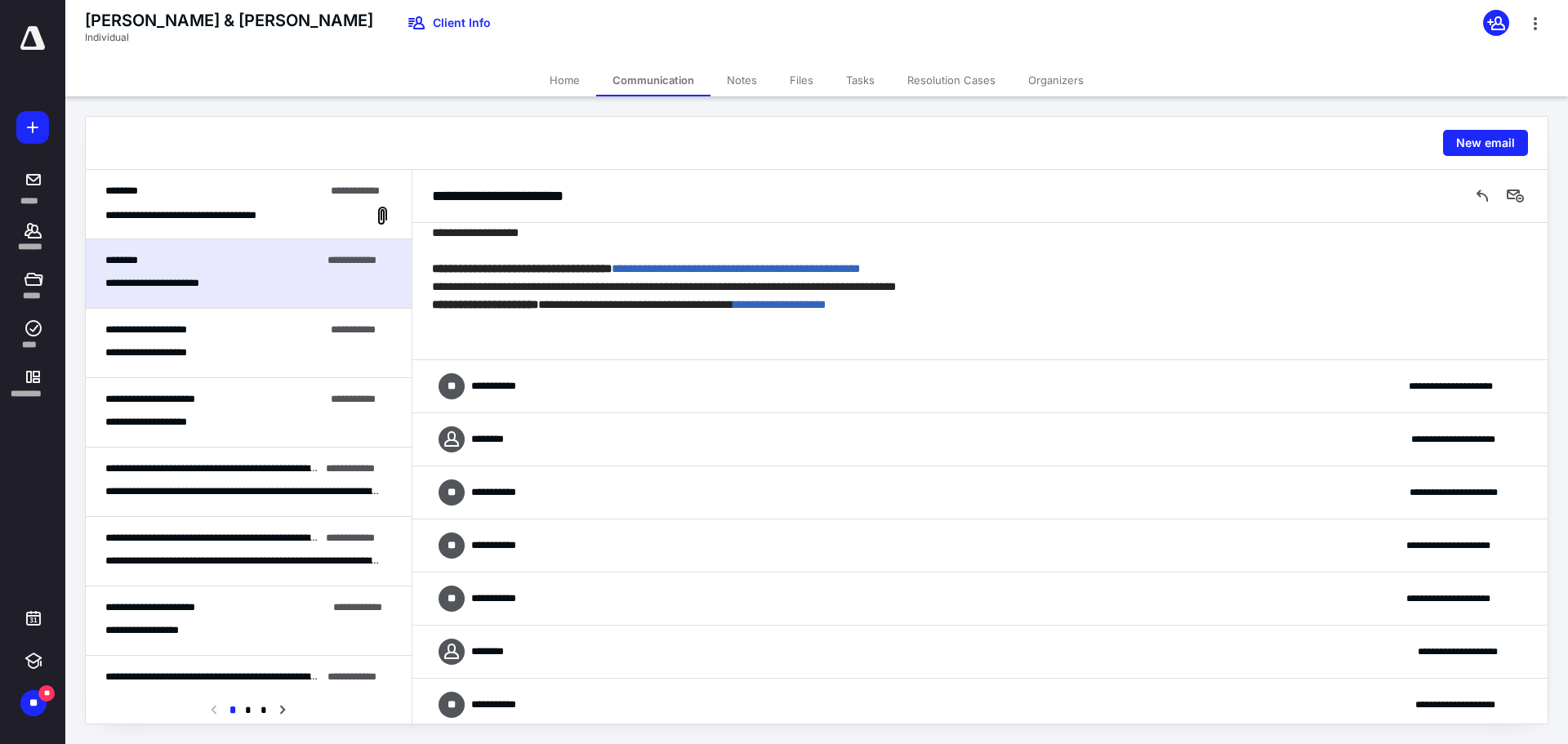 click on "**********" at bounding box center (980, 439) 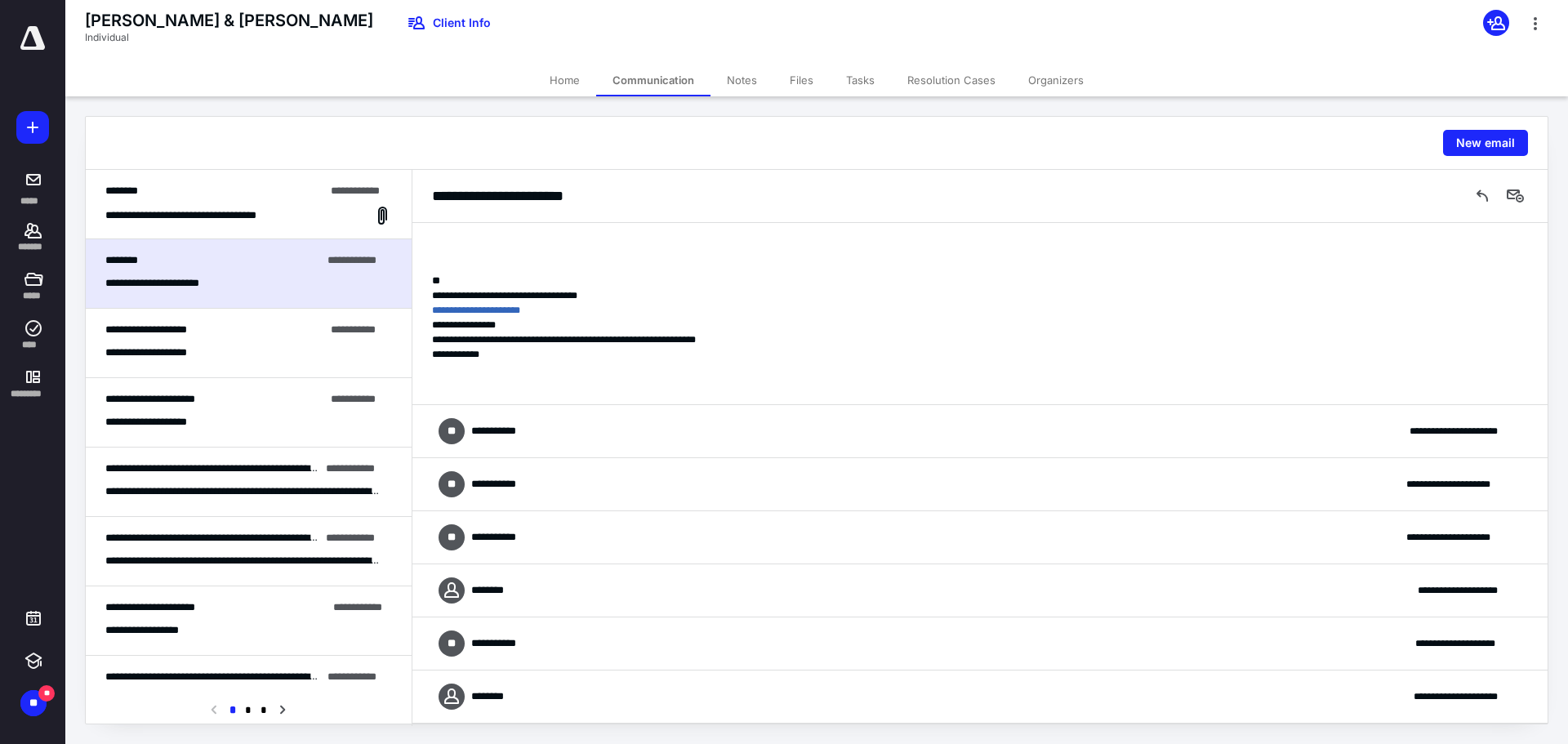 scroll, scrollTop: 1878, scrollLeft: 0, axis: vertical 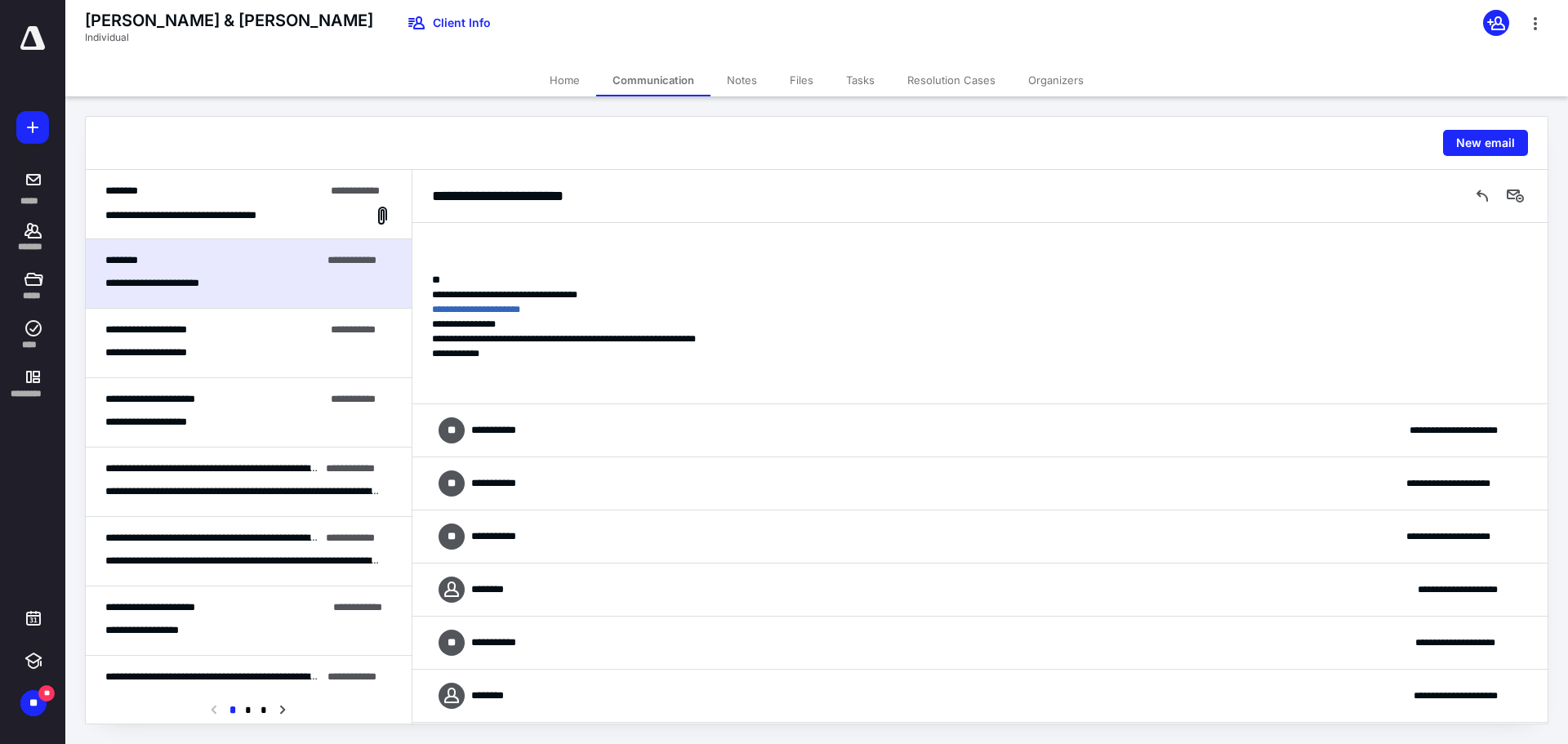 click on "**********" at bounding box center (980, 430) 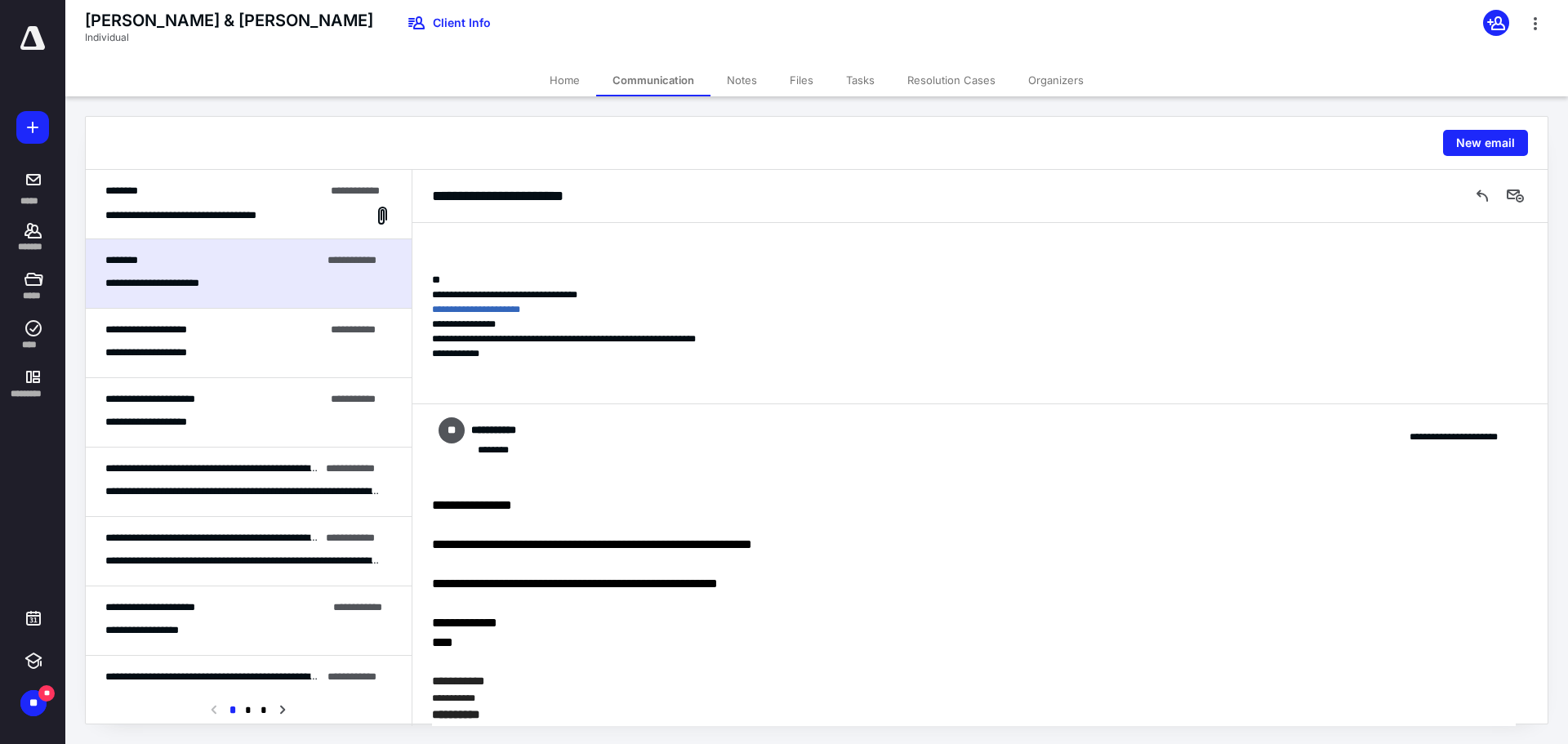 click on "**********" at bounding box center [980, 437] 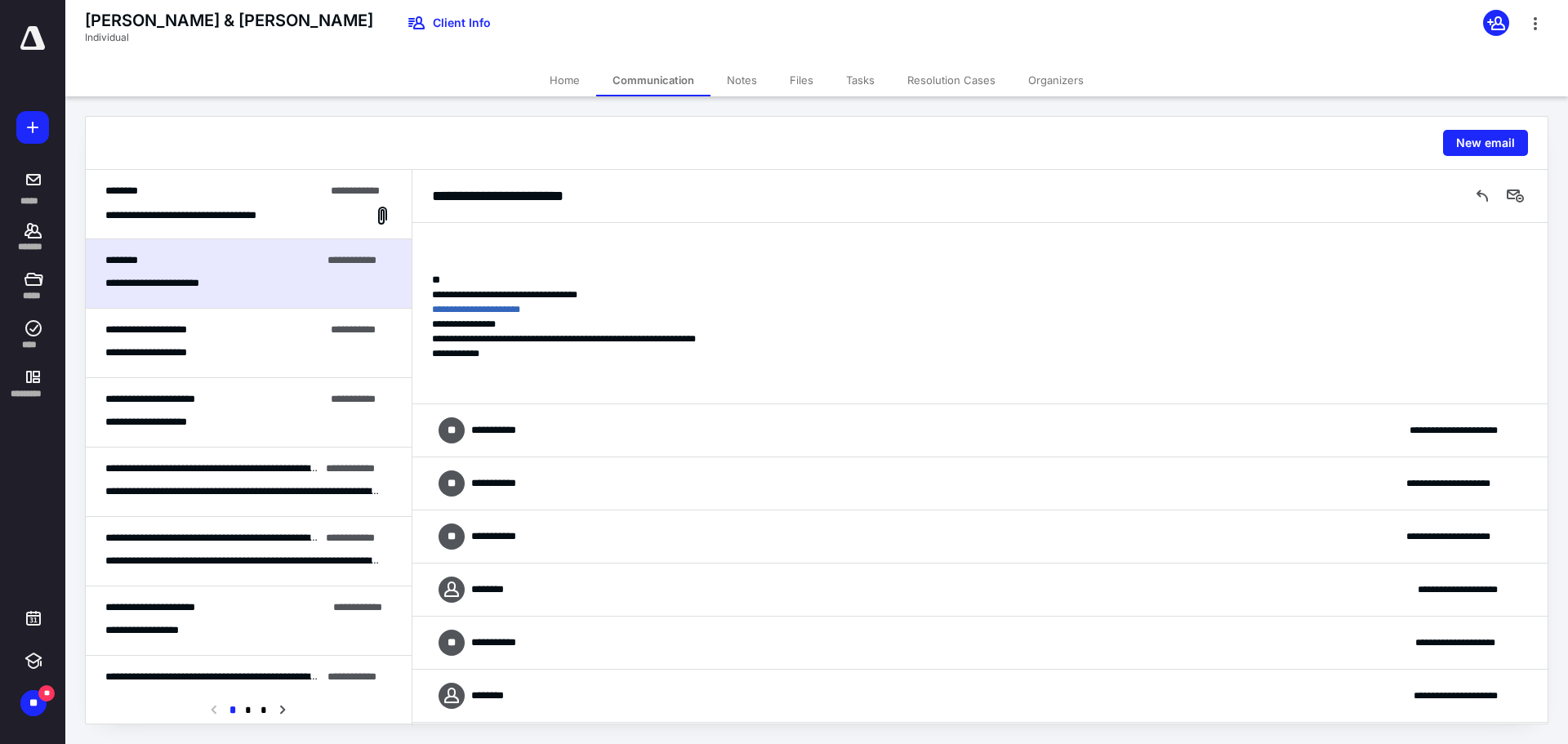 click on "**********" at bounding box center [980, 483] 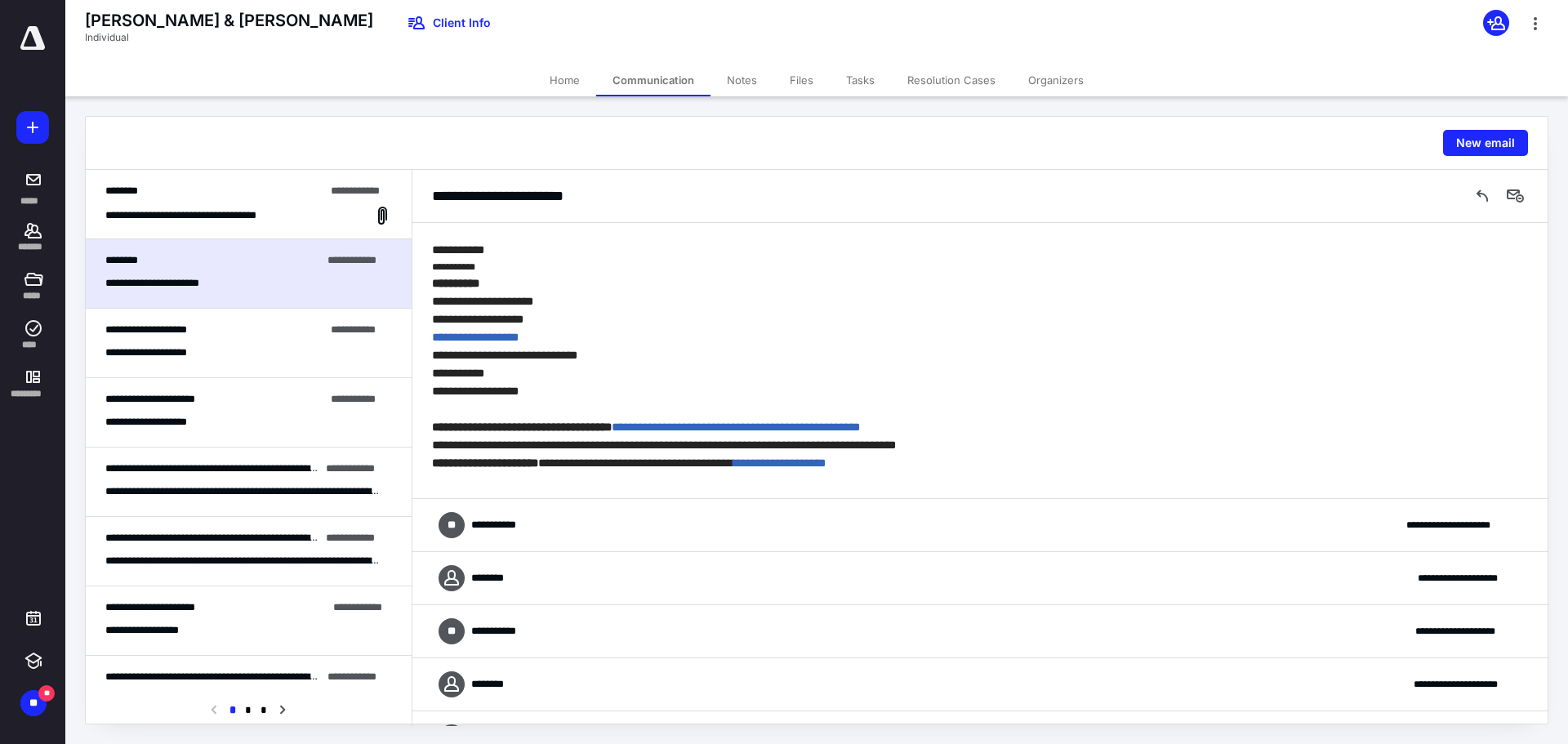 scroll, scrollTop: 2613, scrollLeft: 0, axis: vertical 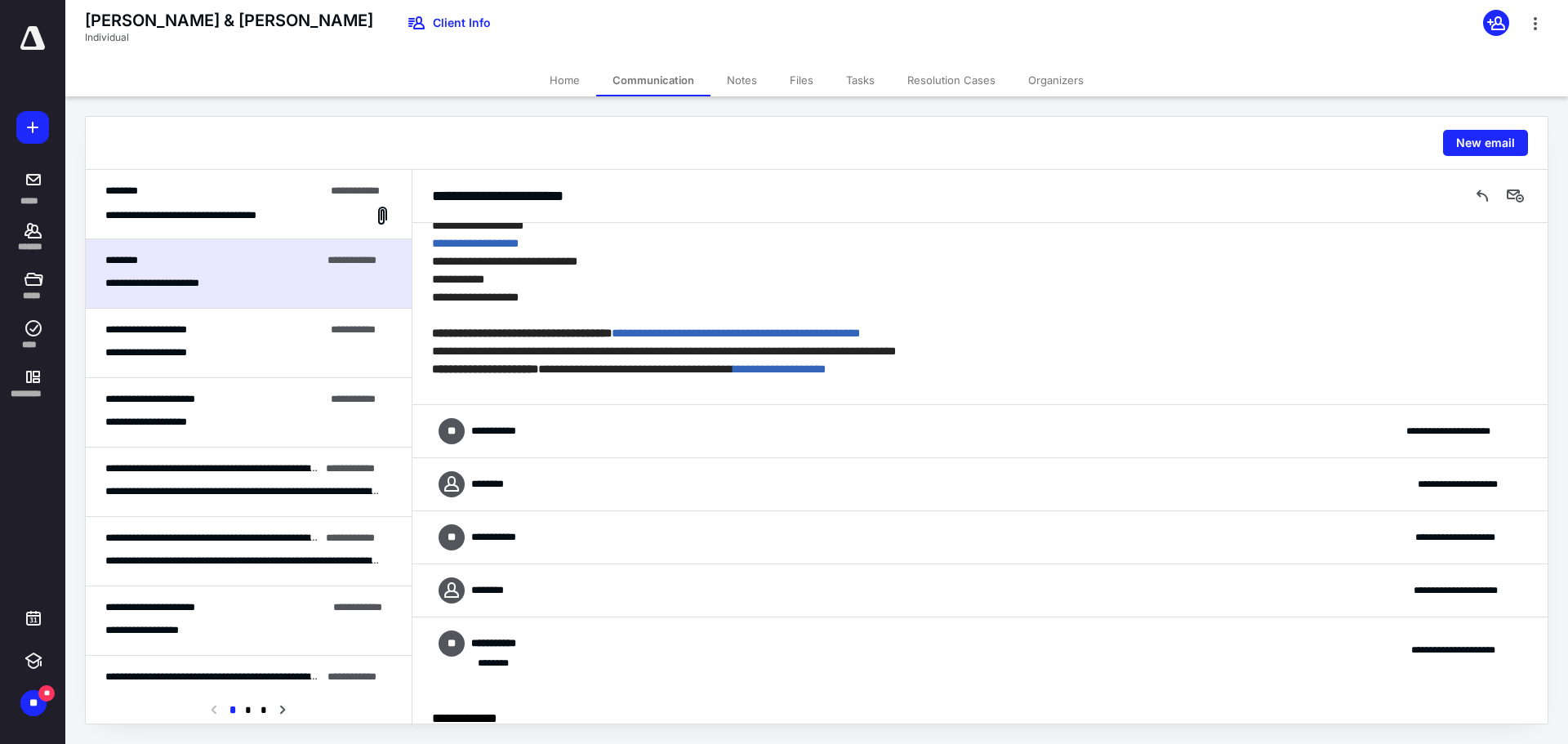 click on "**********" at bounding box center (980, 484) 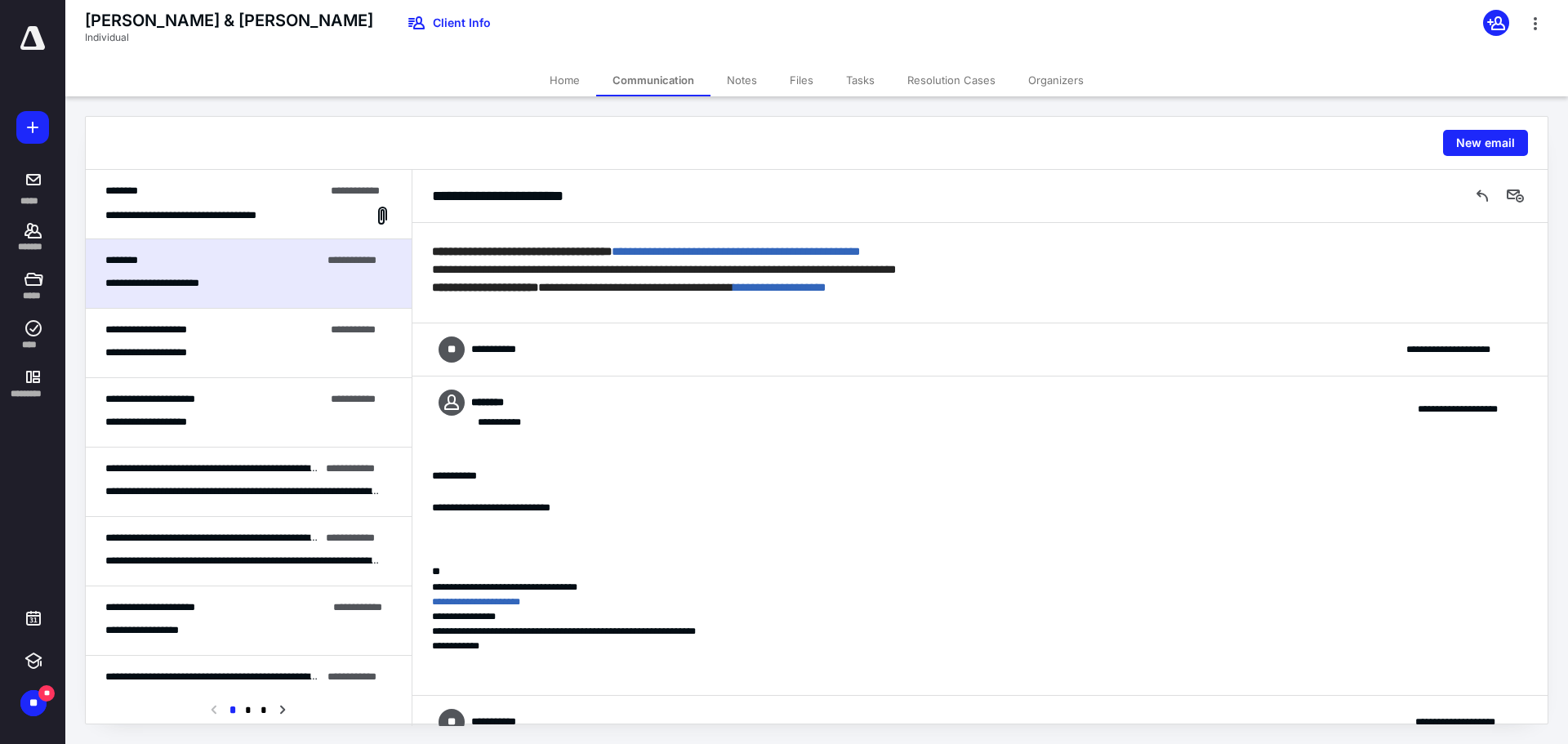 scroll, scrollTop: 3022, scrollLeft: 0, axis: vertical 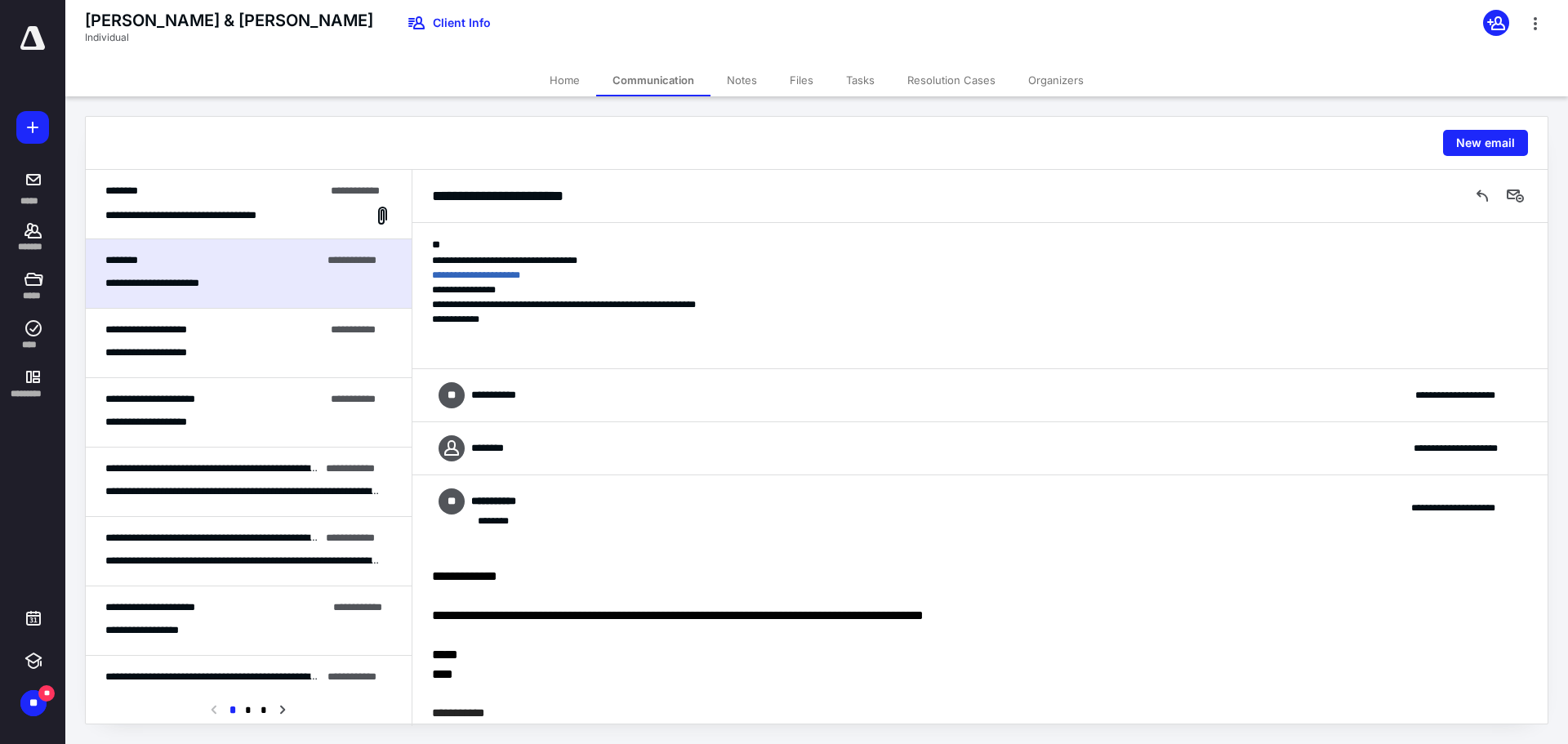 click on "**********" at bounding box center [980, 448] 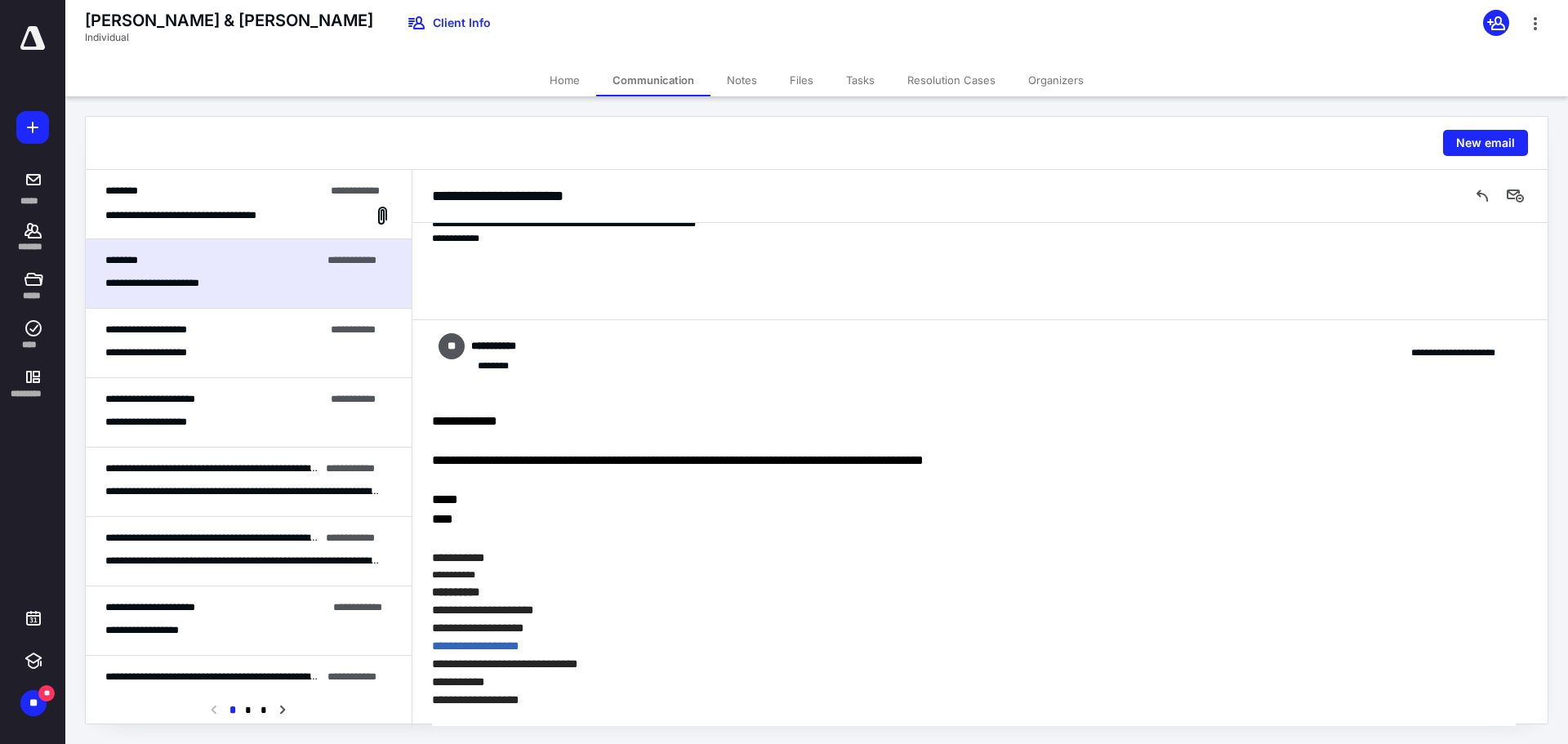 scroll, scrollTop: 3589, scrollLeft: 0, axis: vertical 